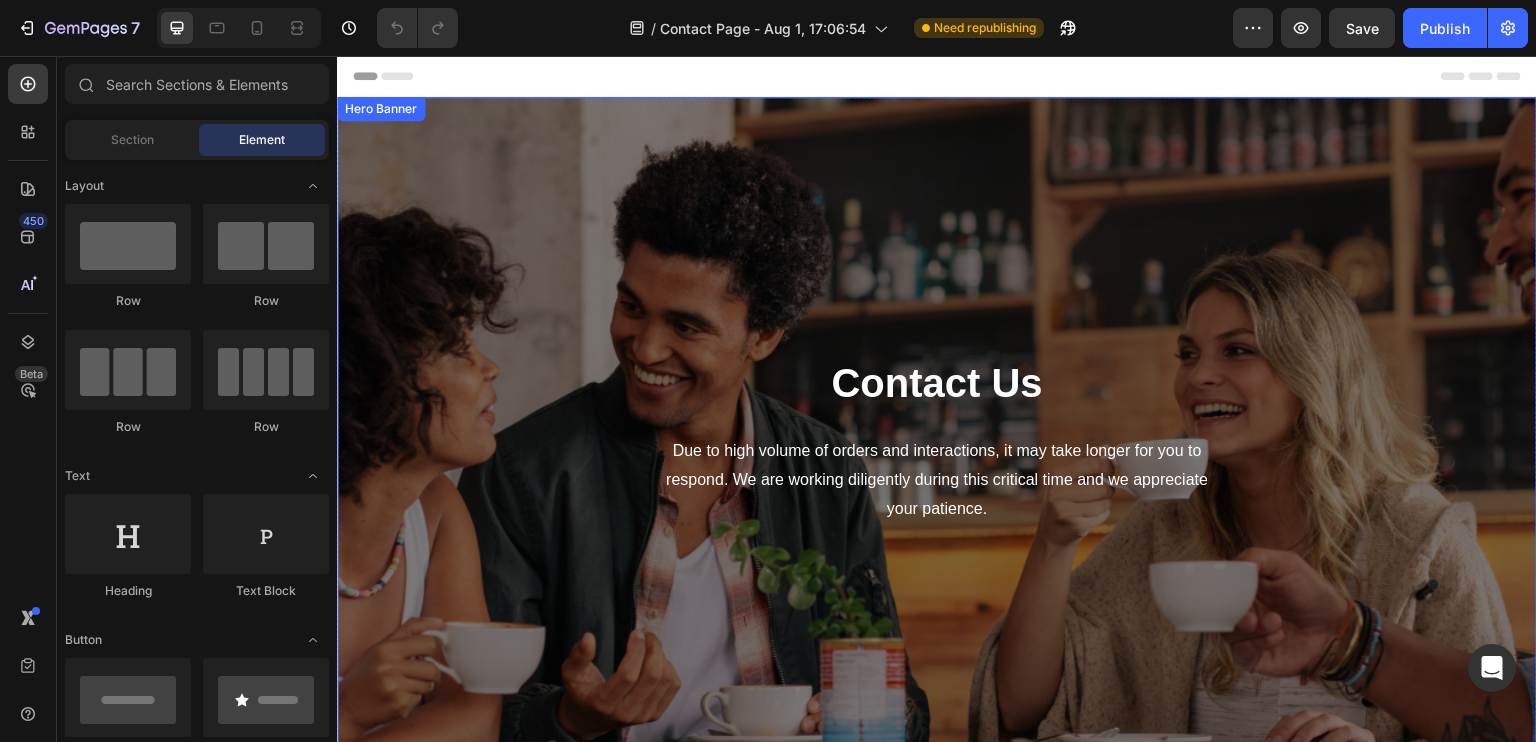 scroll, scrollTop: 0, scrollLeft: 0, axis: both 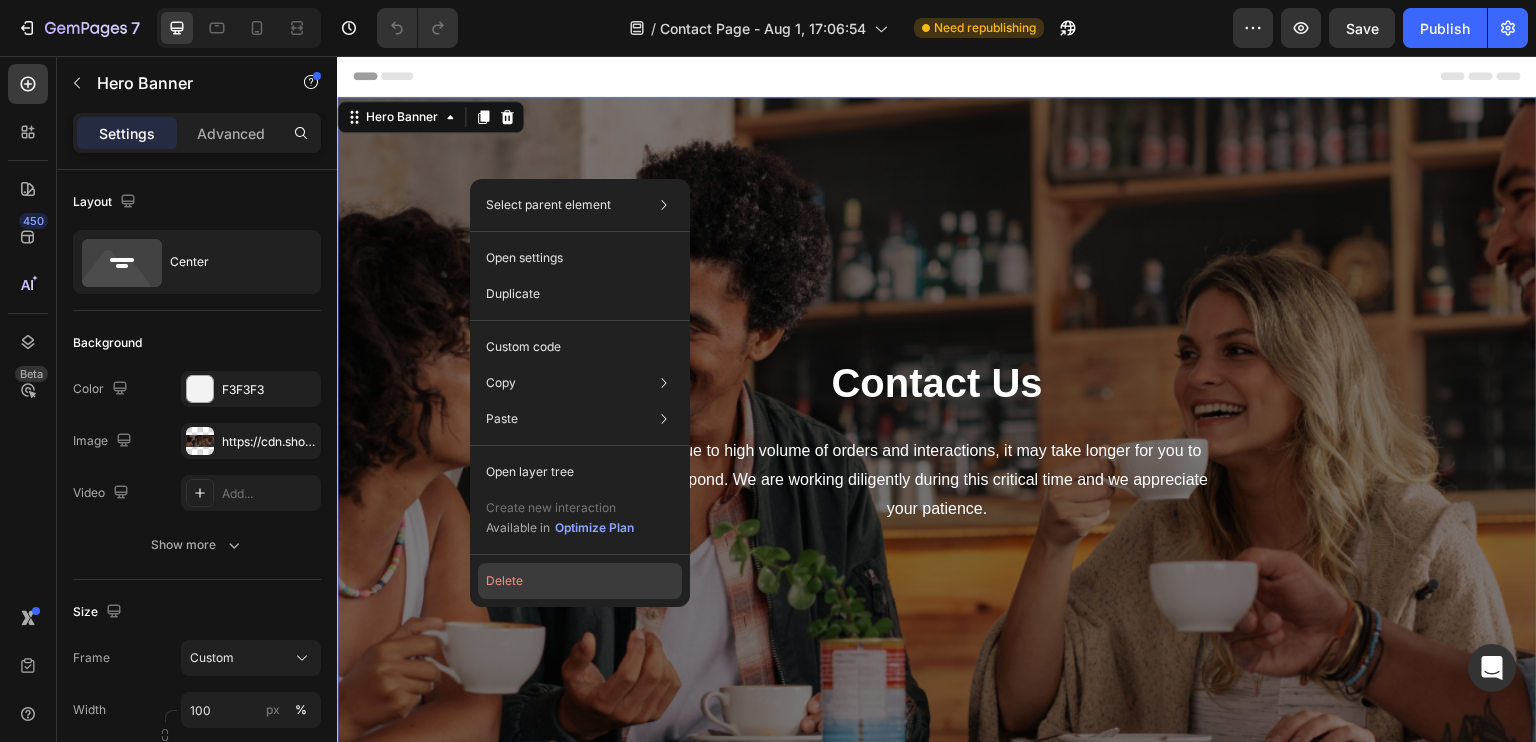 click on "Delete" 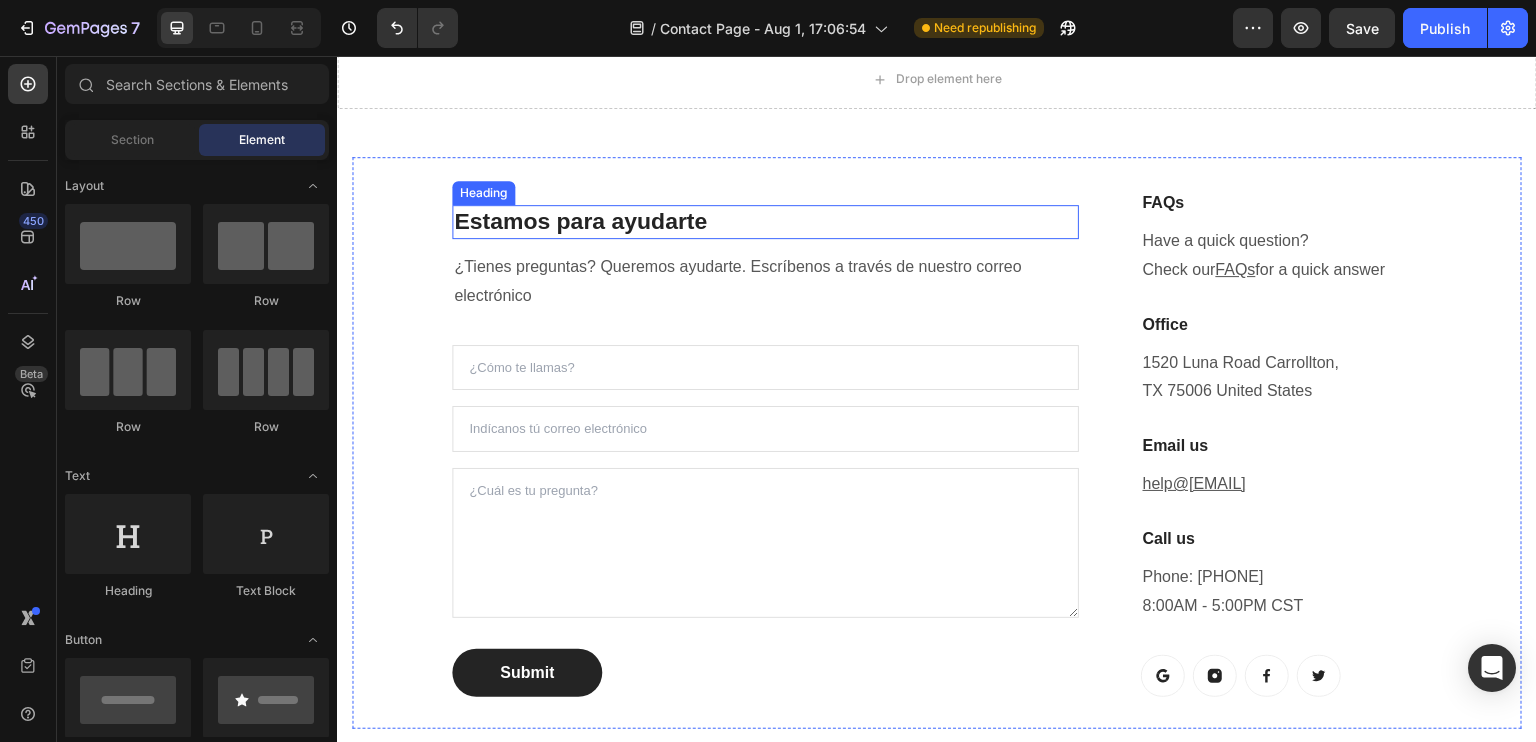 scroll, scrollTop: 0, scrollLeft: 0, axis: both 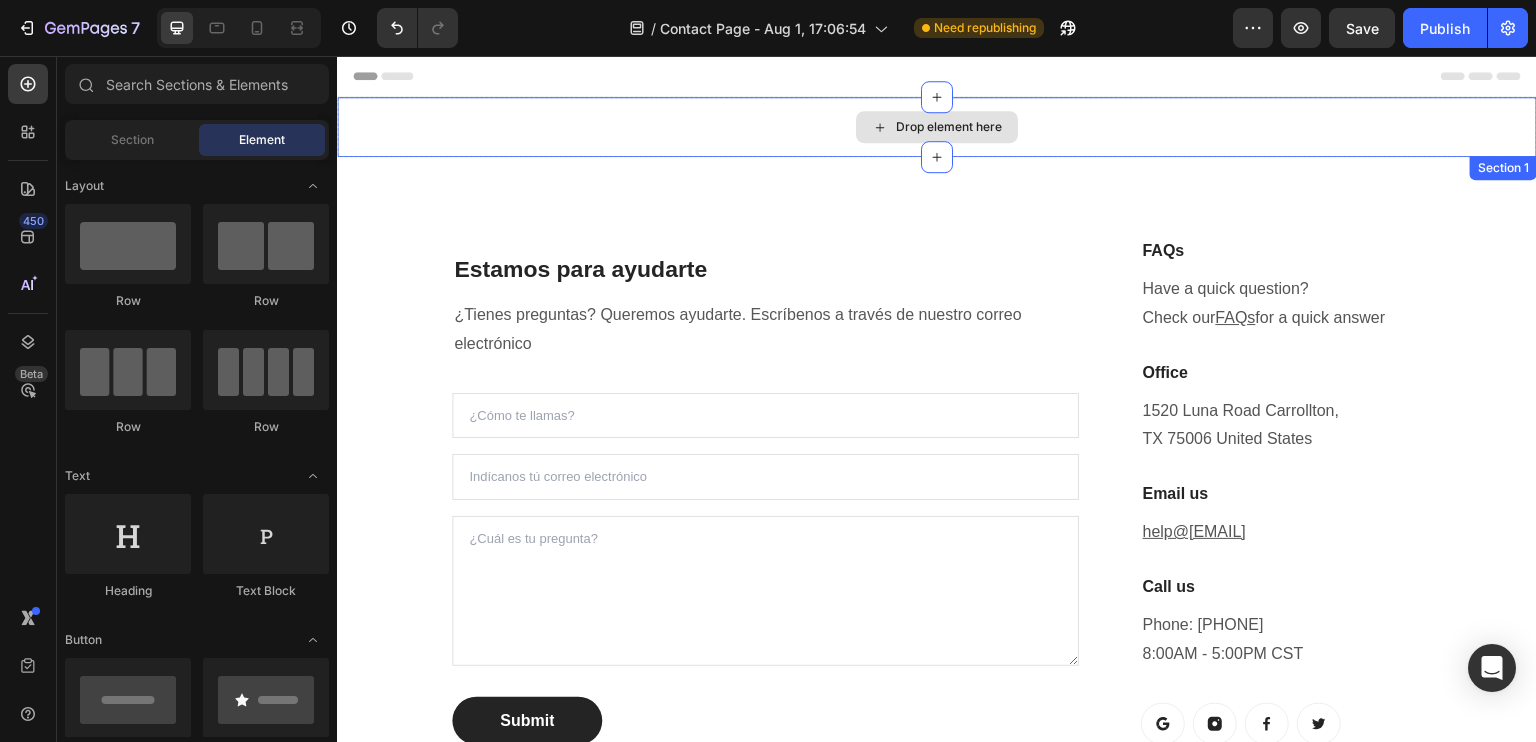 click on "Drop element here" at bounding box center [949, 127] 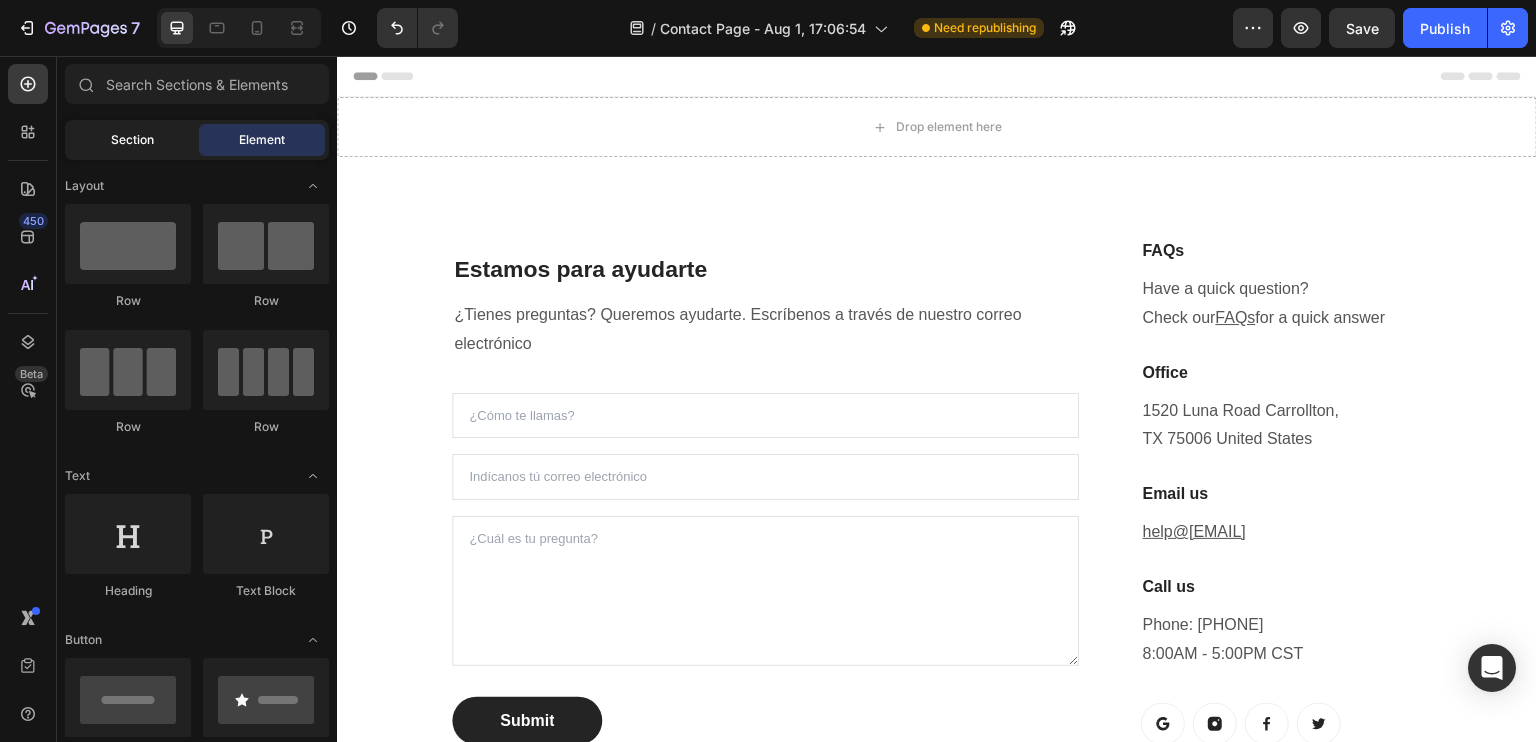 click on "Section" 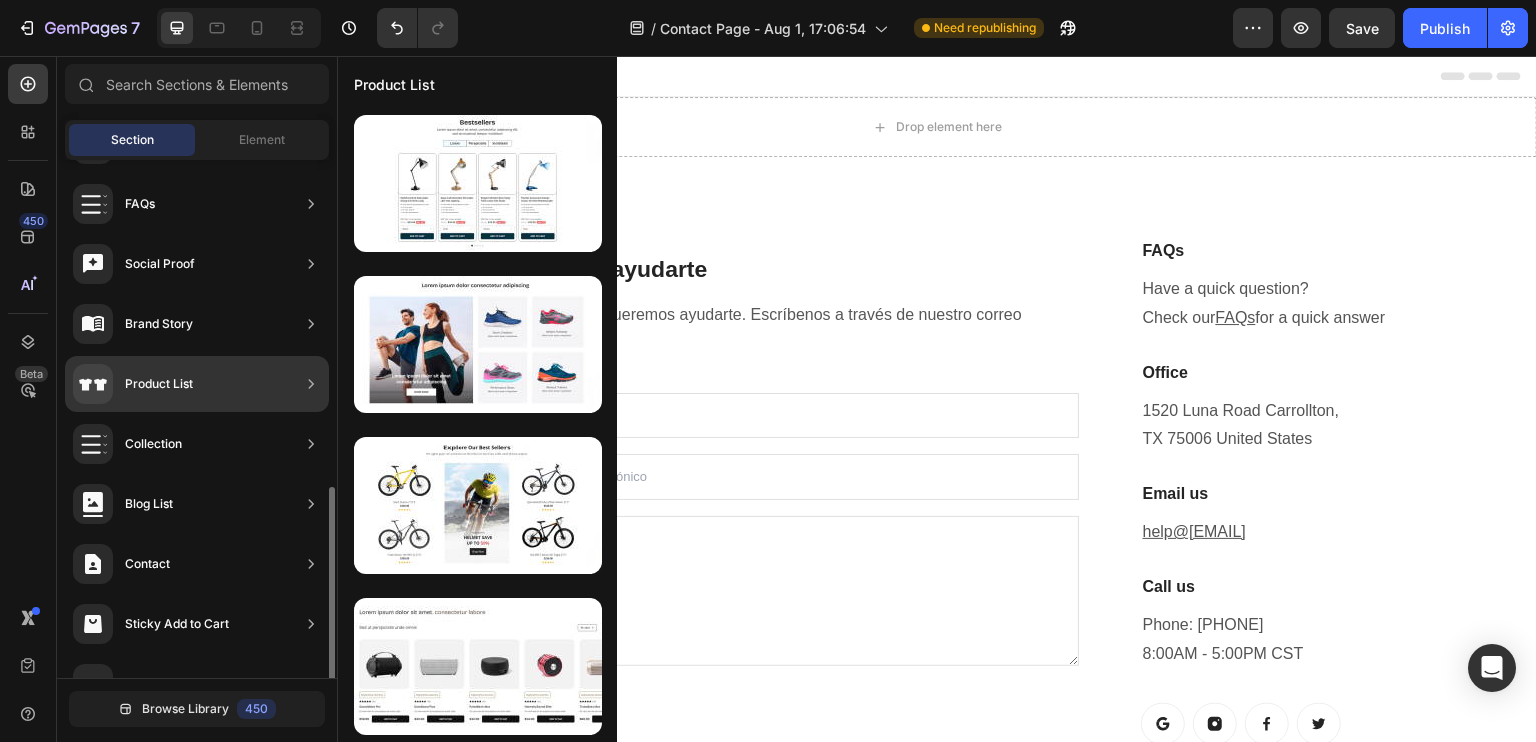 scroll, scrollTop: 641, scrollLeft: 0, axis: vertical 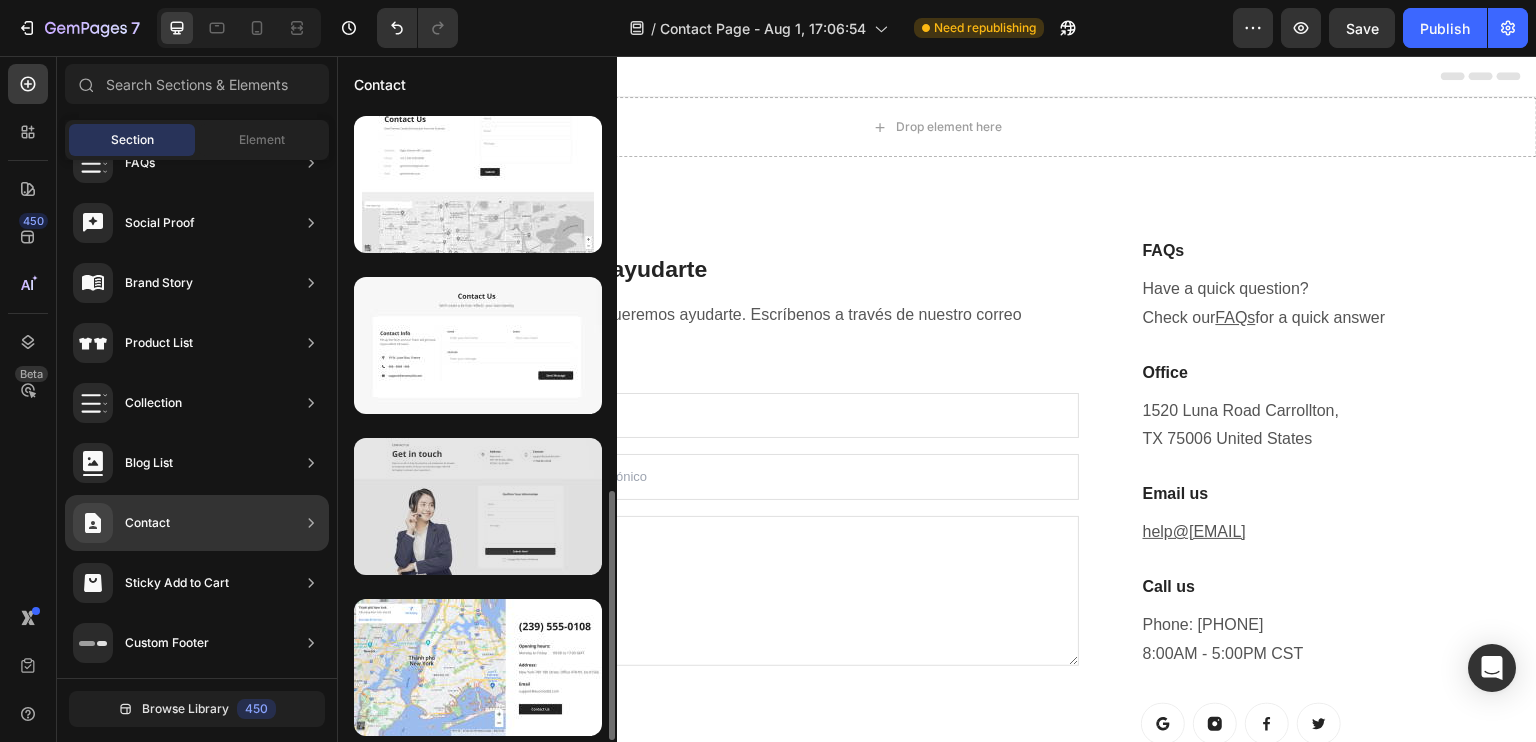 click at bounding box center [478, 506] 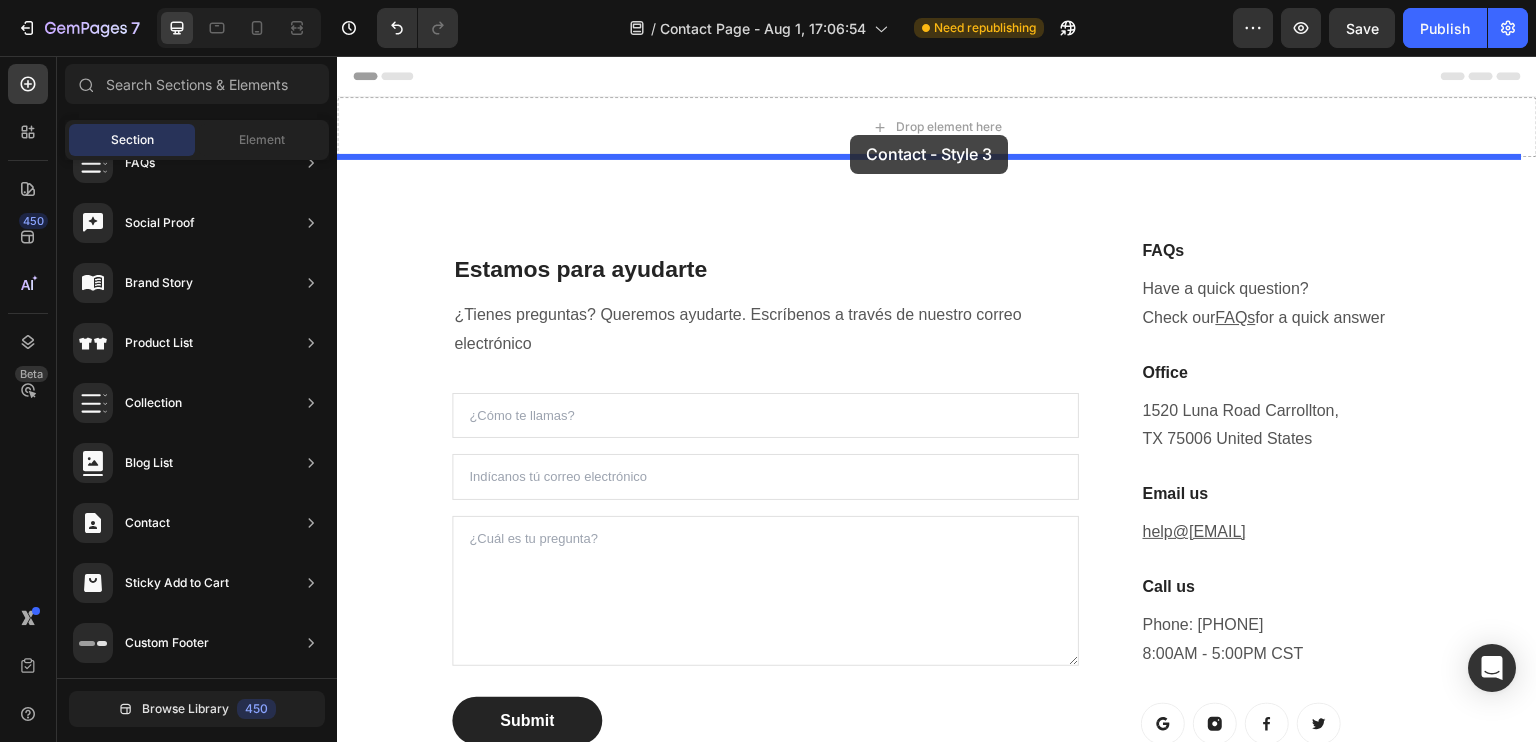 drag, startPoint x: 808, startPoint y: 553, endPoint x: 850, endPoint y: 135, distance: 420.10474 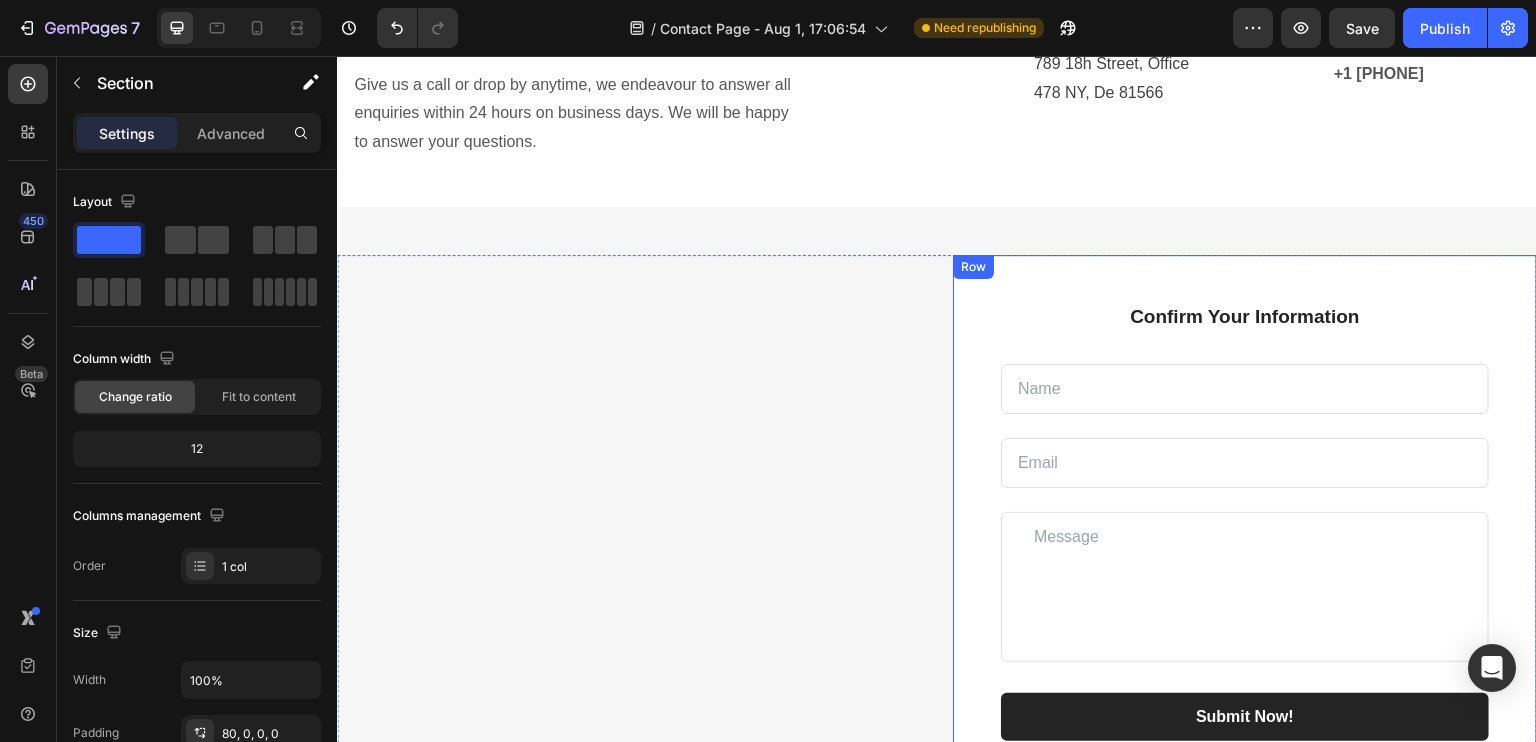scroll, scrollTop: 0, scrollLeft: 0, axis: both 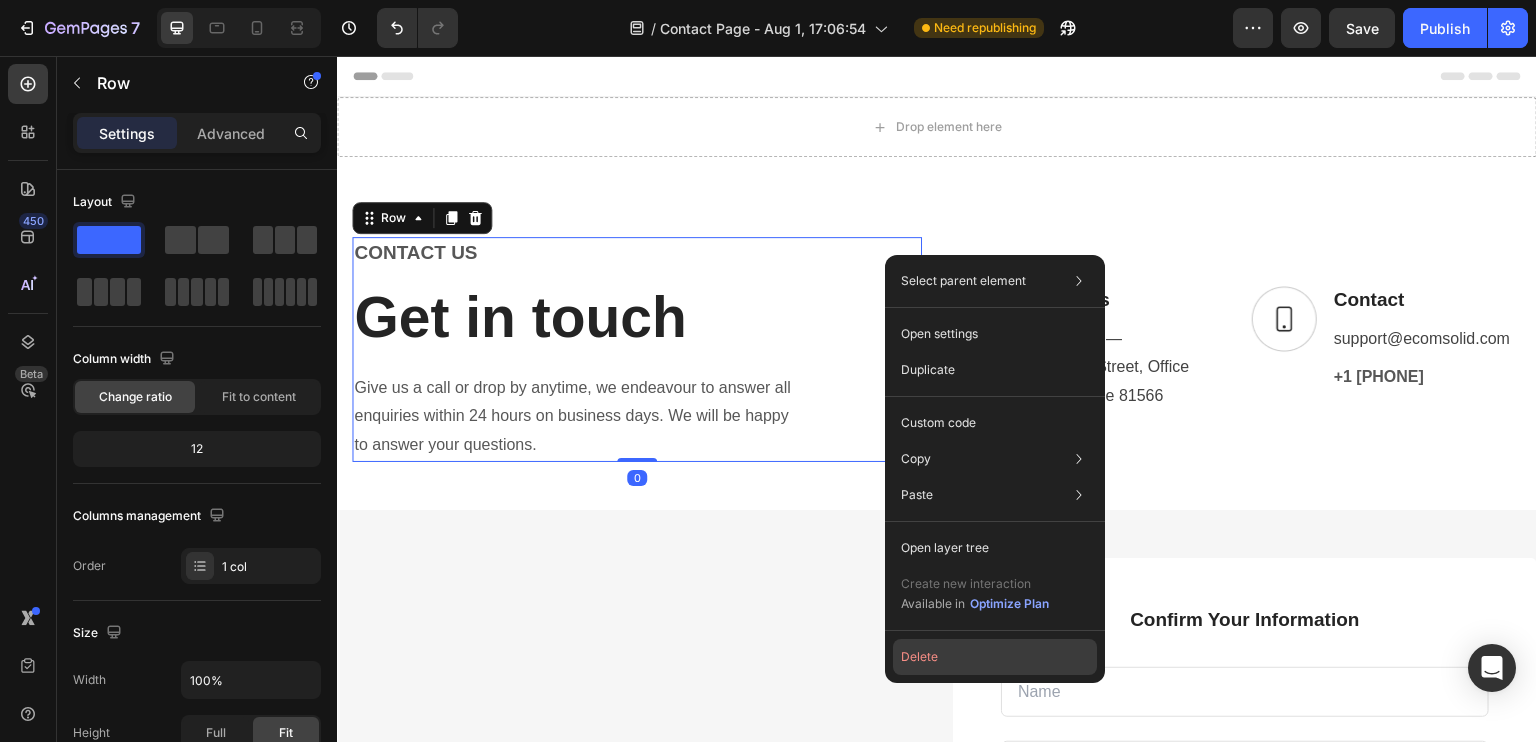 click on "Delete" 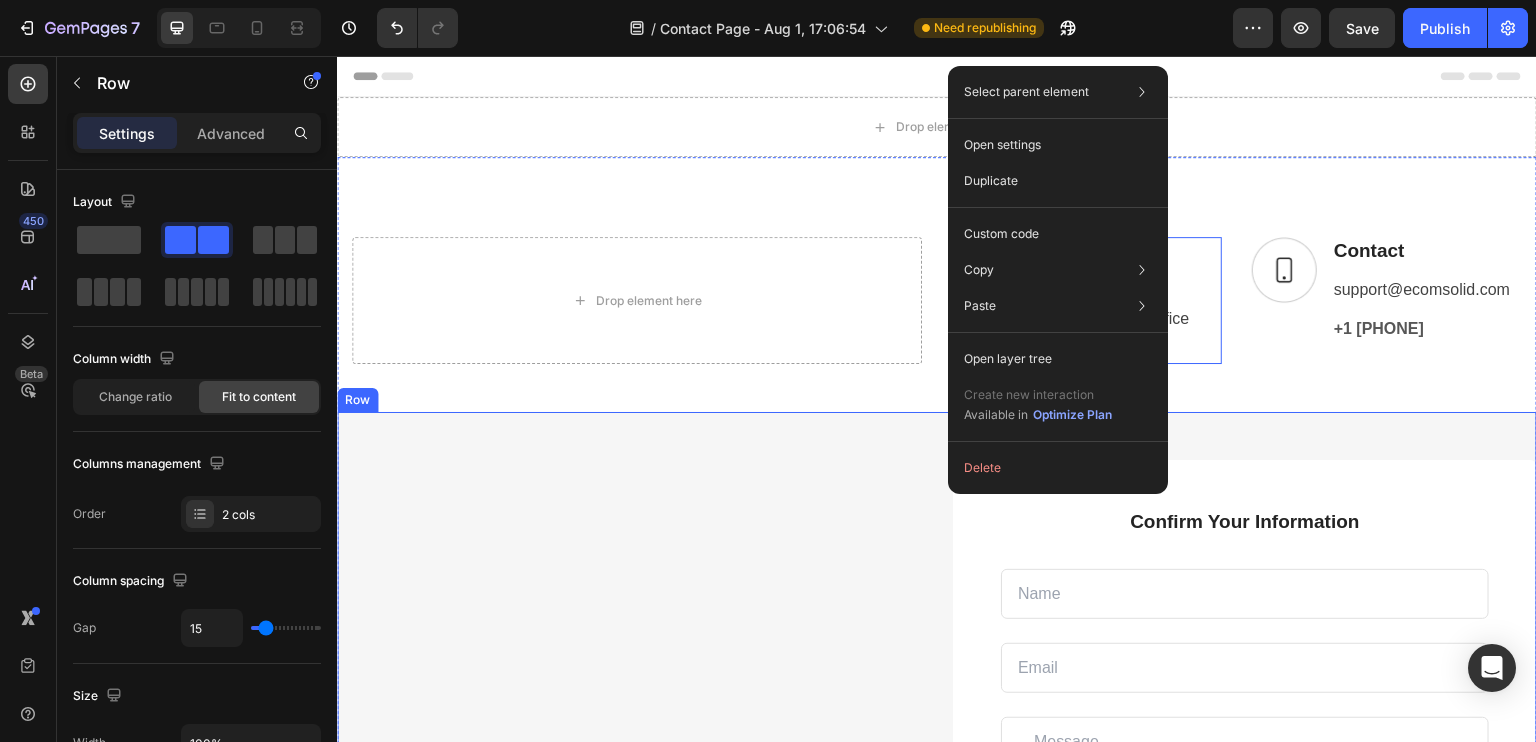 click on "Image Confirm Your Information Text block Text Field Email Field Row Text Area Submit Now! Submit Button Checkbox I accept the Terms of Service Text block Row Contact Form Row Row Row" at bounding box center [937, 753] 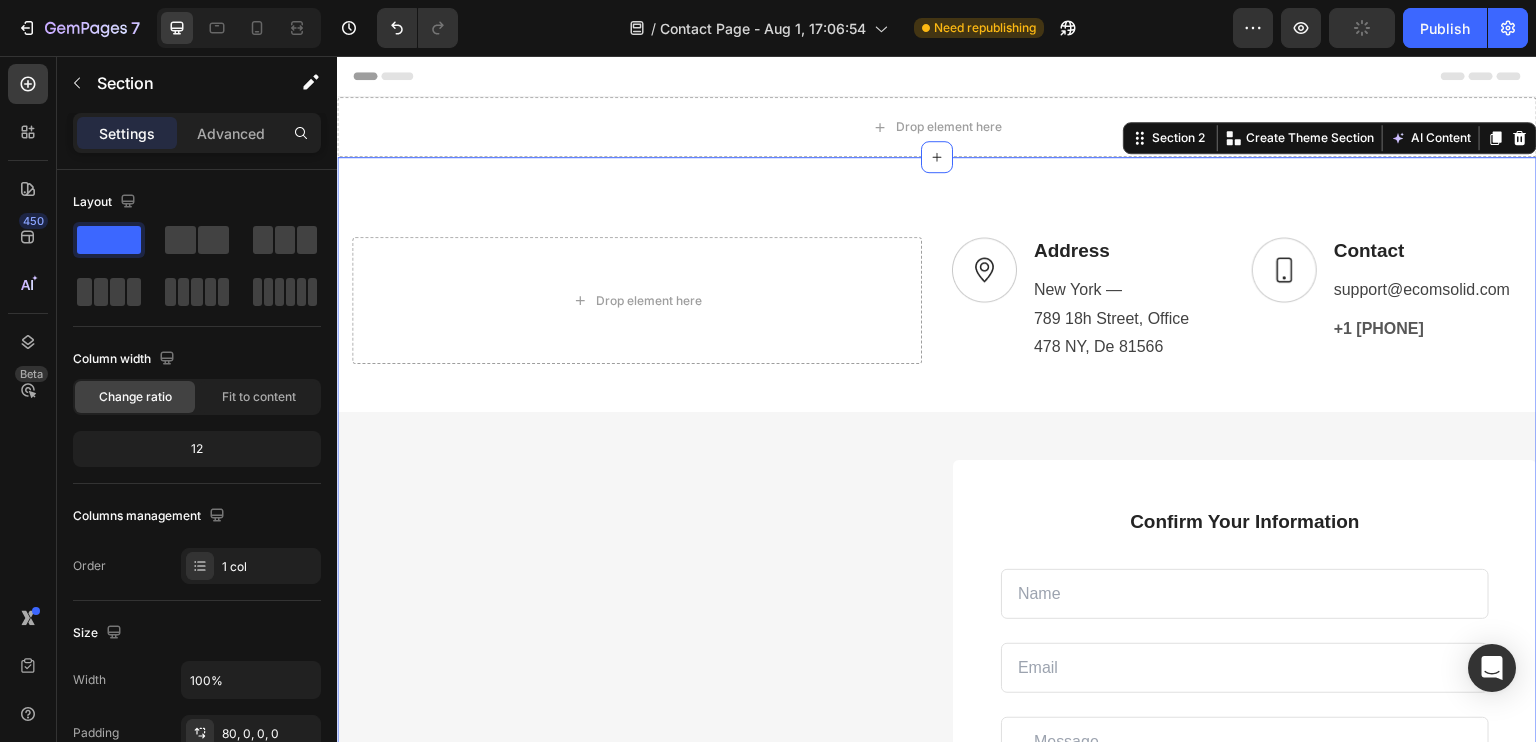 click on "Image Address Text block New York — 789 18h Street, Office 478 NY, De 81566 Text block Row Image Contact Text block support@[EMAIL] Text block +1 [PHONE] Text block Row Row Row Image Confirm Your Information Text block Text Field Email Field Row Text Area Submit Now! Submit Button Checkbox I accept the Terms of Service Text block Row Contact Form Row Row Row" at bounding box center [937, 665] 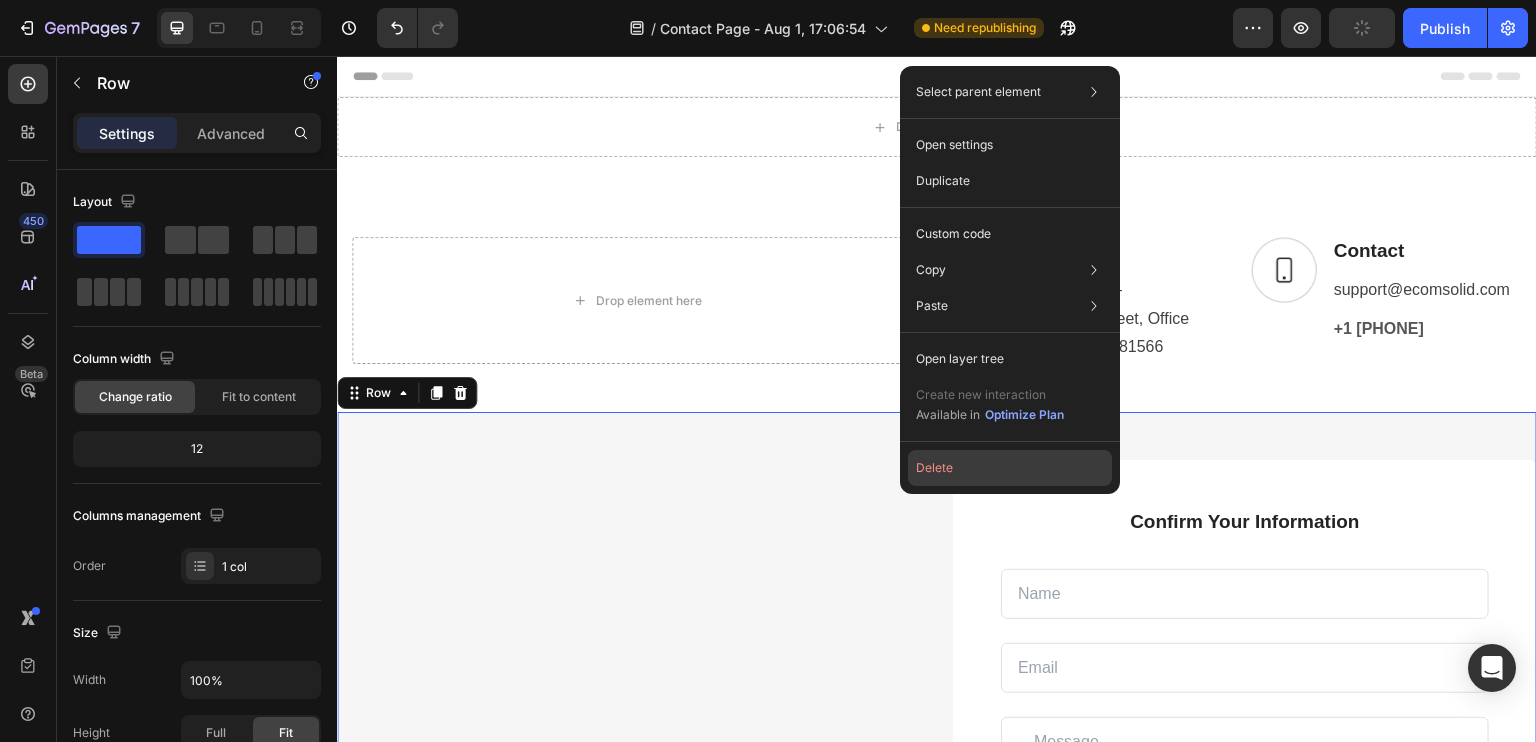 click on "Delete" 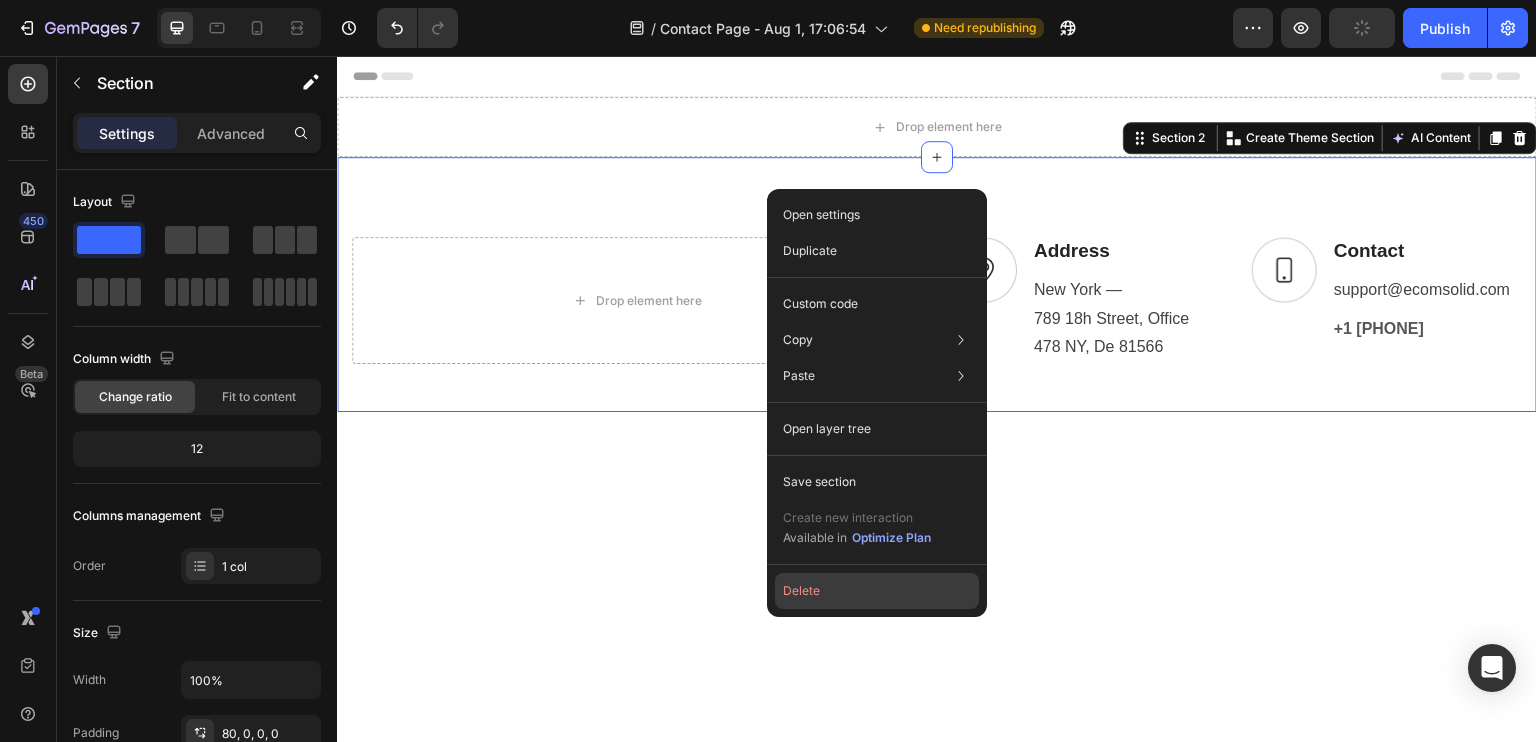 click on "Delete" 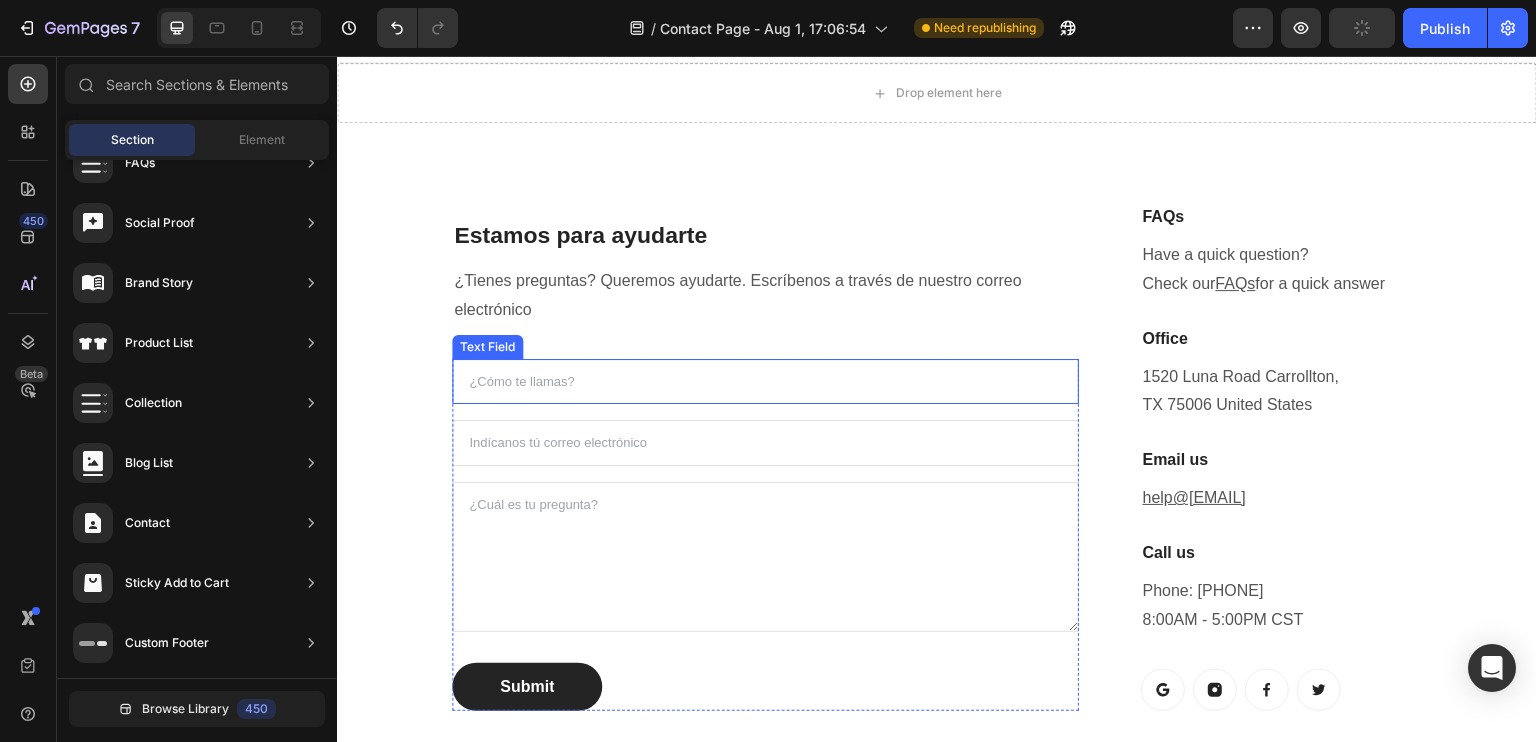 scroll, scrollTop: 0, scrollLeft: 0, axis: both 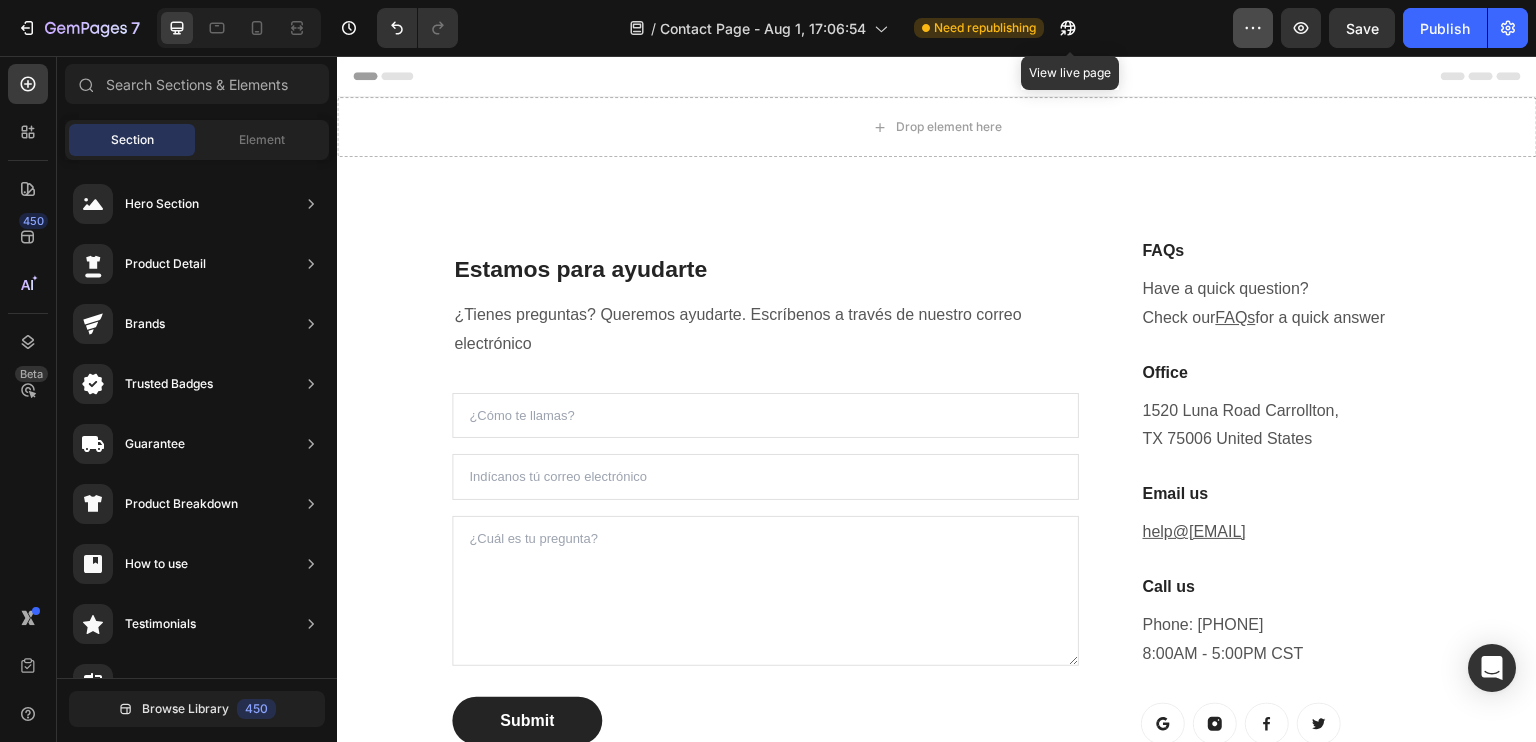 drag, startPoint x: 1071, startPoint y: 36, endPoint x: 1267, endPoint y: 16, distance: 197.01776 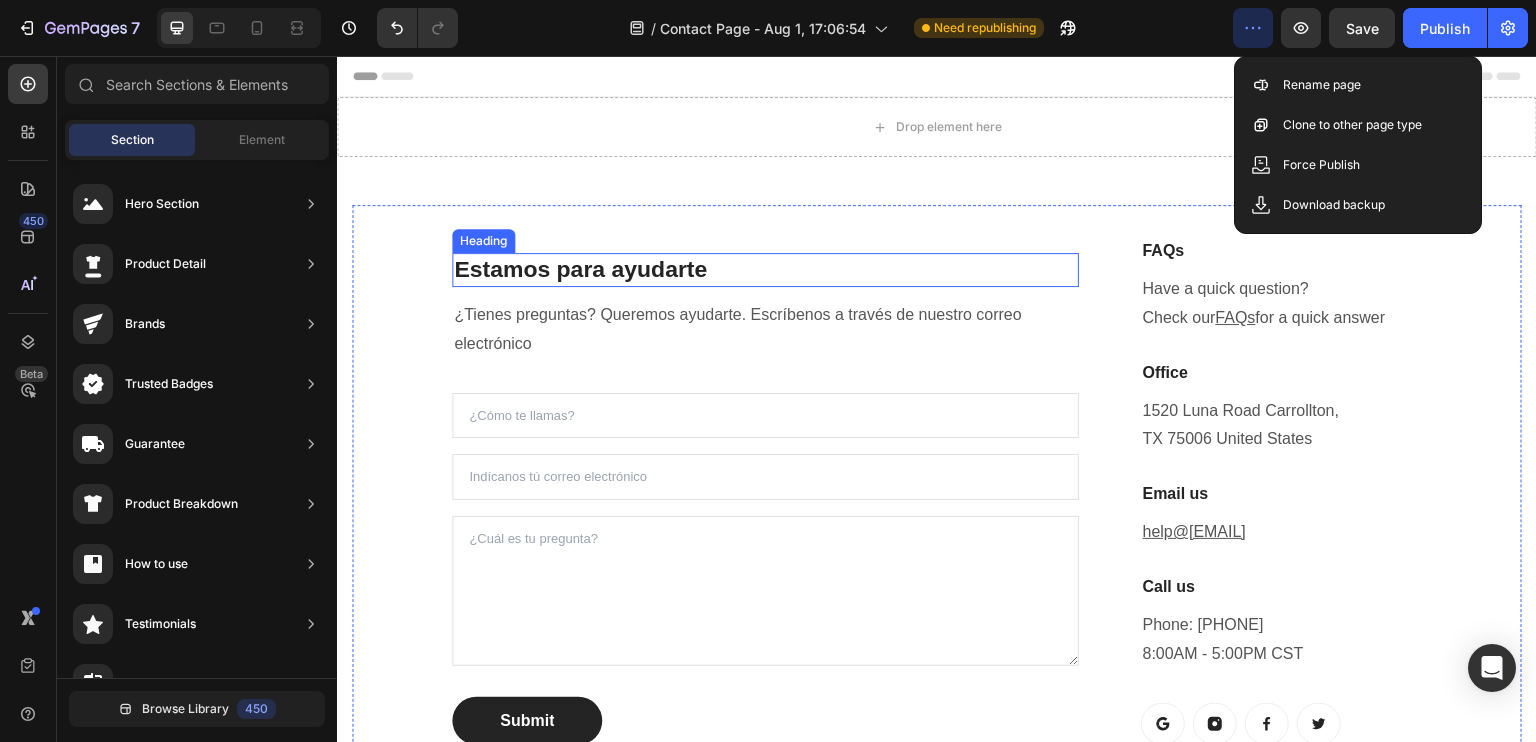 click on "Estamos para ayudarte" at bounding box center (765, 270) 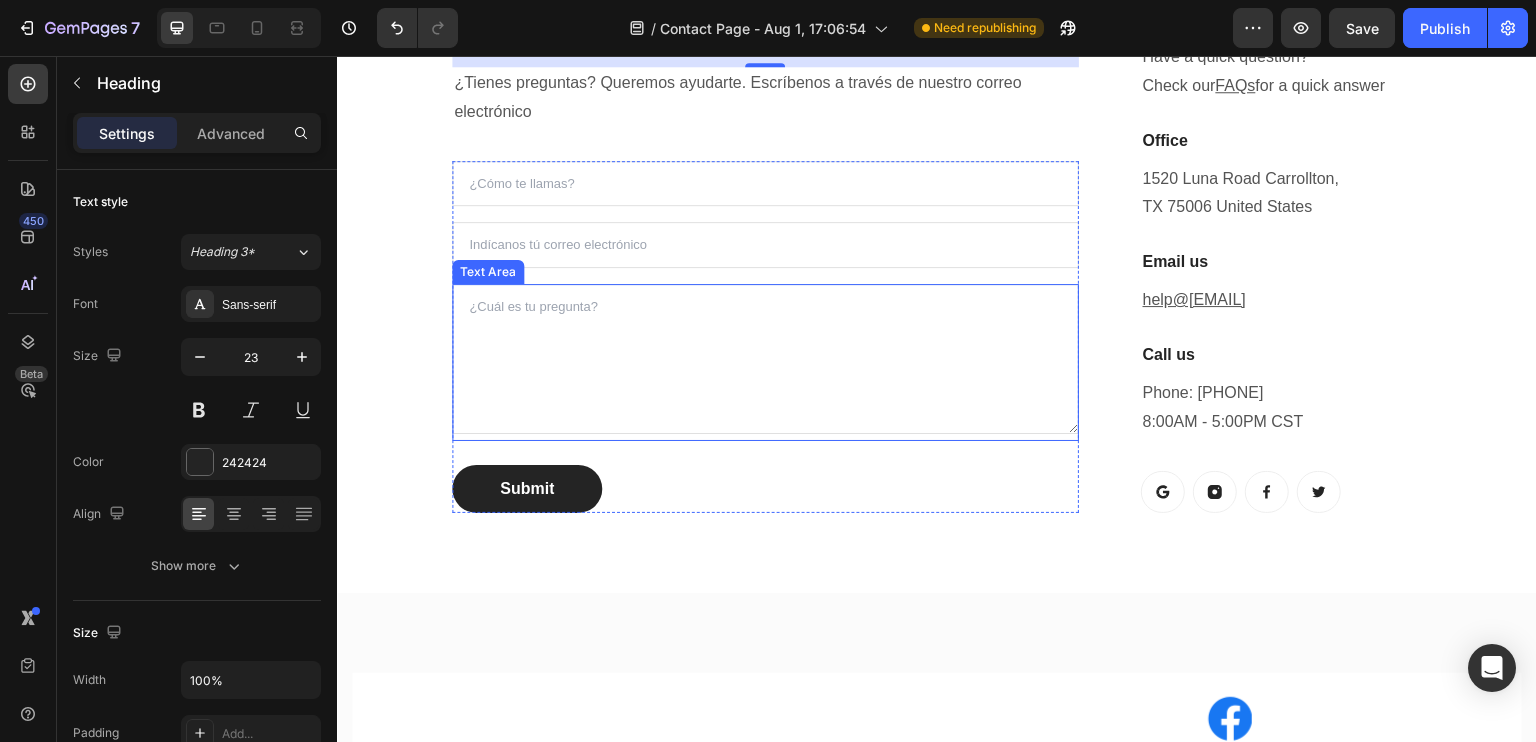 scroll, scrollTop: 0, scrollLeft: 0, axis: both 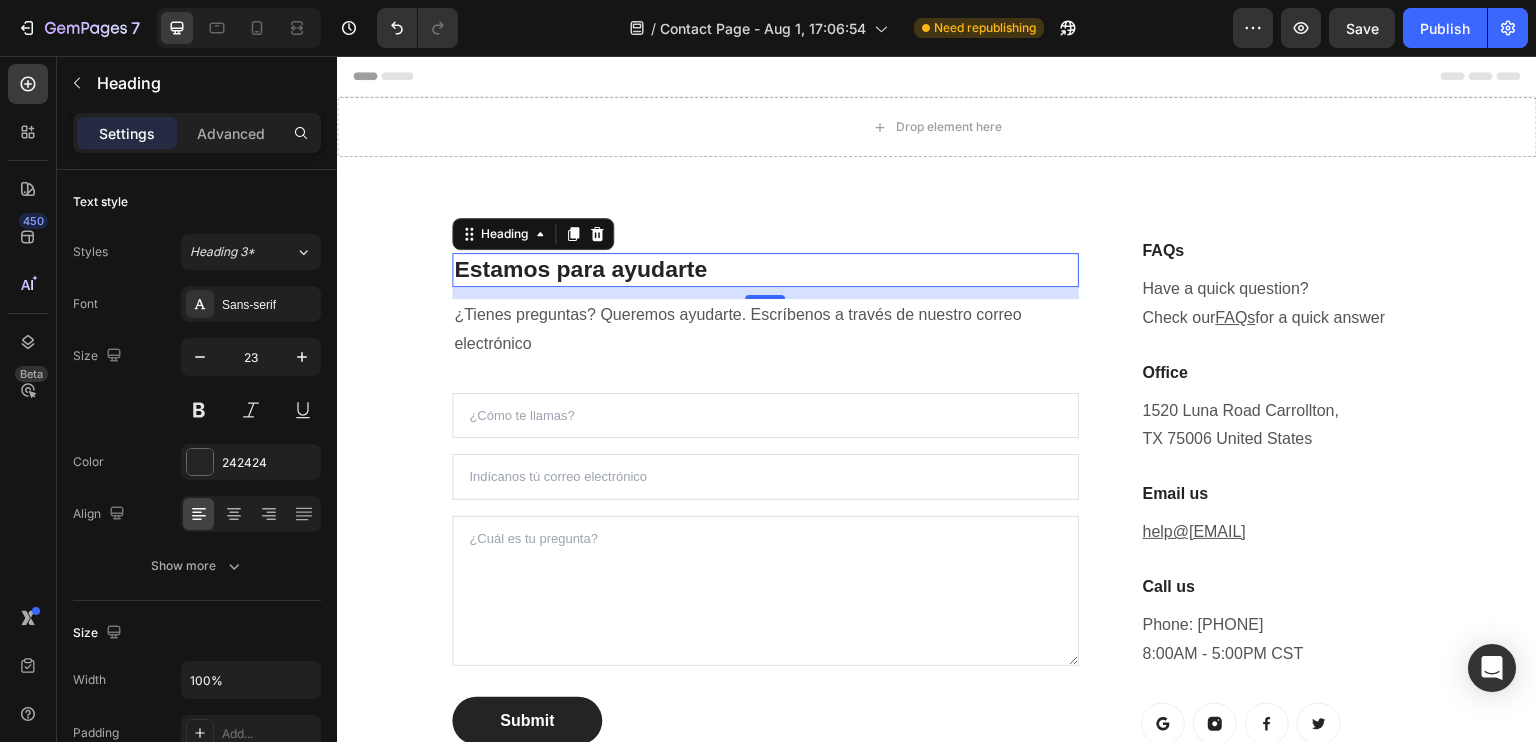 click on "Header" at bounding box center [394, 76] 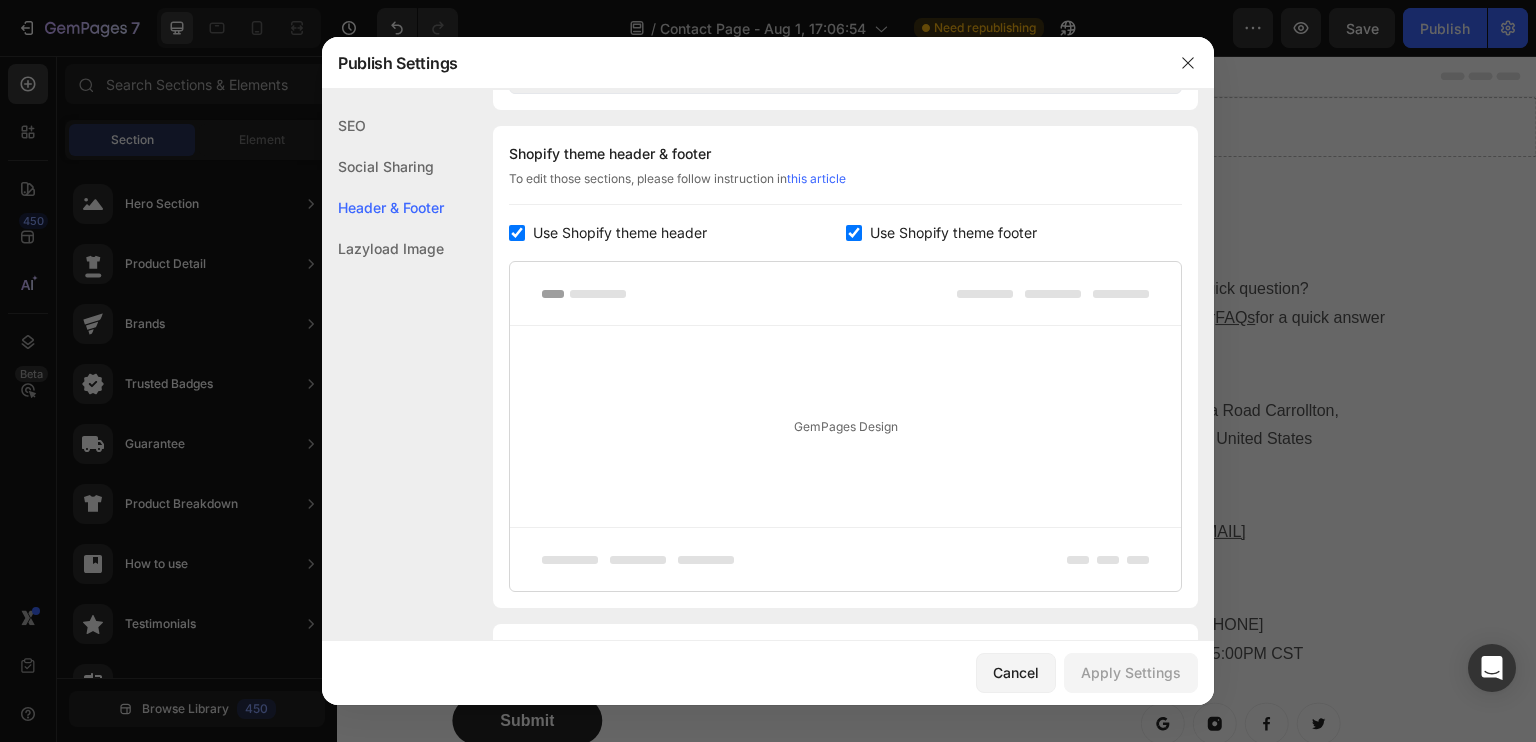 scroll, scrollTop: 936, scrollLeft: 0, axis: vertical 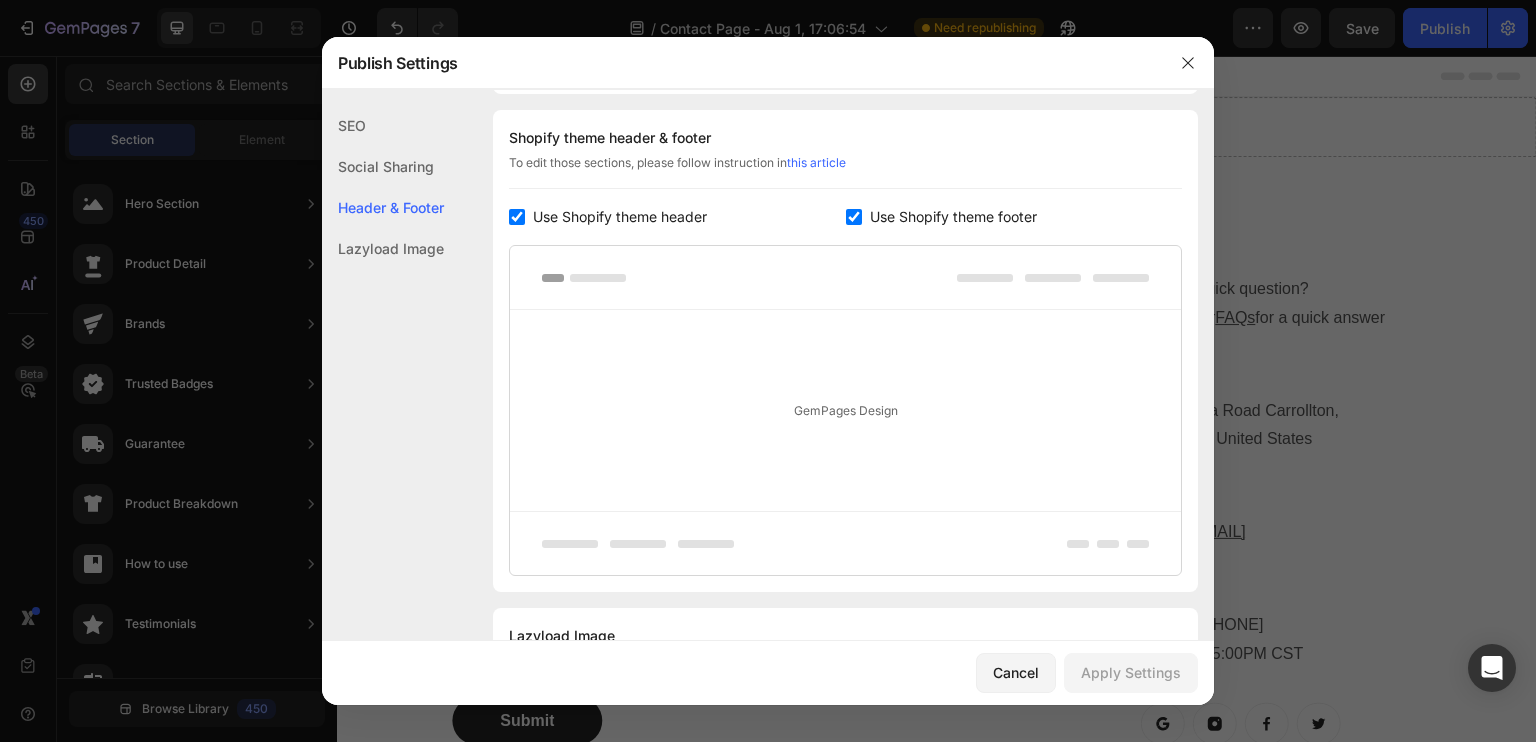 click 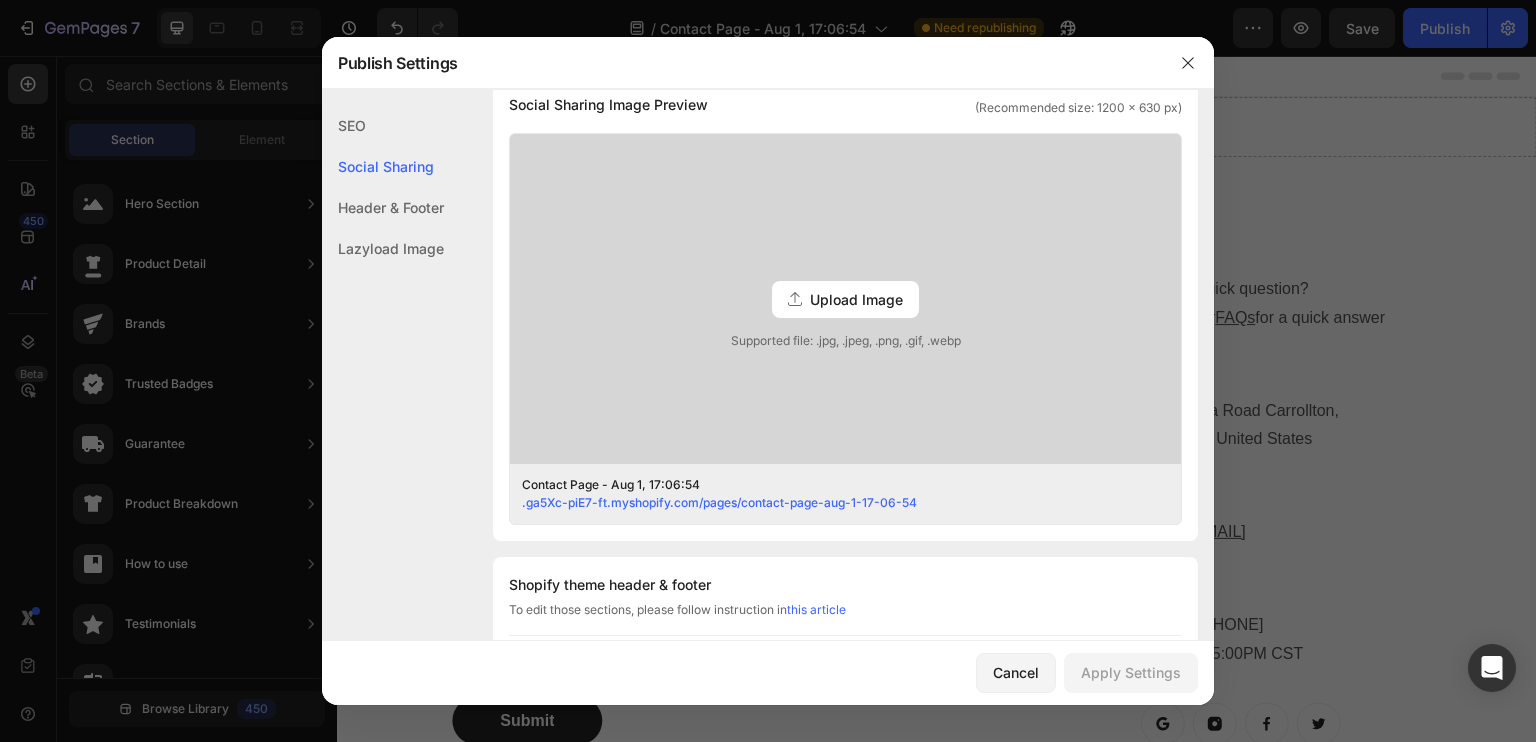 scroll, scrollTop: 456, scrollLeft: 0, axis: vertical 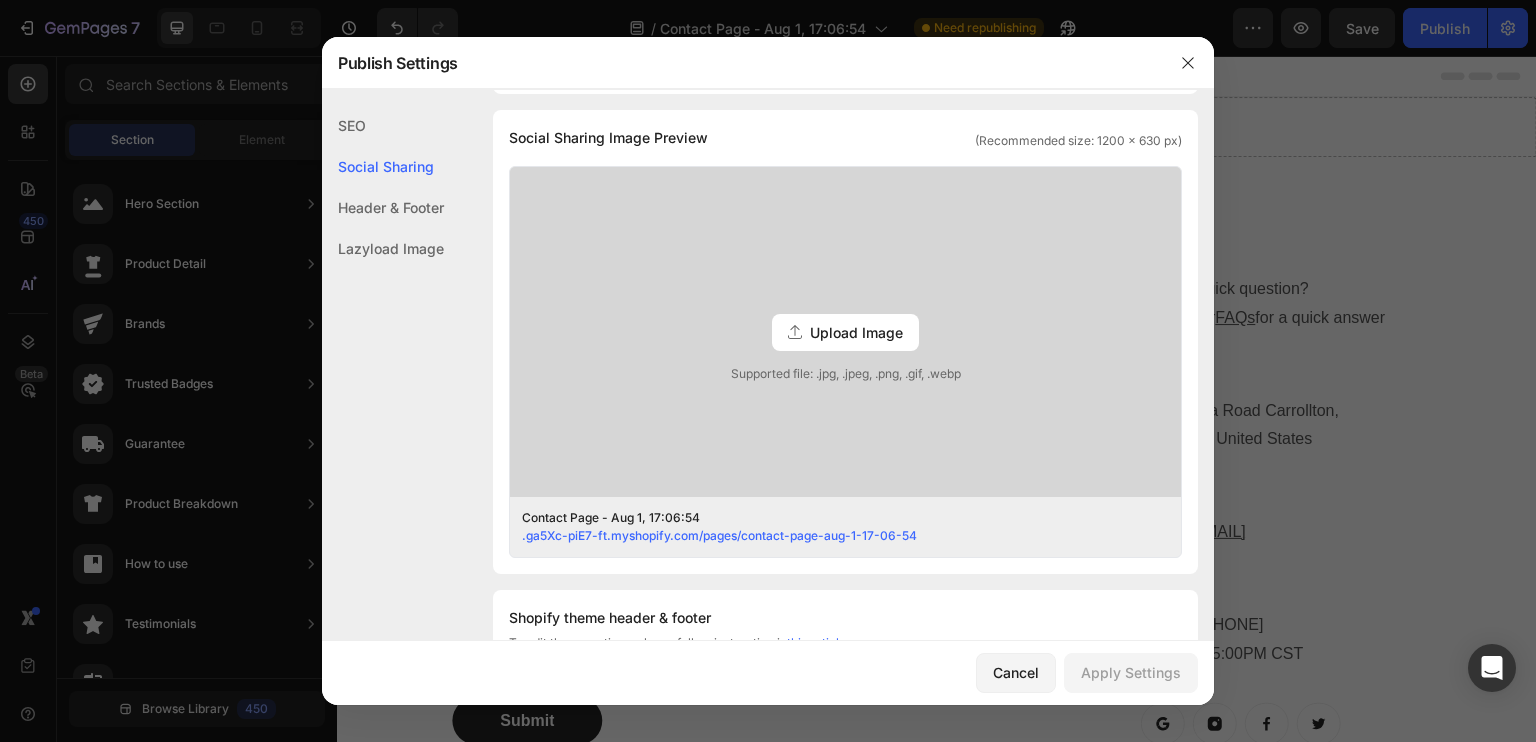click on "SEO" 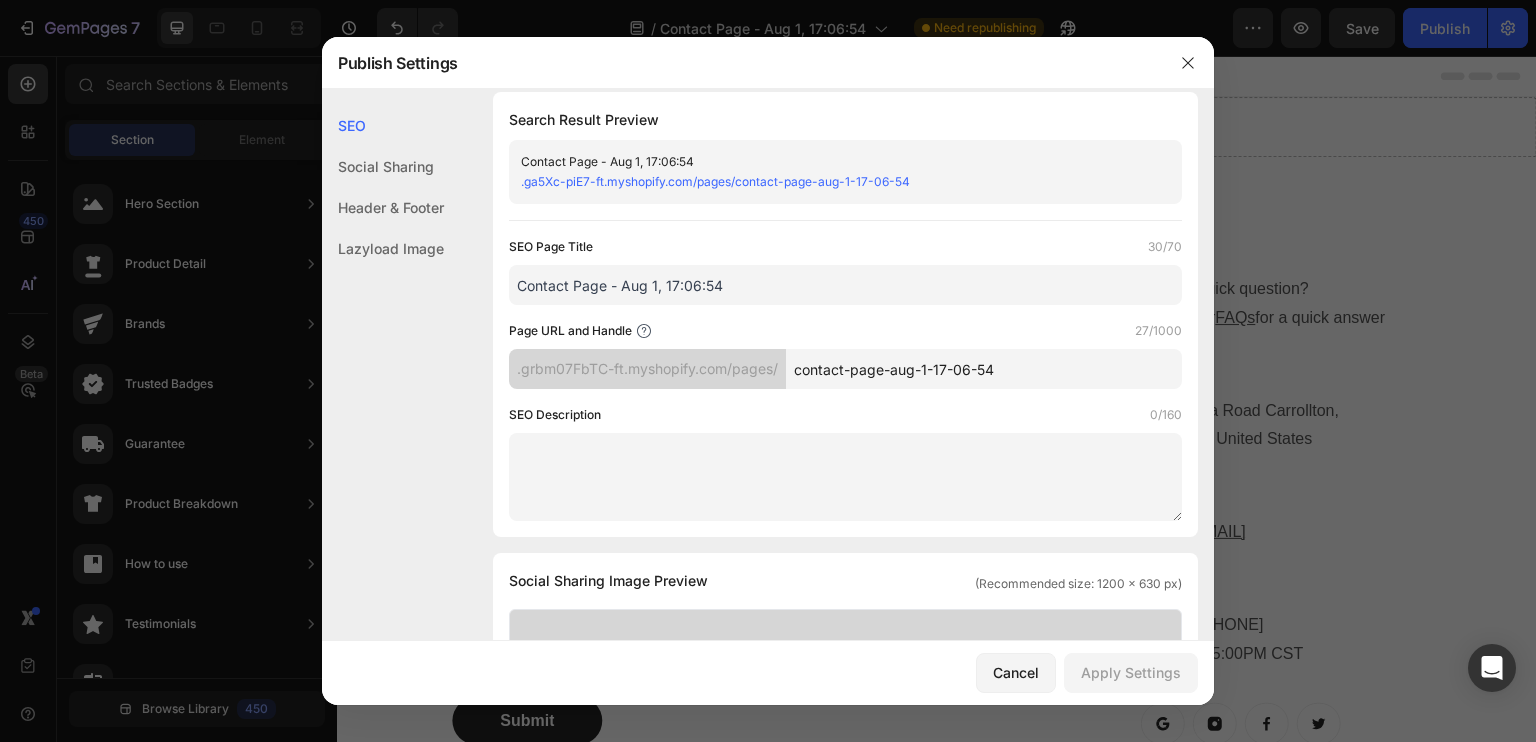 scroll, scrollTop: 0, scrollLeft: 0, axis: both 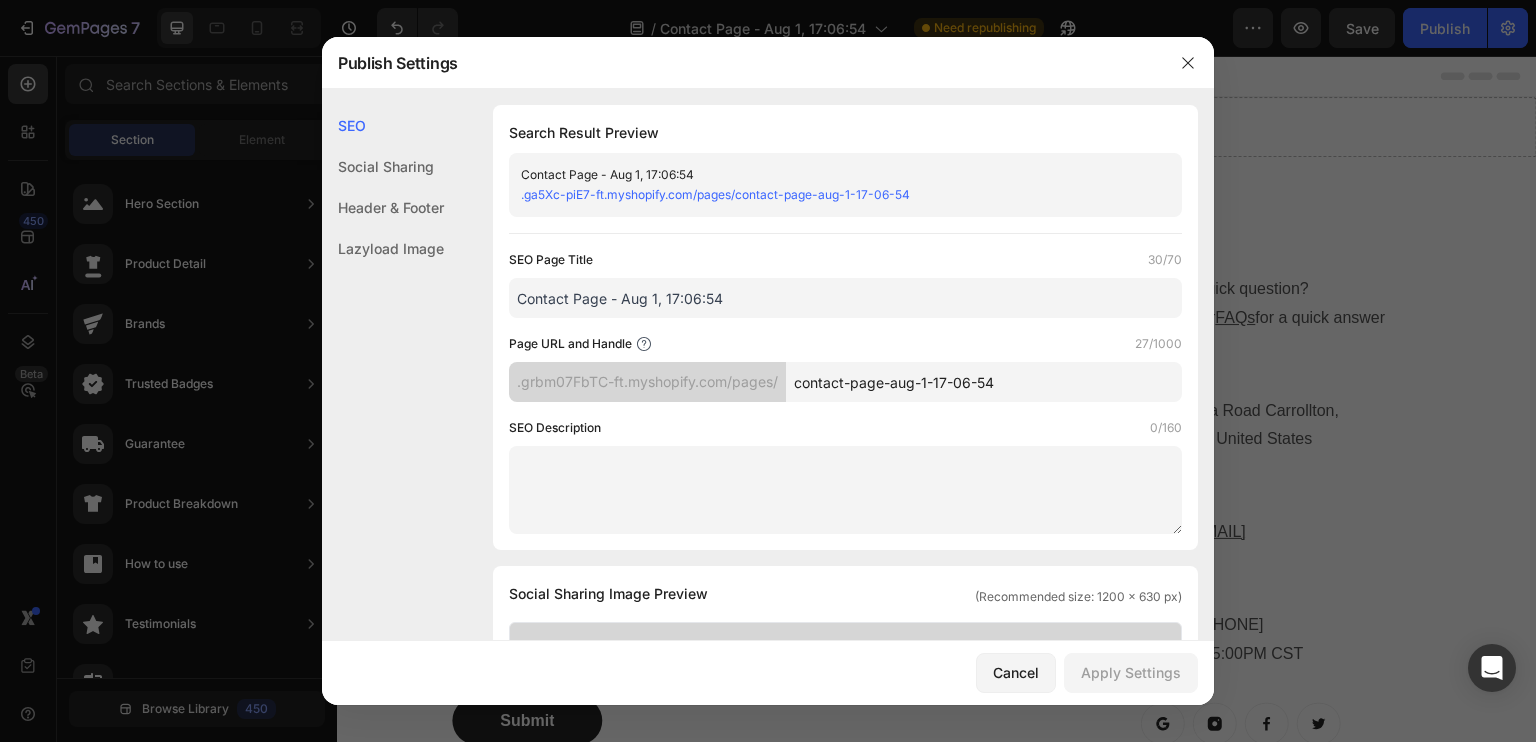click on "contact-page-aug-1-17-06-54" at bounding box center (984, 382) 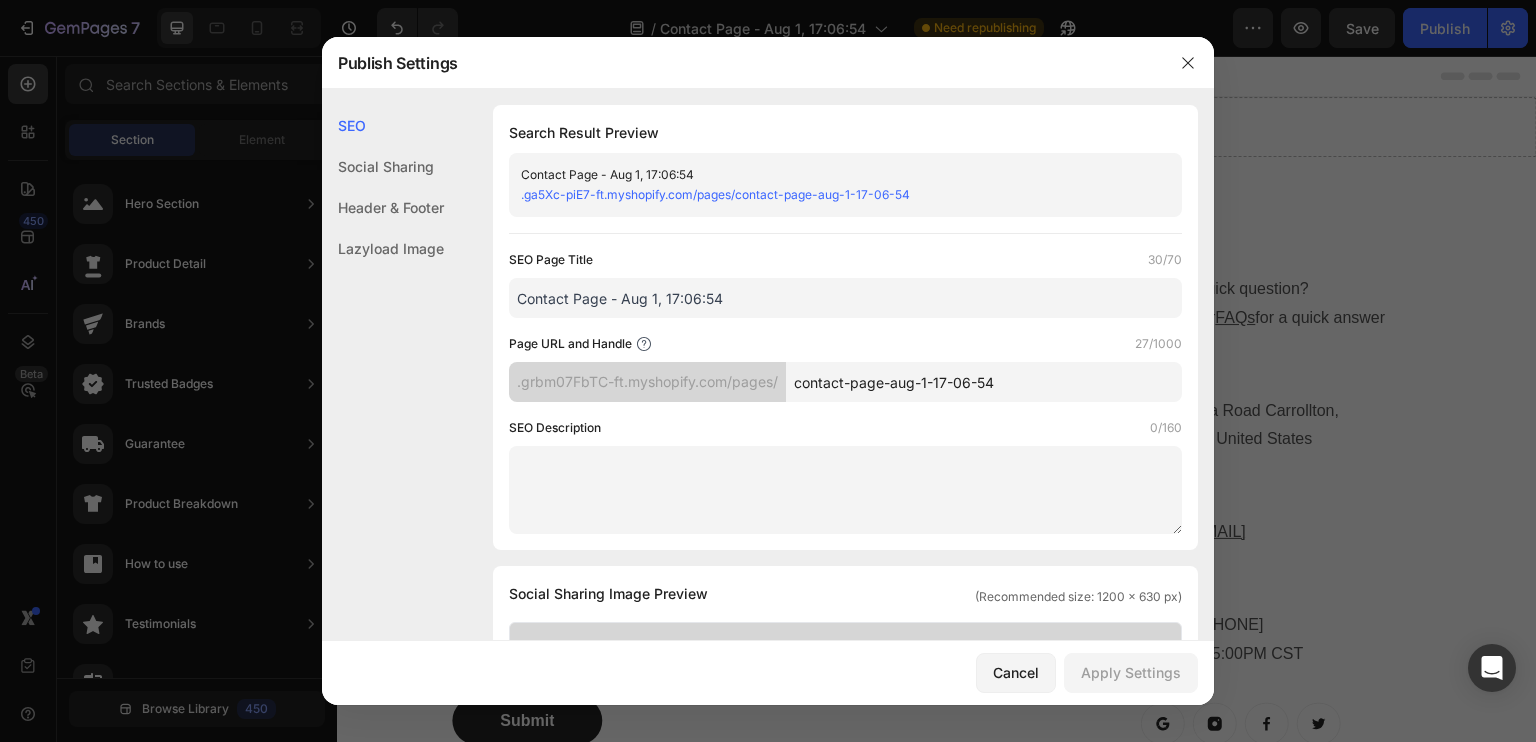 click at bounding box center [845, 490] 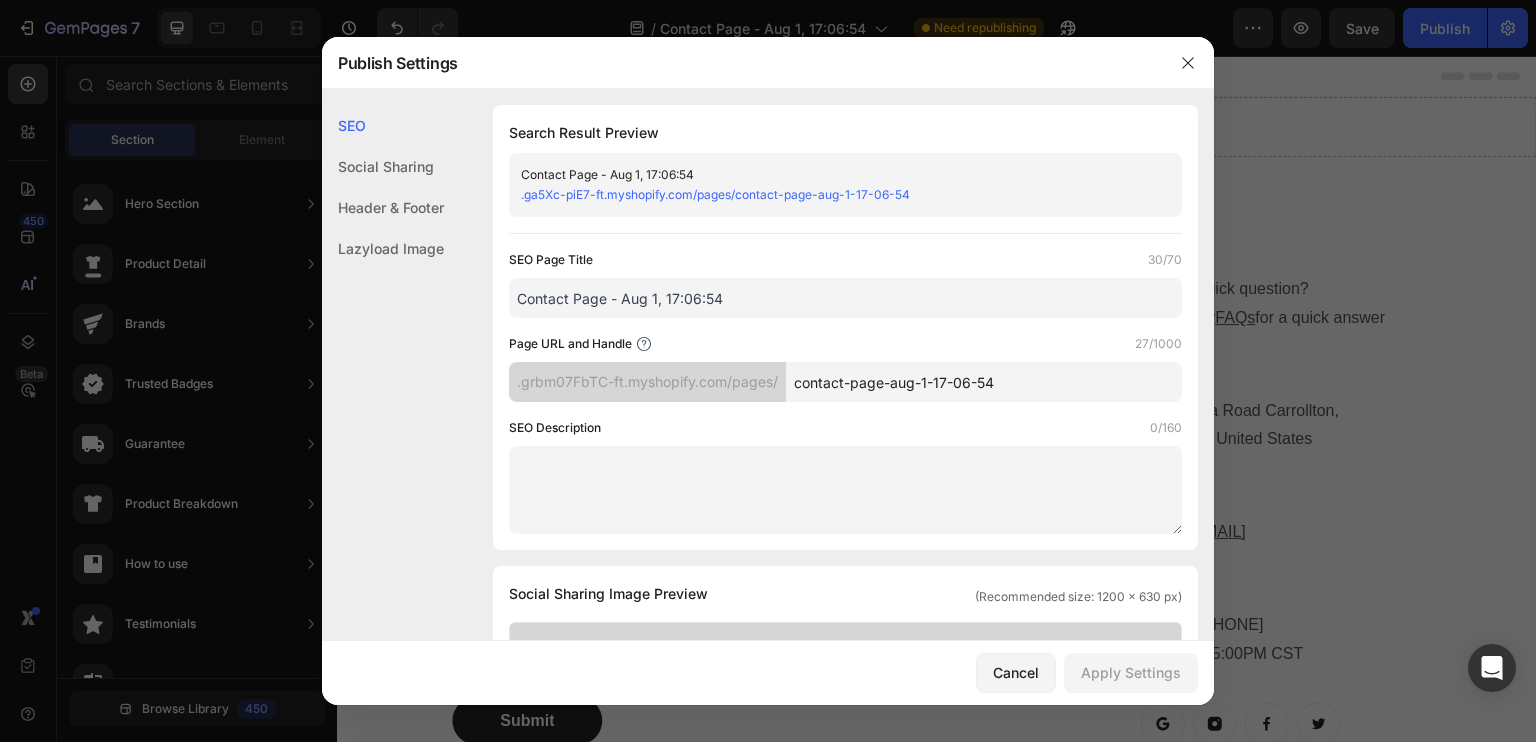 click on "contact-page-aug-1-17-06-54" at bounding box center (984, 382) 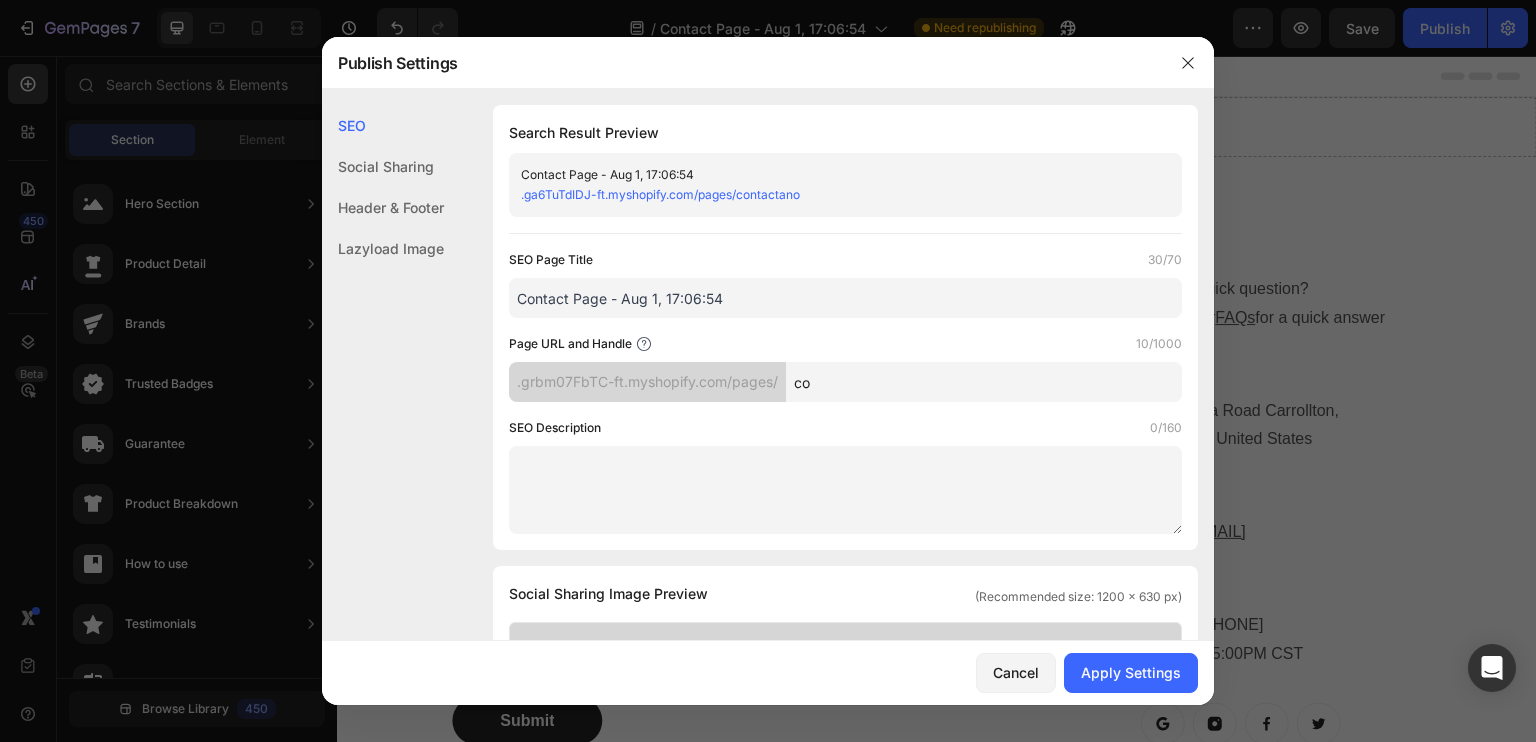 type on "c" 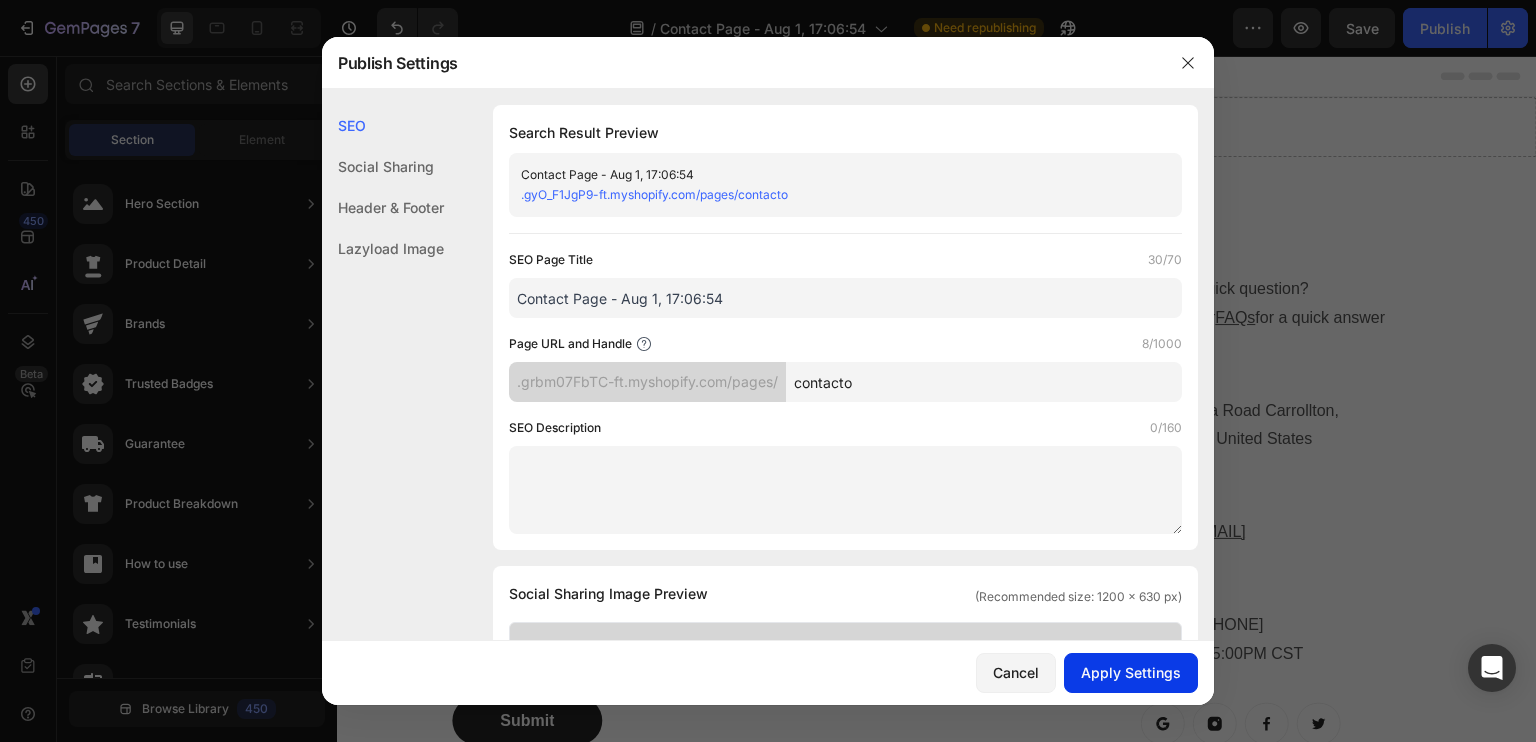 type on "contacto" 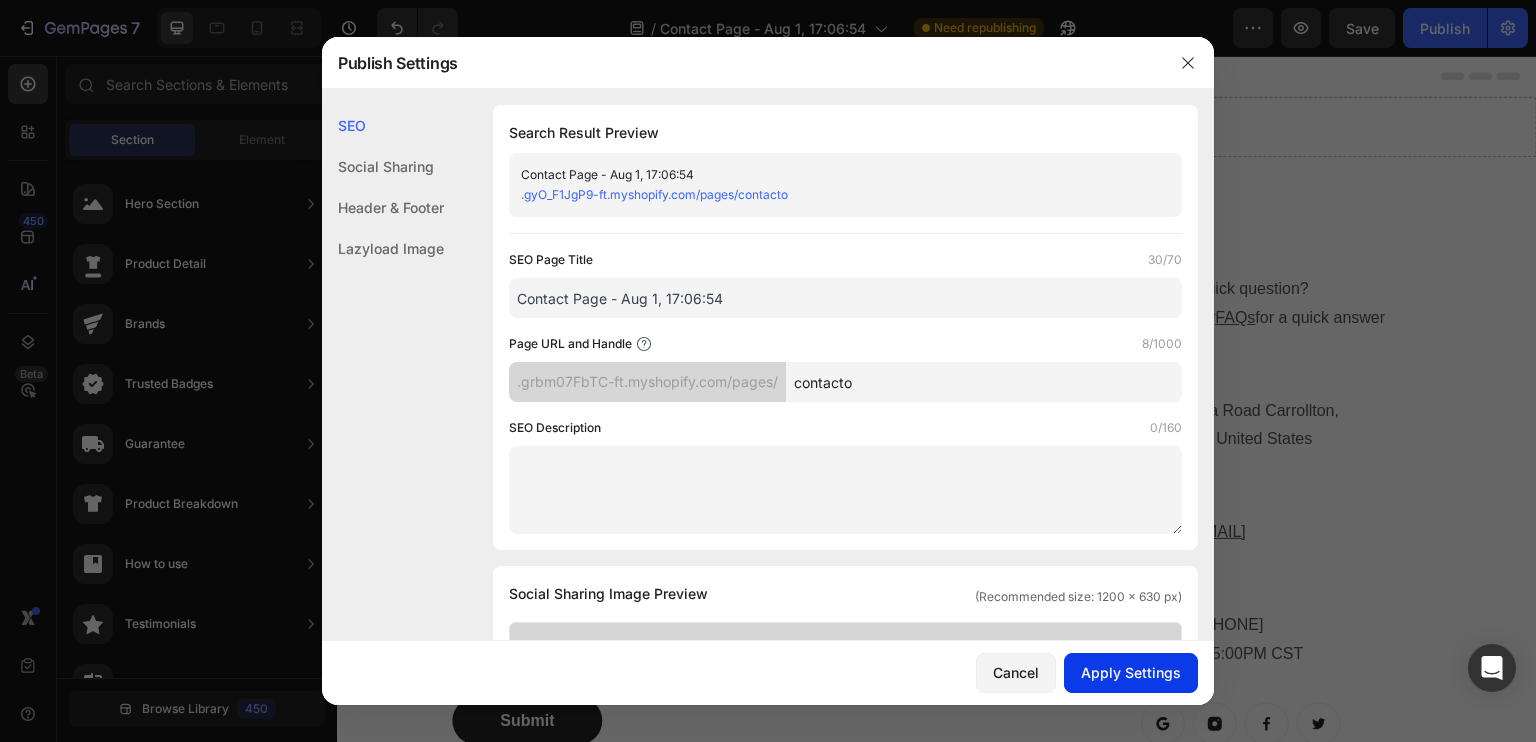 click on "Apply Settings" at bounding box center (1131, 672) 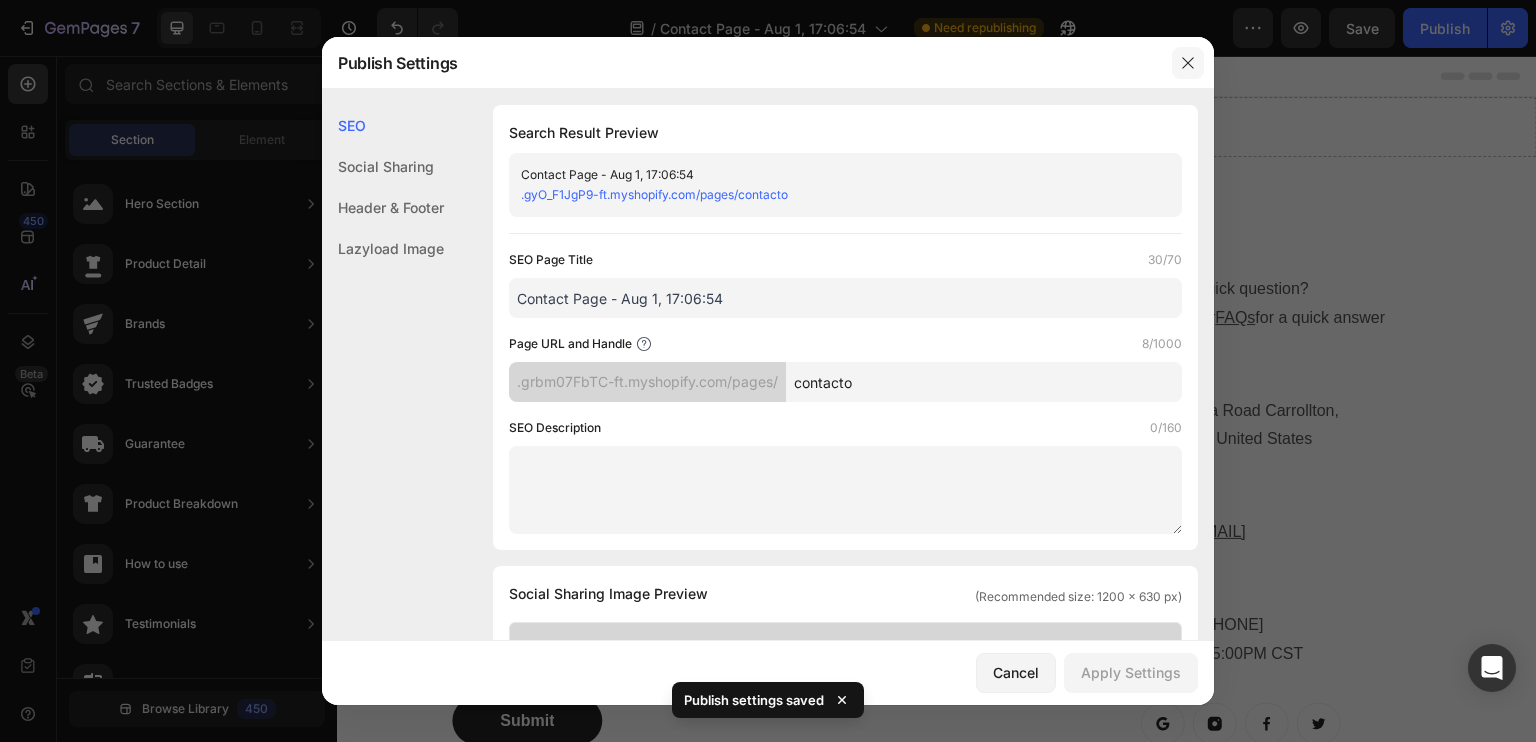 drag, startPoint x: 1181, startPoint y: 64, endPoint x: 844, endPoint y: 11, distance: 341.1422 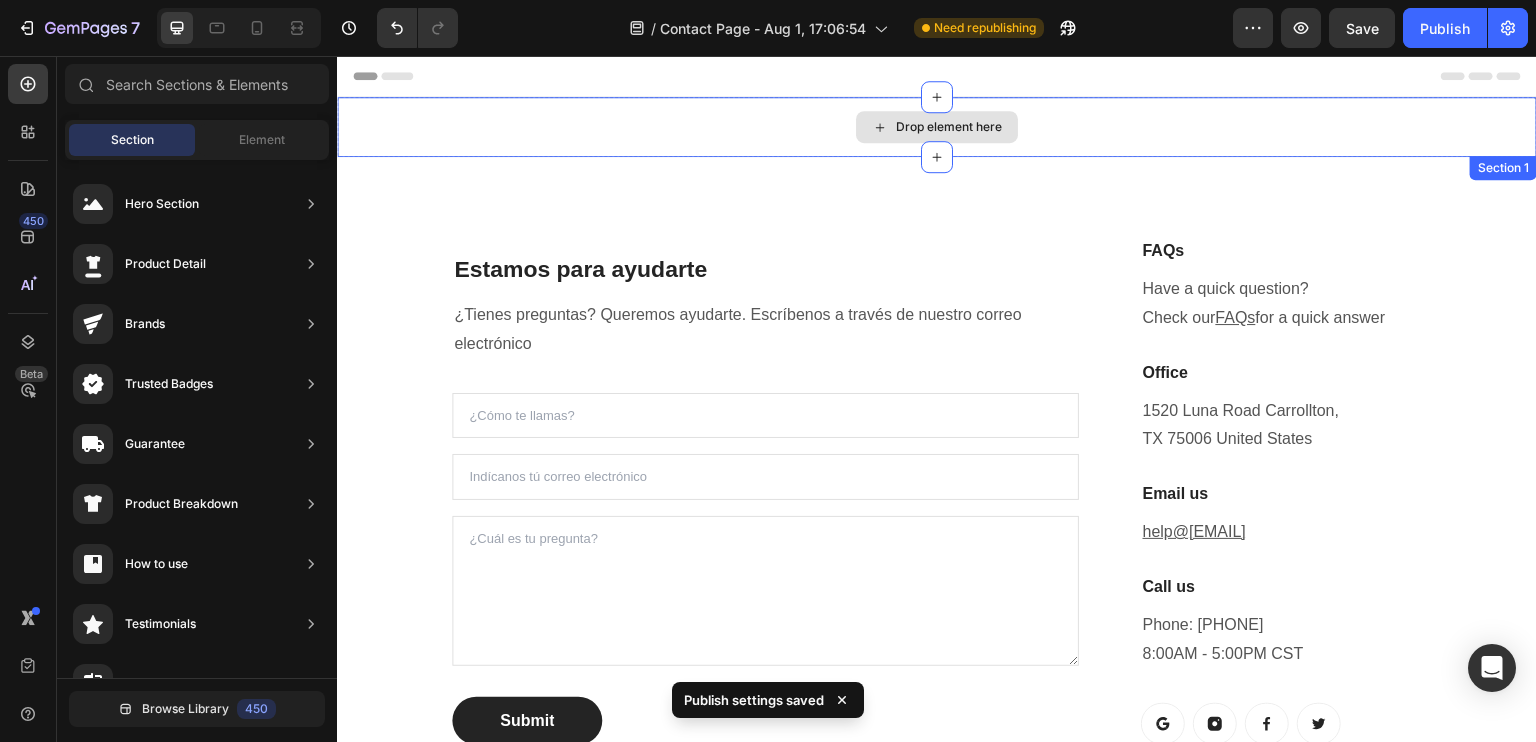click on "Drop element here" at bounding box center [949, 127] 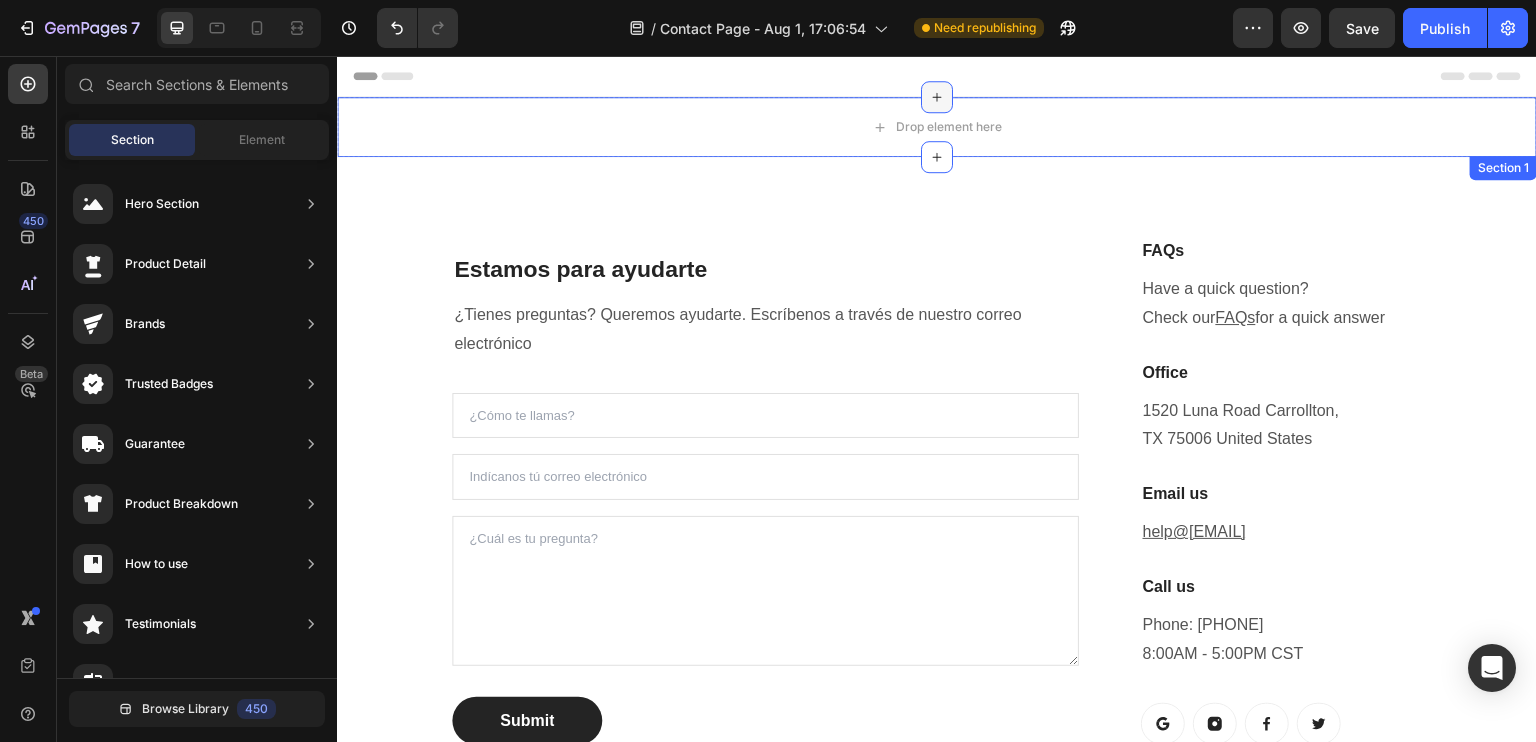 click 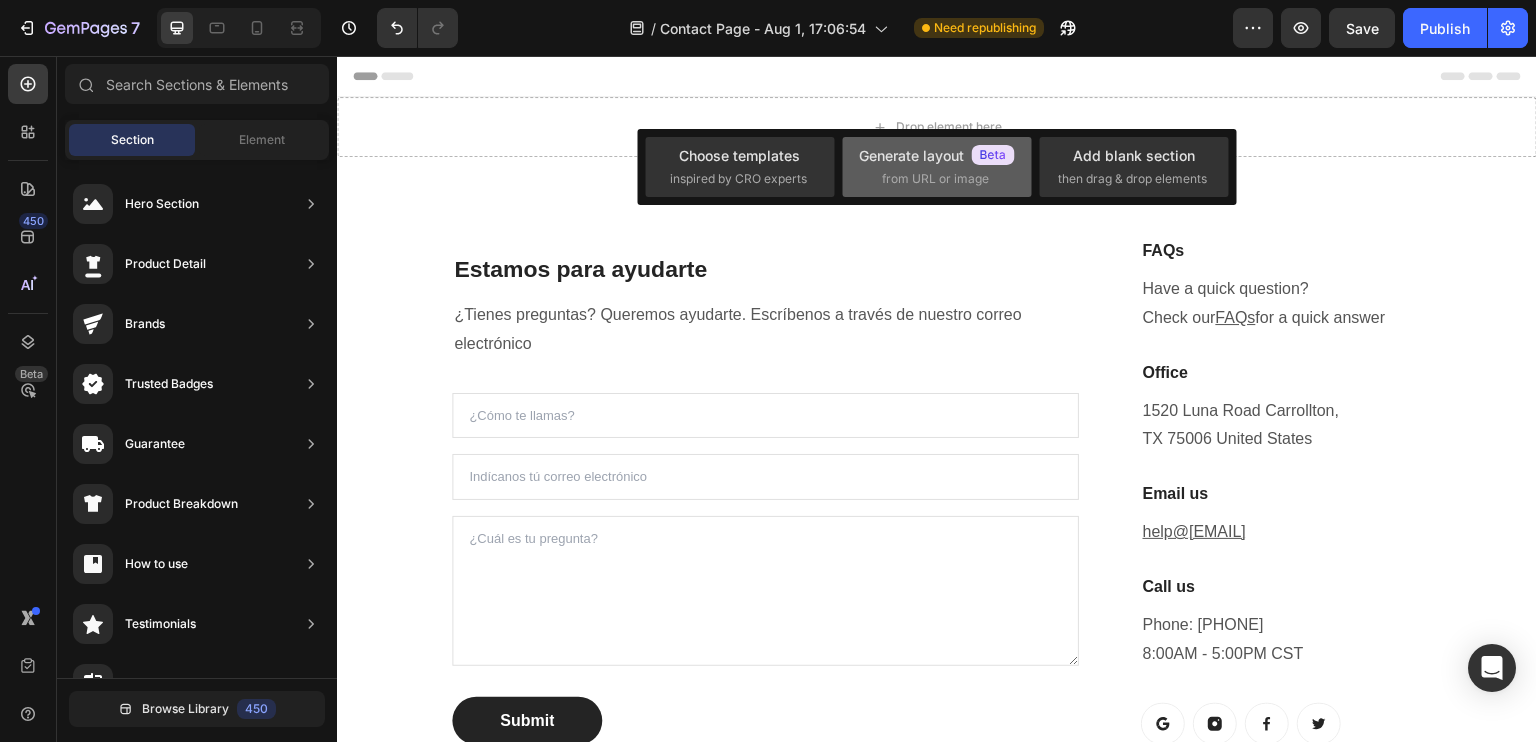 click on "Generate layout" at bounding box center [937, 155] 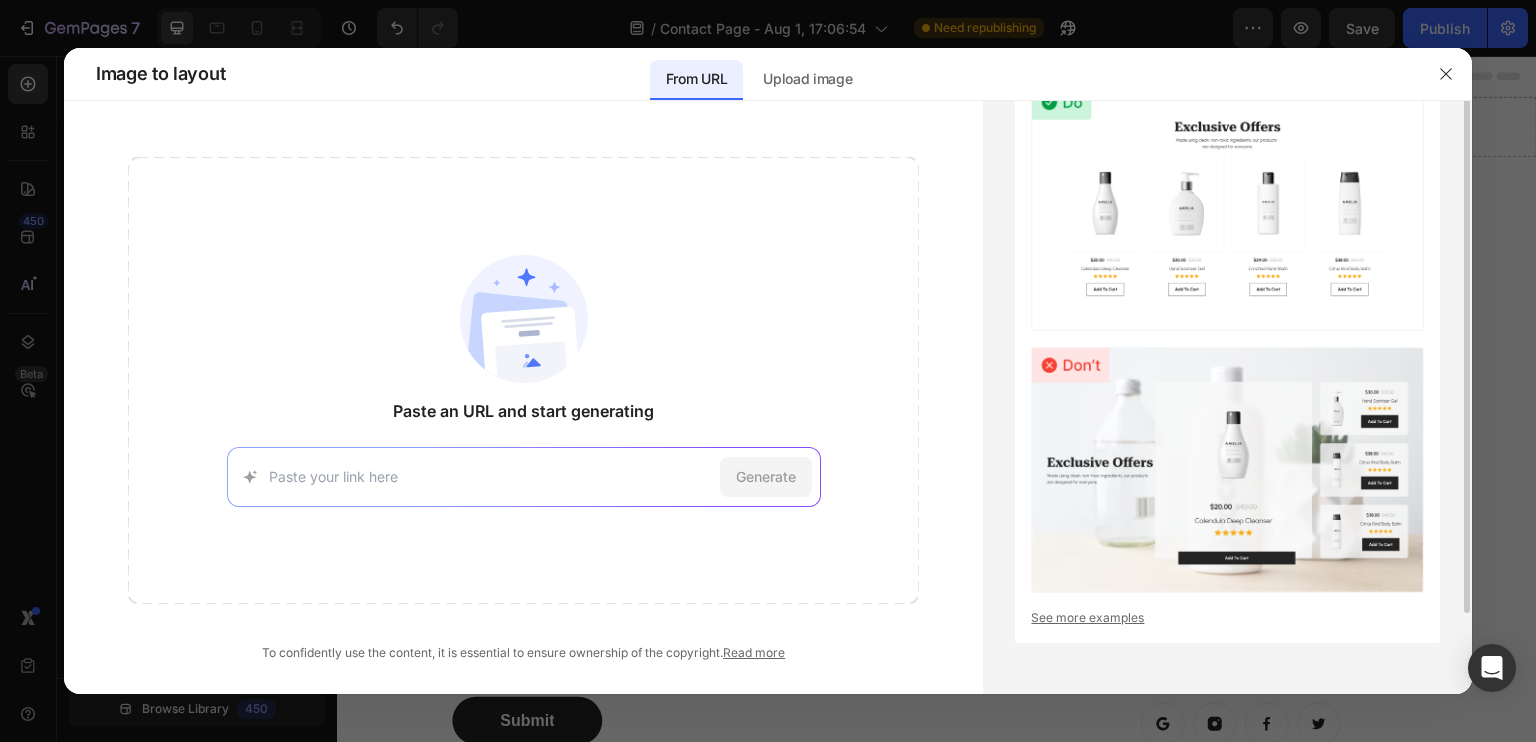 scroll, scrollTop: 0, scrollLeft: 0, axis: both 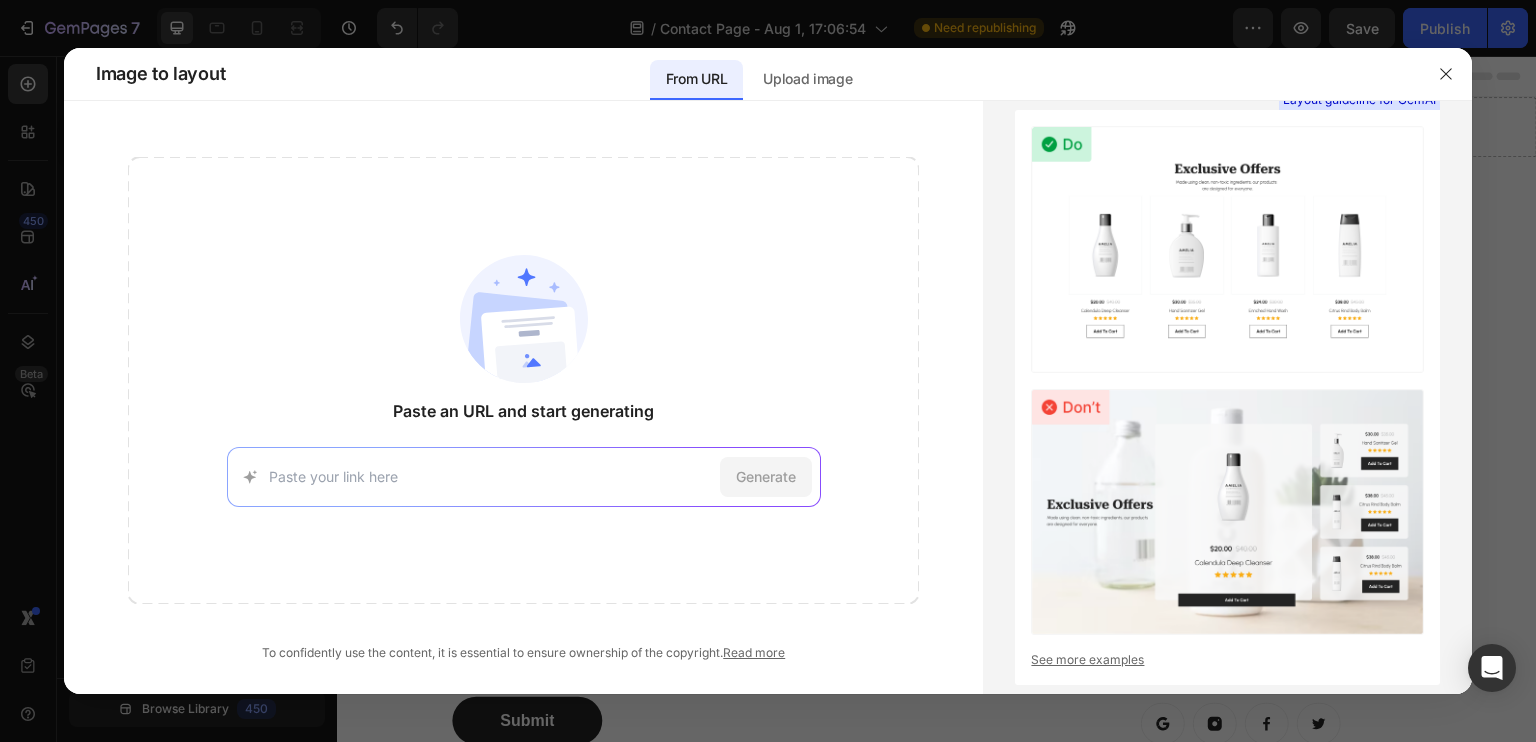 click at bounding box center [490, 476] 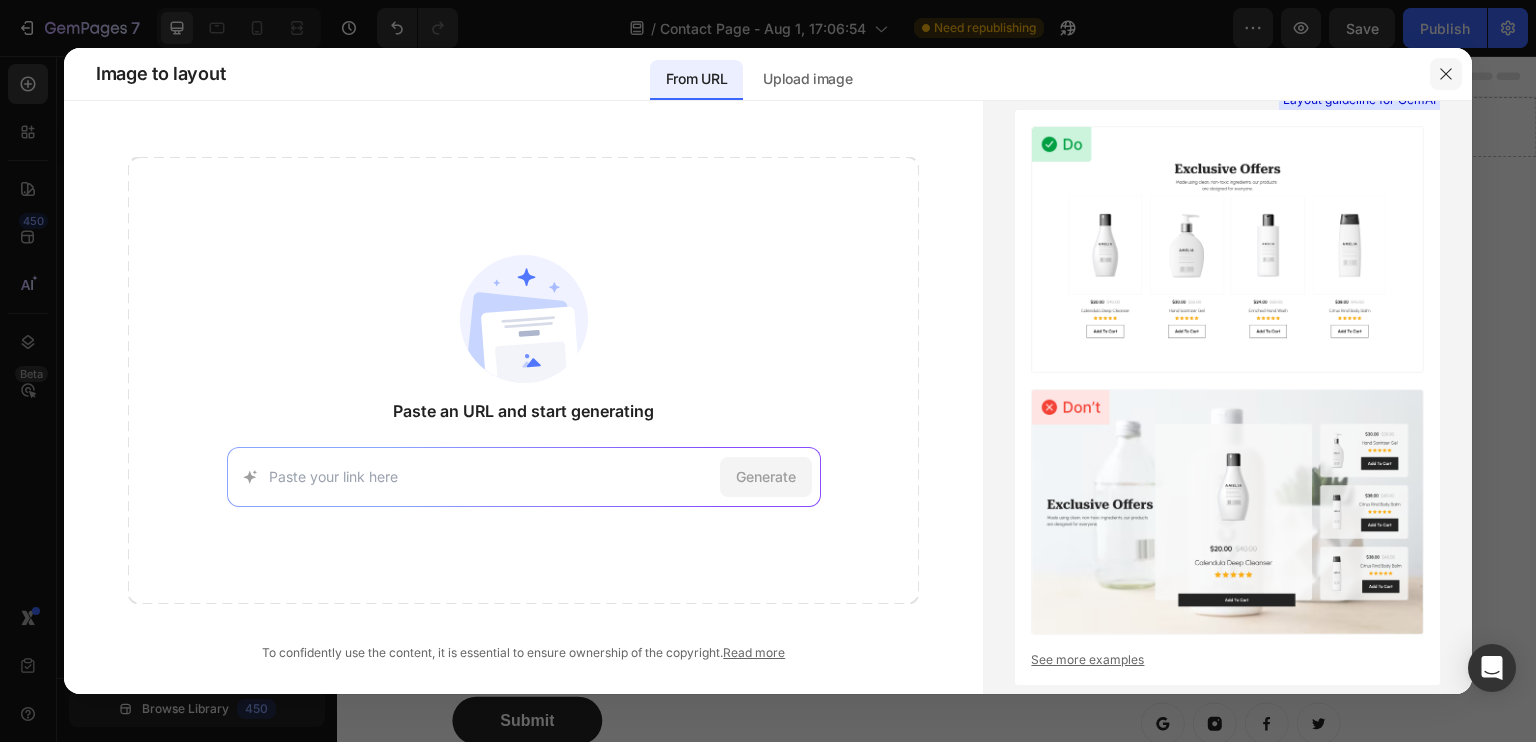 drag, startPoint x: 1446, startPoint y: 71, endPoint x: 1109, endPoint y: 17, distance: 341.29898 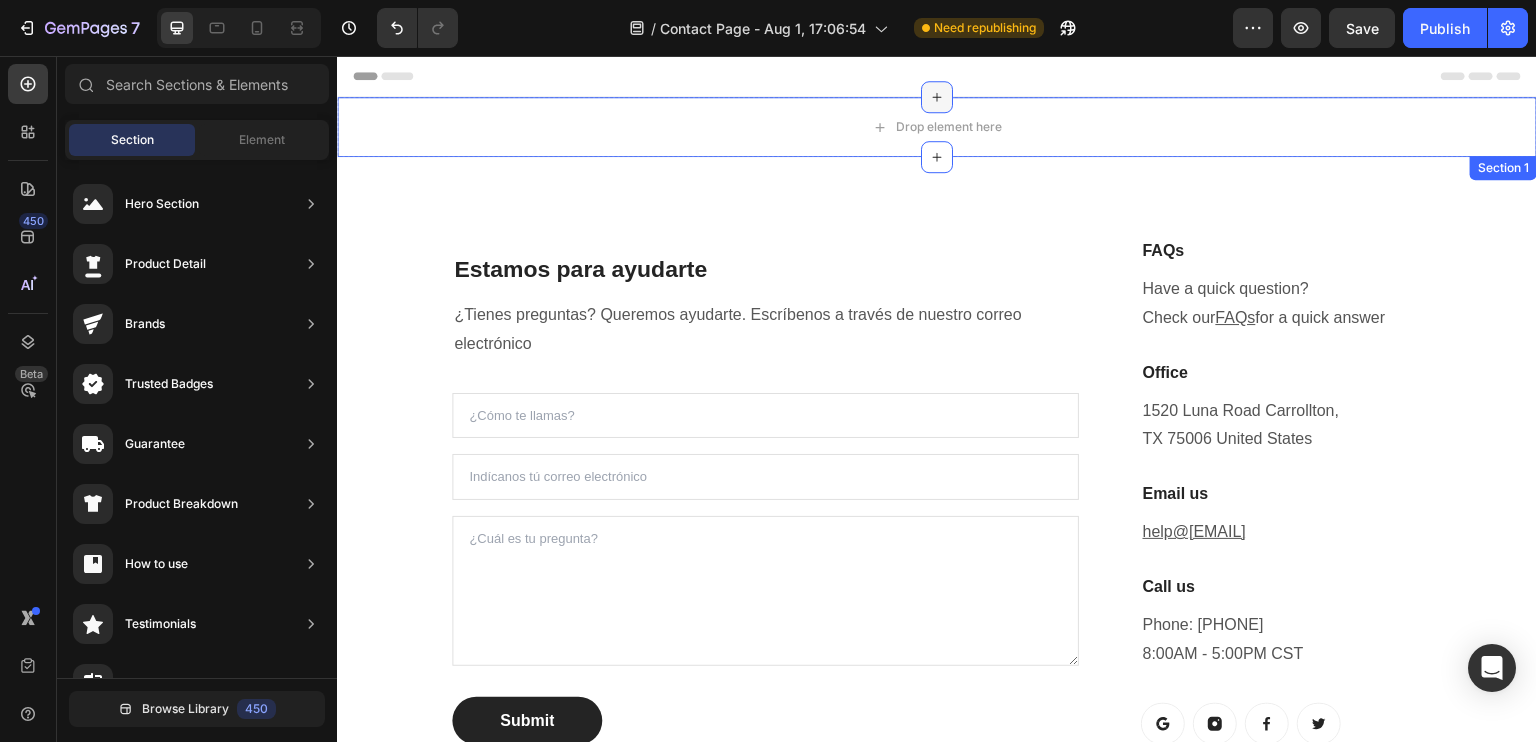click at bounding box center [937, 97] 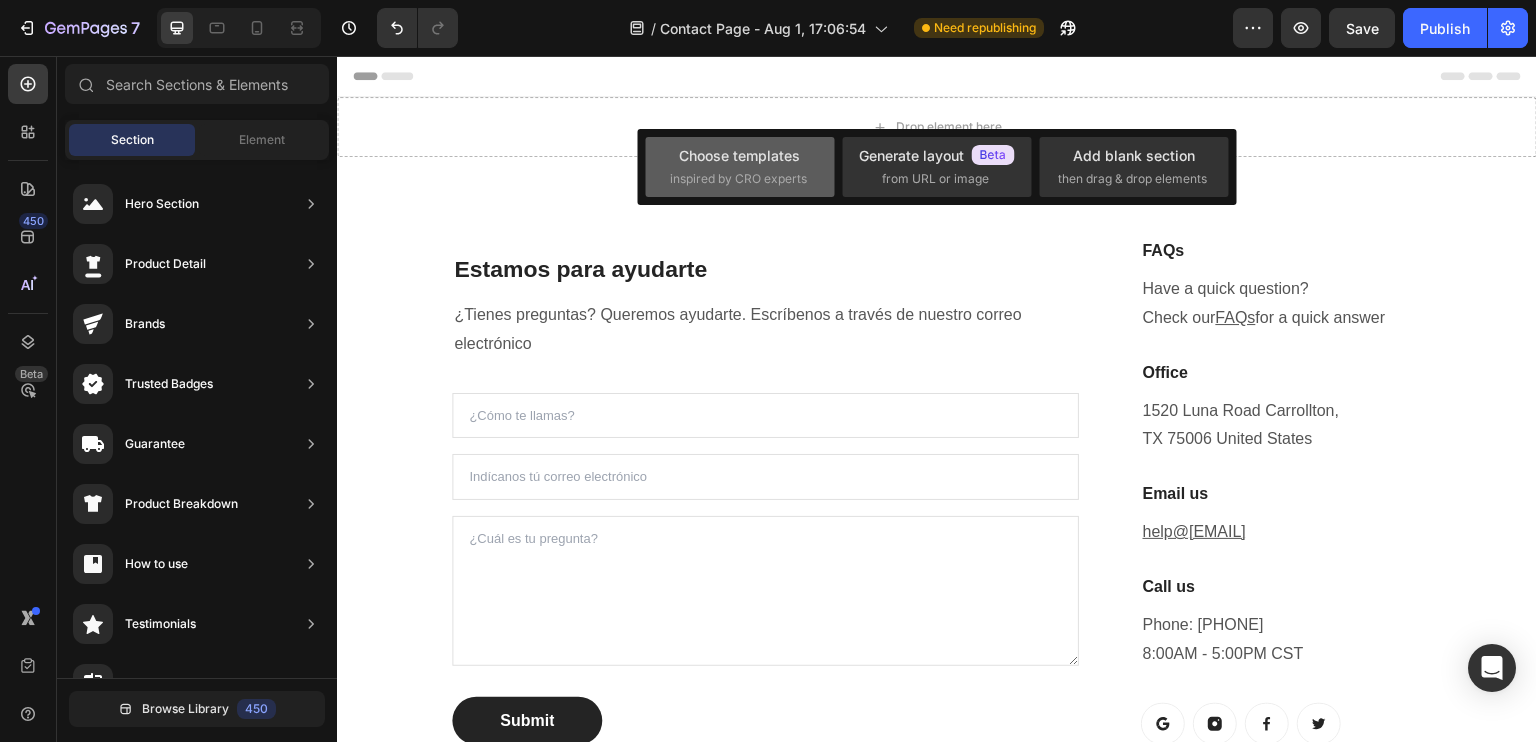click on "Choose templates" at bounding box center (739, 155) 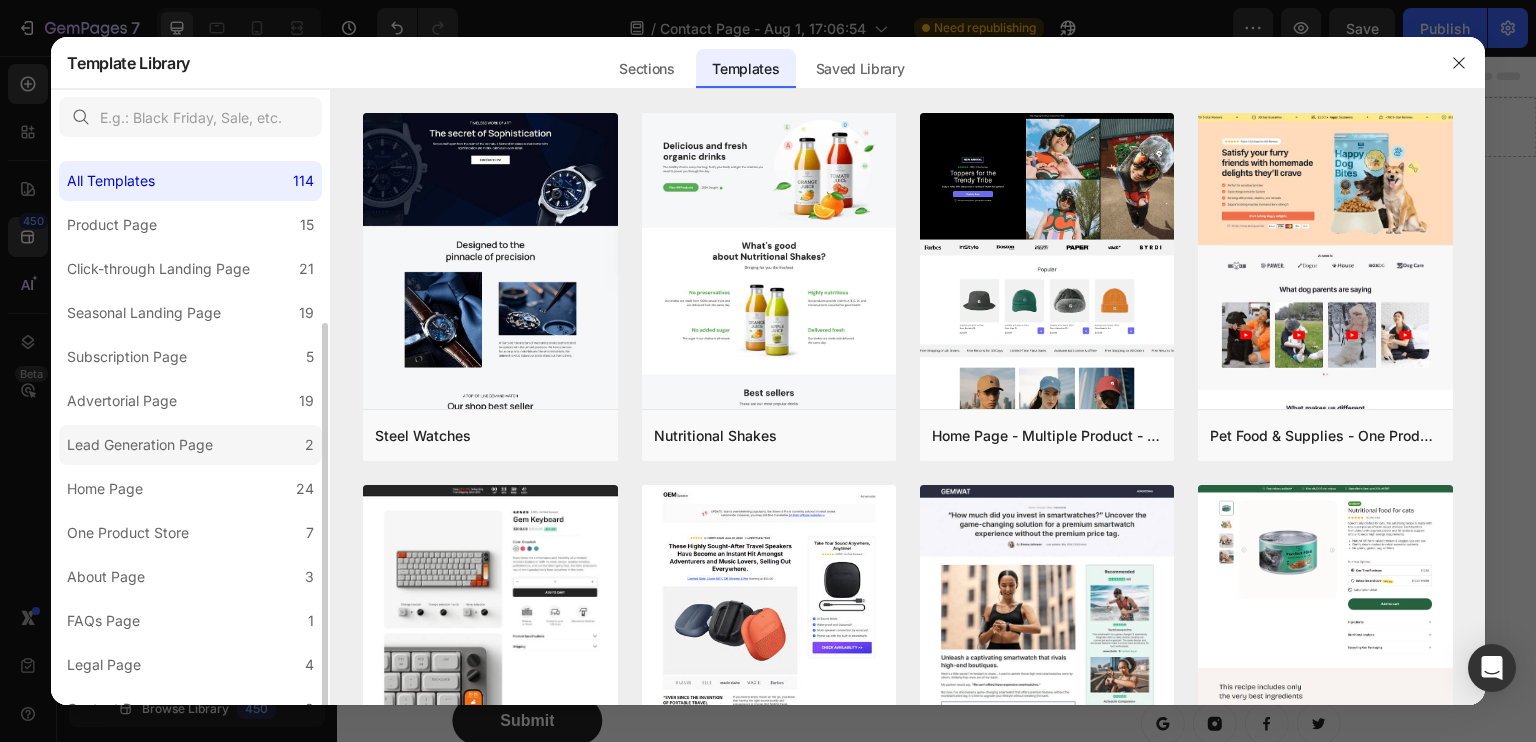 scroll, scrollTop: 156, scrollLeft: 0, axis: vertical 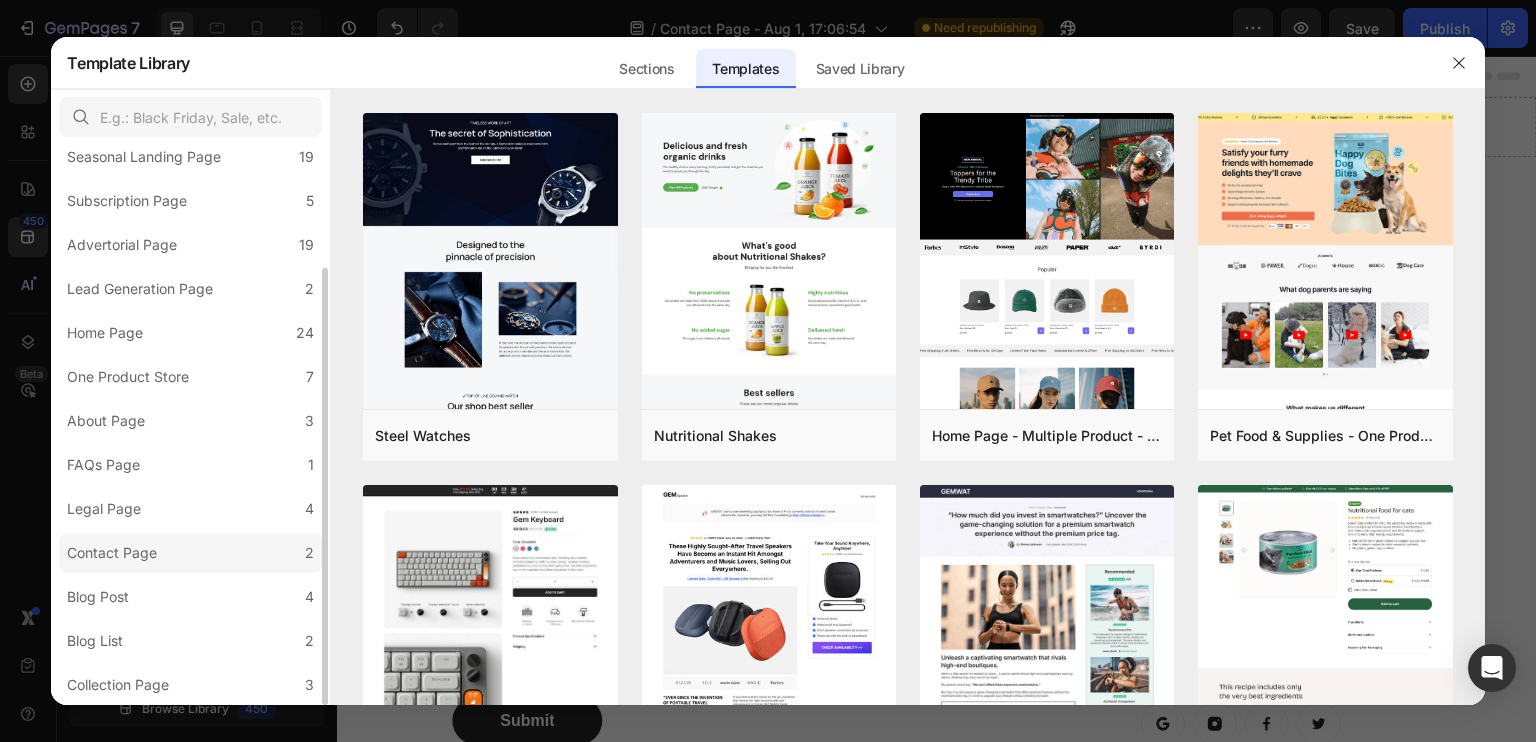 click on "Contact Page" at bounding box center [112, 553] 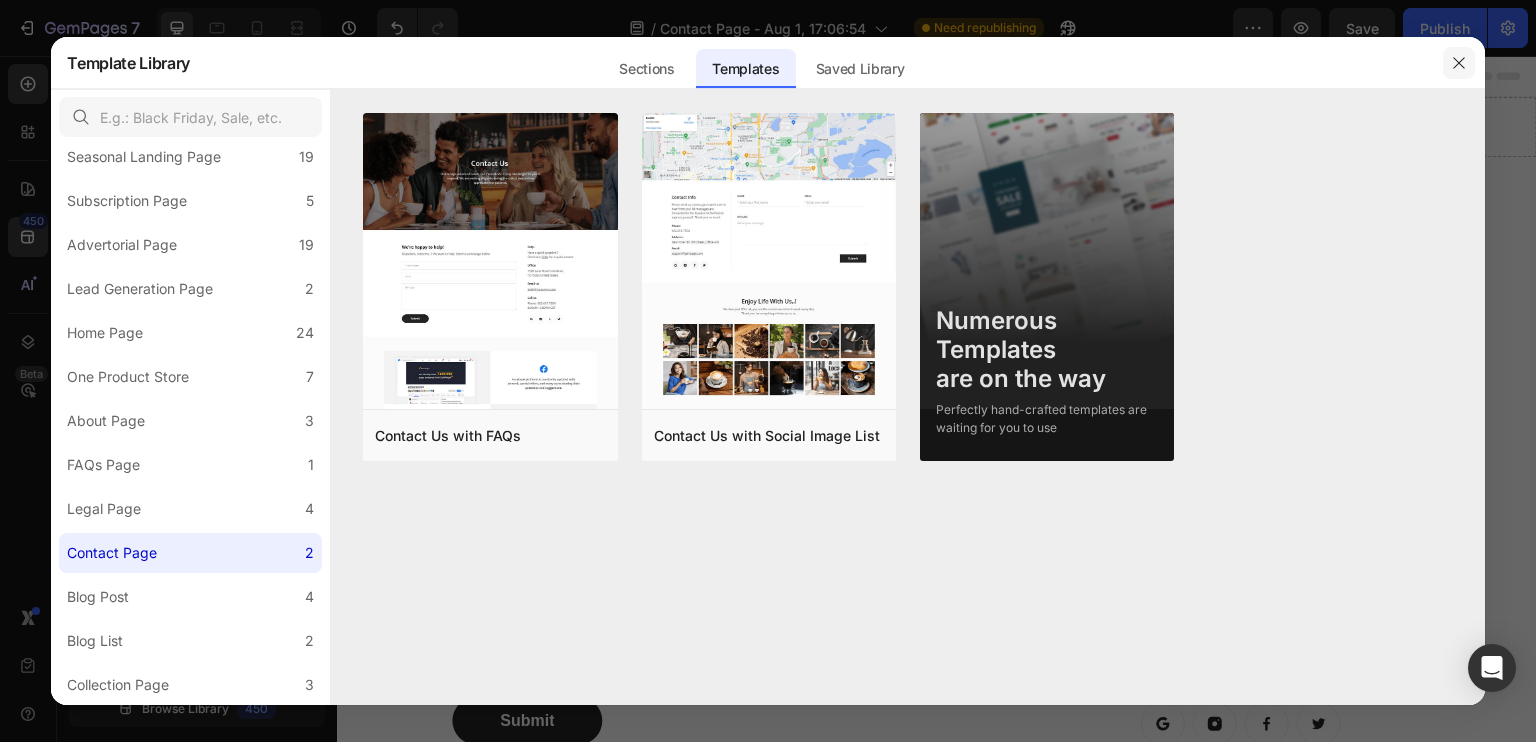drag, startPoint x: 1471, startPoint y: 60, endPoint x: 1134, endPoint y: 4, distance: 341.62112 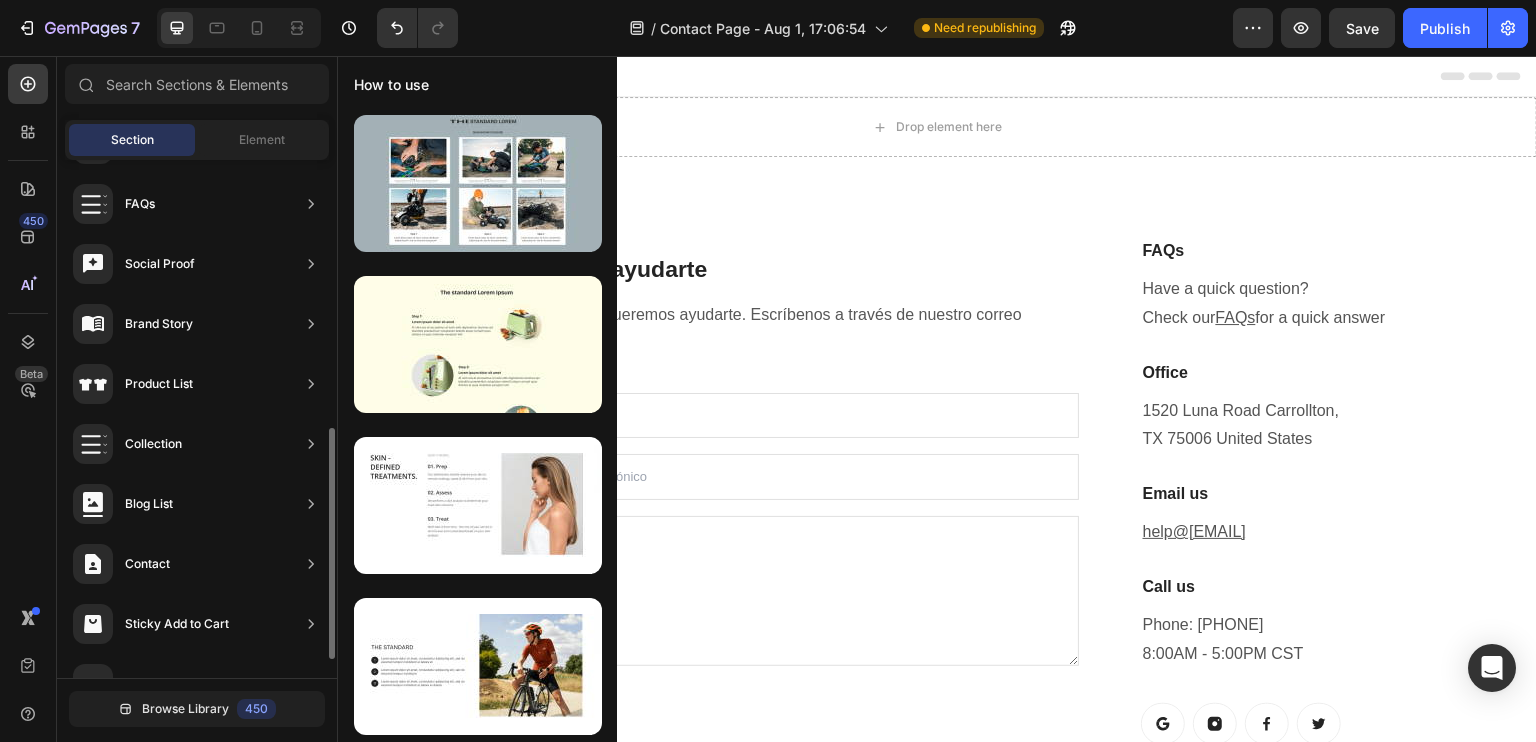 scroll, scrollTop: 641, scrollLeft: 0, axis: vertical 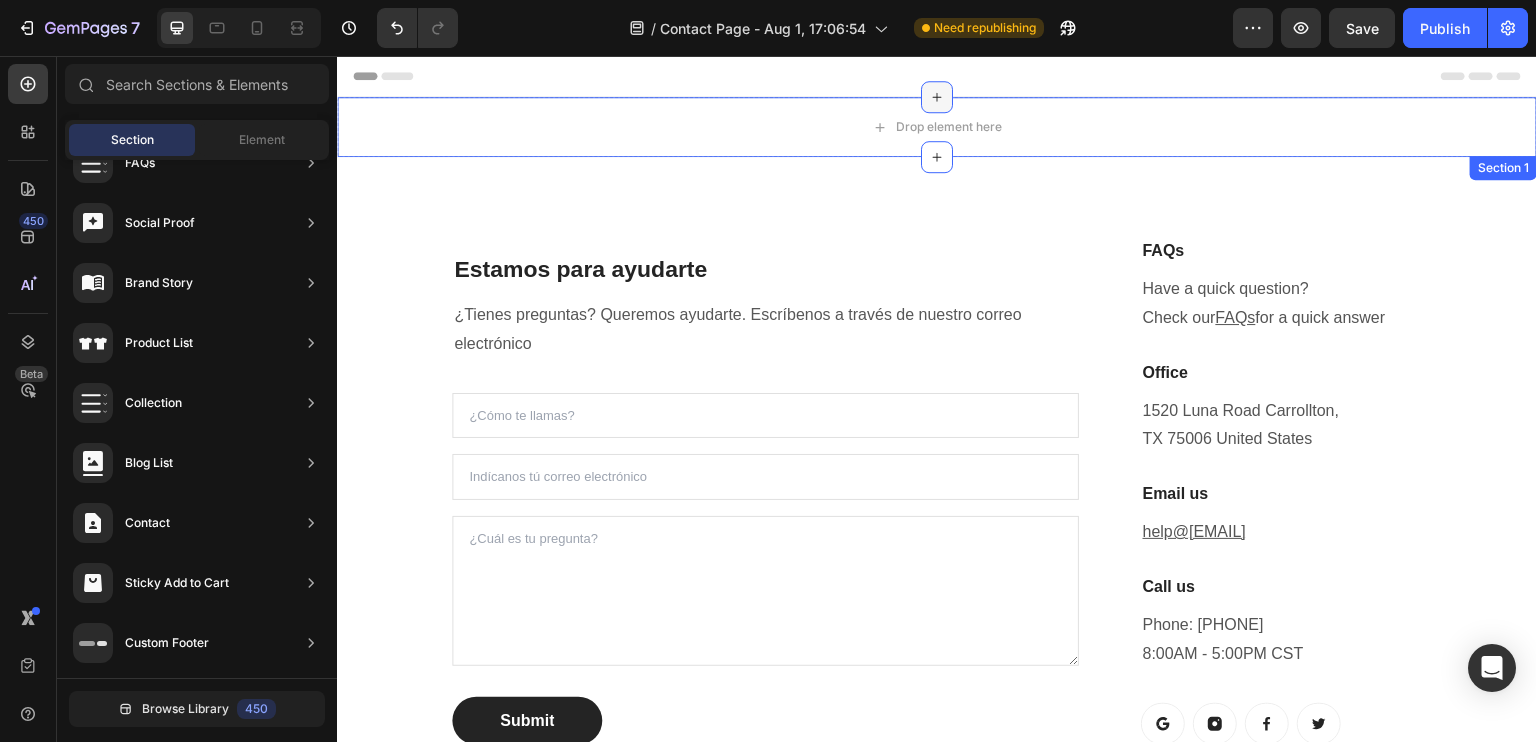 click at bounding box center [937, 97] 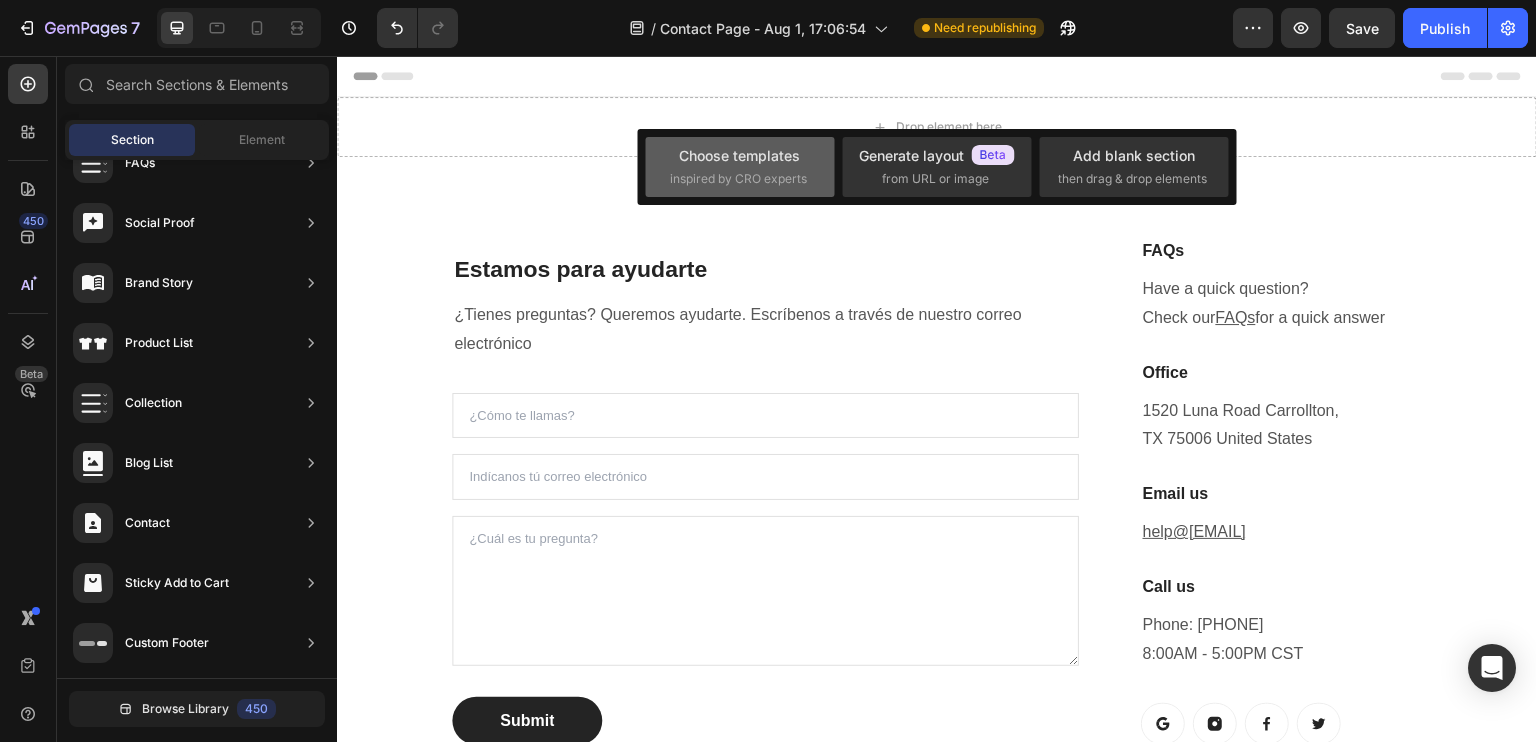 click on "Choose templates  inspired by CRO experts" at bounding box center [740, 166] 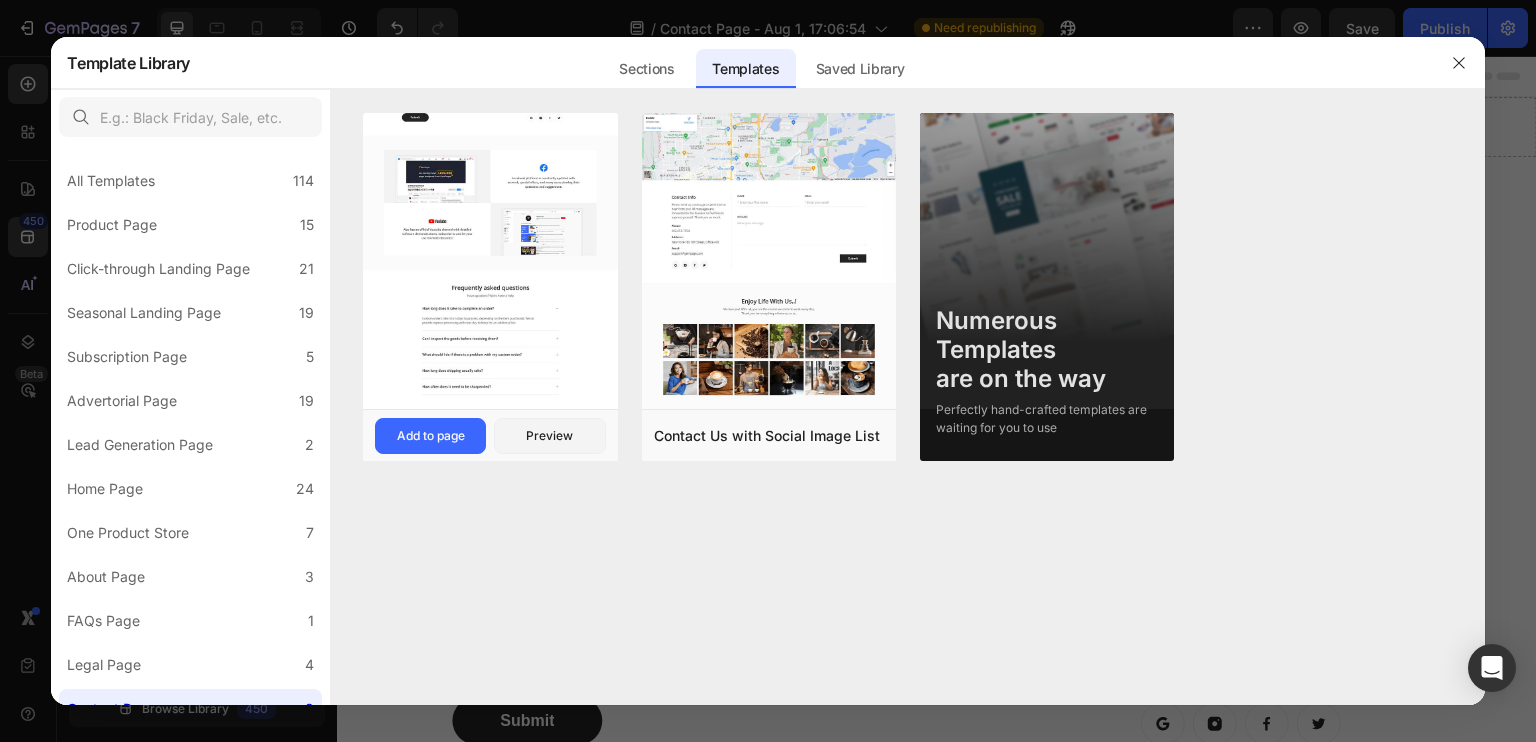 click at bounding box center [490, 160] 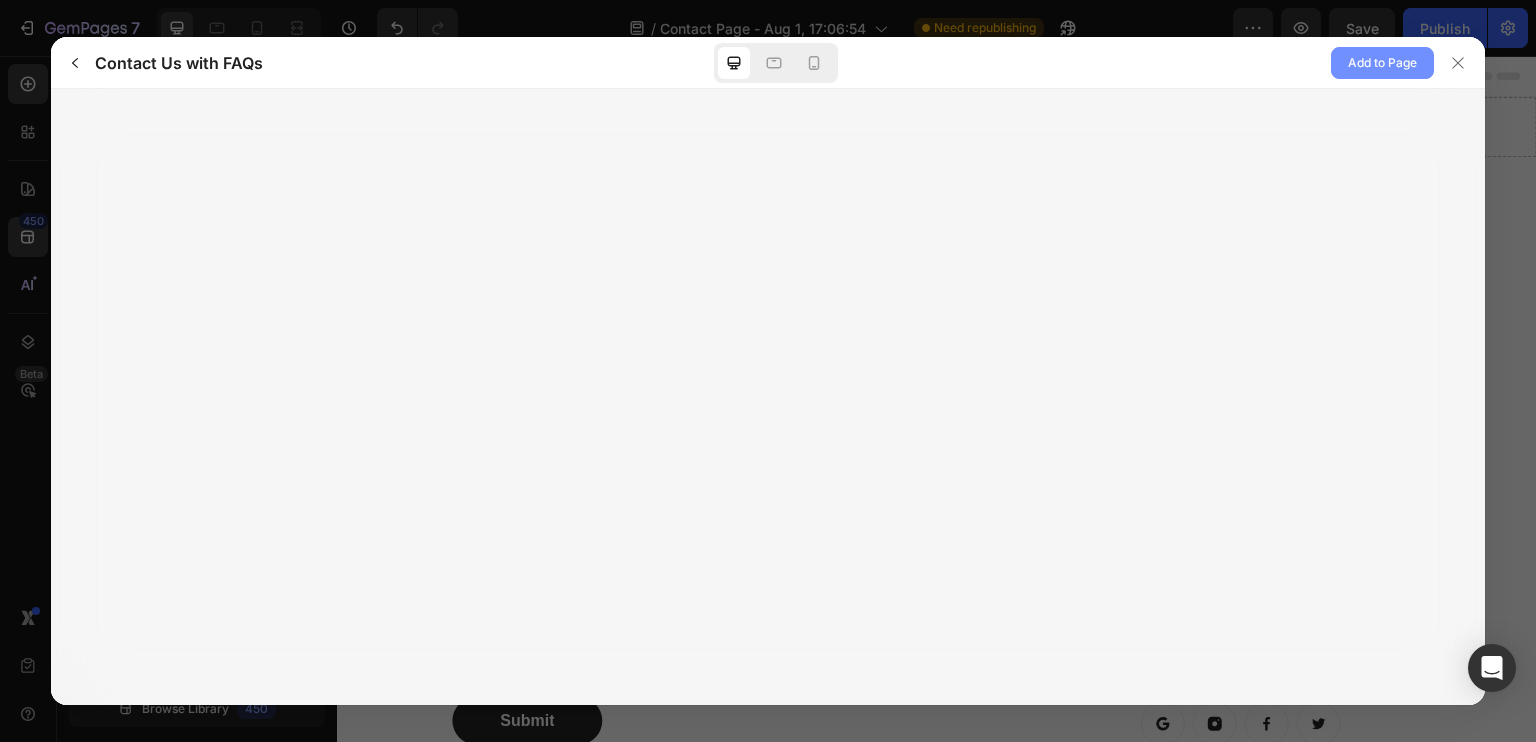 click on "Add to Page" 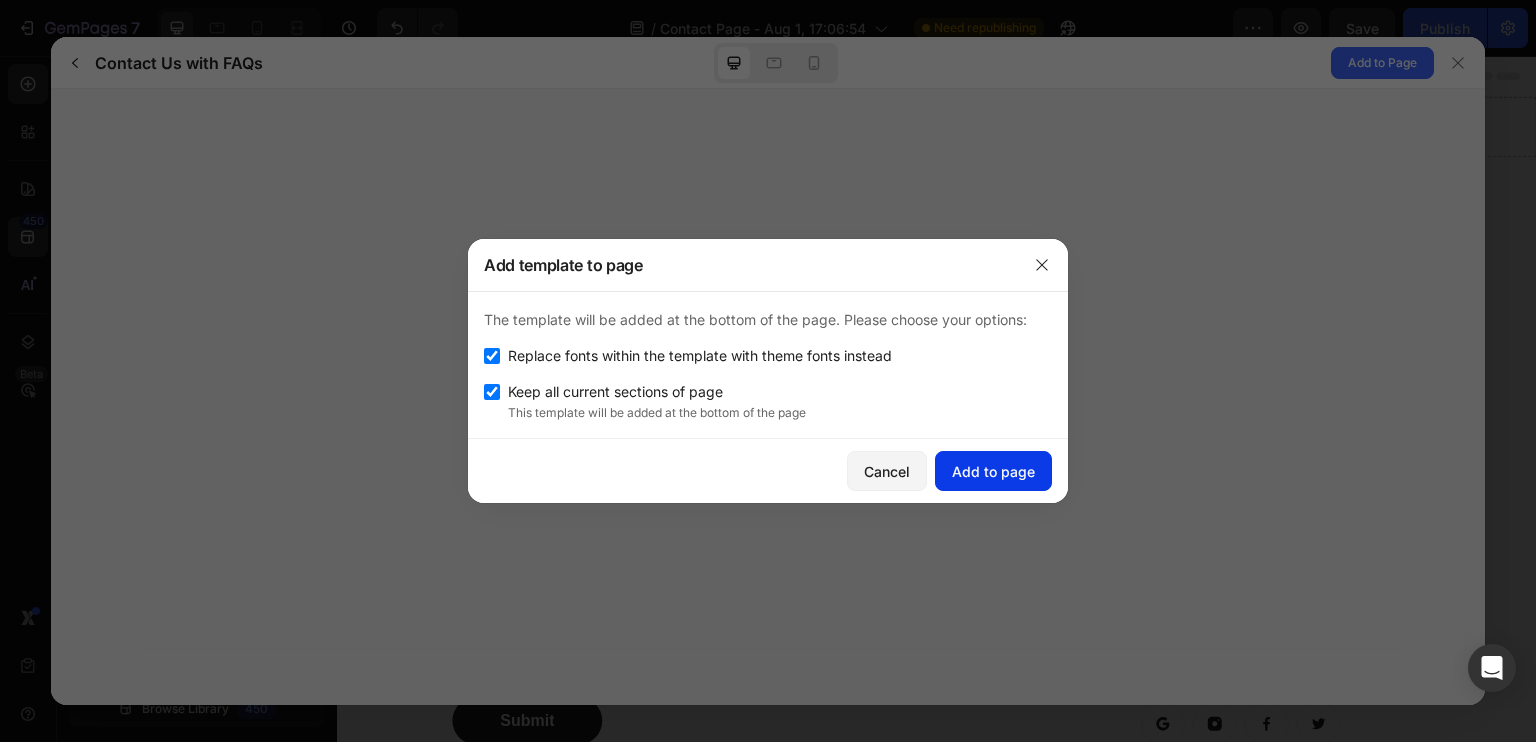 click on "Add to page" at bounding box center [993, 471] 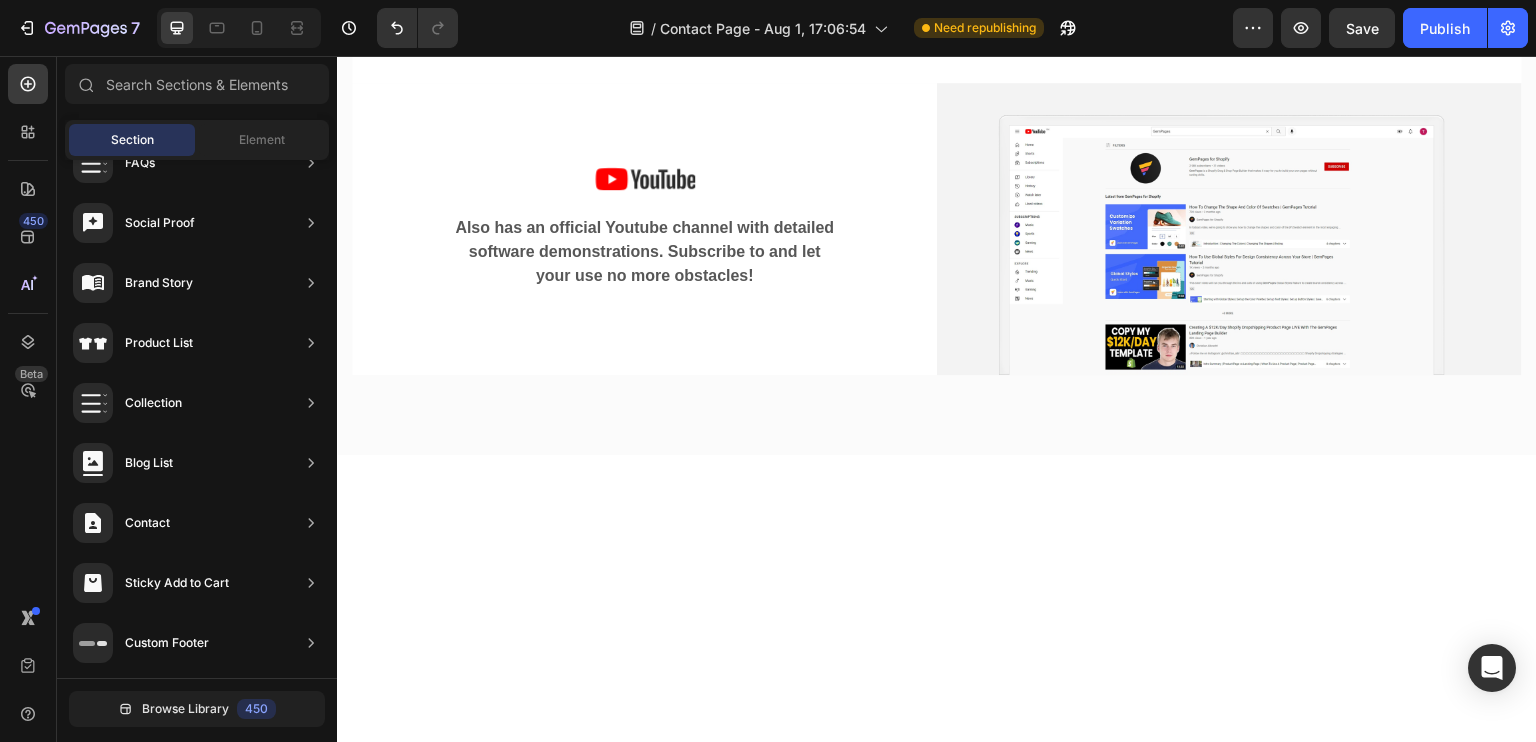 scroll, scrollTop: 1340, scrollLeft: 0, axis: vertical 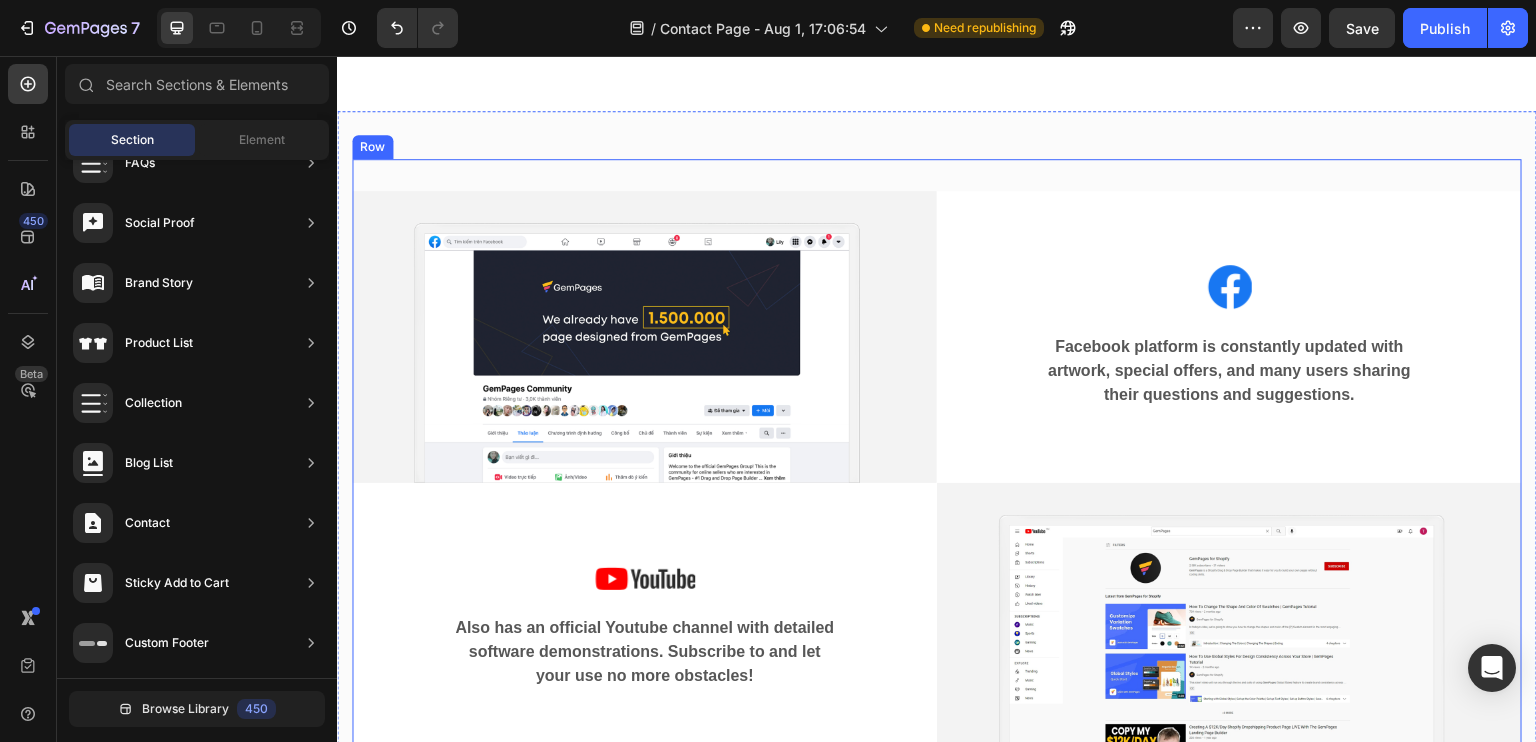click on "Image Image Facebook platform is constantly updated with artwork, special offers, and many users sharing their questions and suggestions. Text block Row Row Image Also has an official Youtube channel with detailed software demonstrations. Subscribe to and let your use no more obstacles! Text block Row Image Row Row" at bounding box center [937, 483] 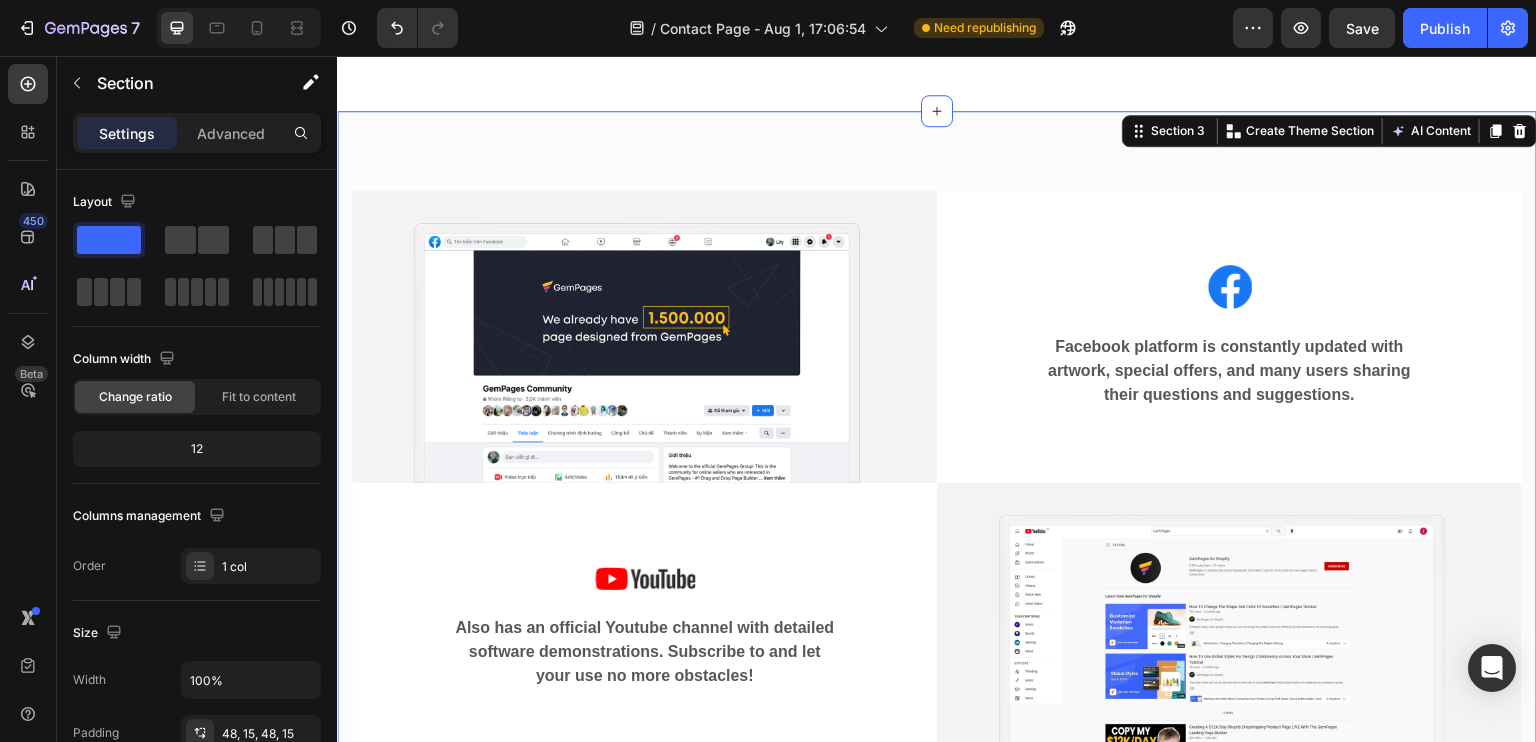 click on "Image Image Facebook platform is constantly updated with artwork, special offers, and many users sharing their questions and suggestions. Text block Row Row Image Also has an official Youtube channel with detailed software demonstrations. Subscribe to and let your use no more obstacles! Text block Row Image Row Row Section 3   You can create reusable sections Create Theme Section AI Content Write with GemAI What would you like to describe here? Tone and Voice Persuasive Product Set Rita - Sujetador y Braga (Prueba Variantes) Show more Generate" at bounding box center [937, 483] 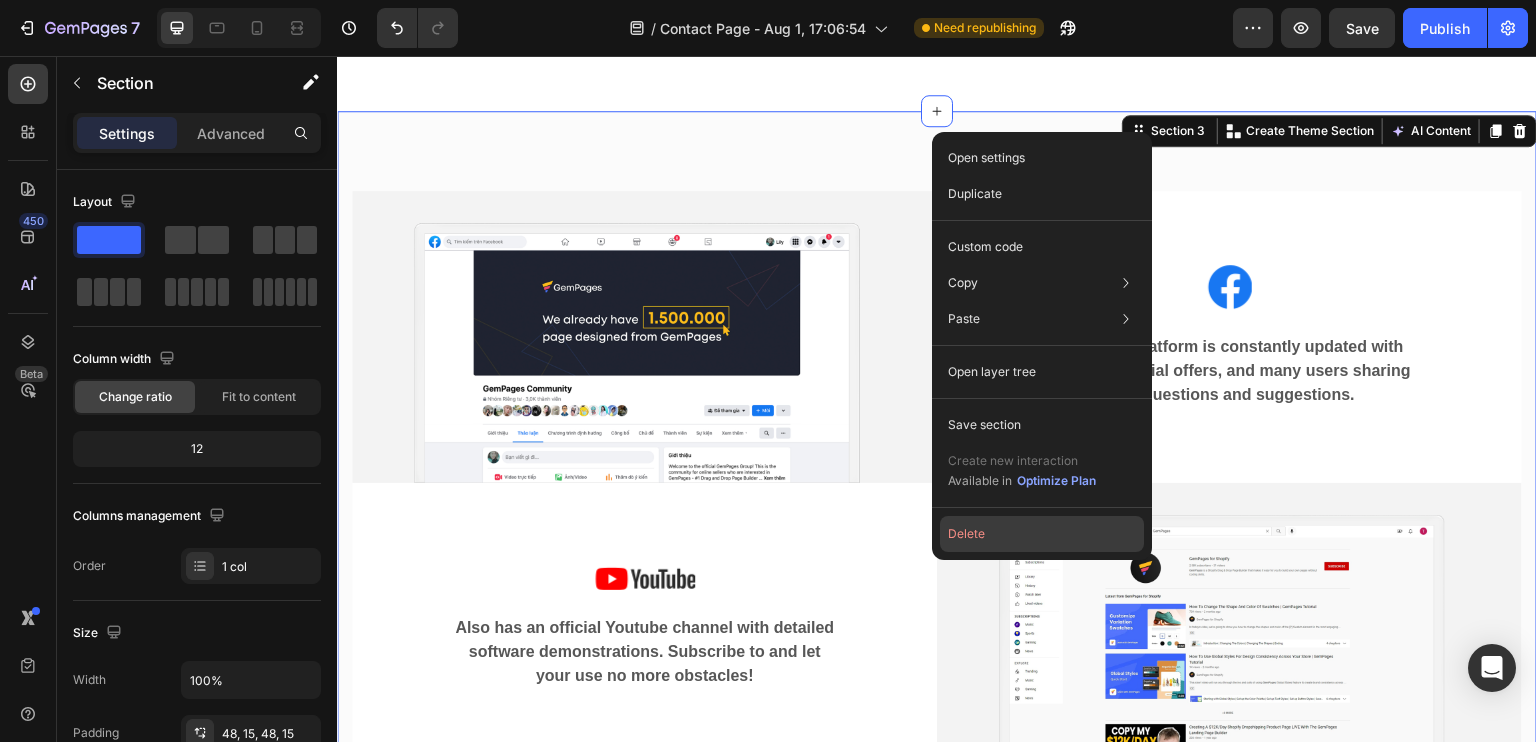 click on "Delete" 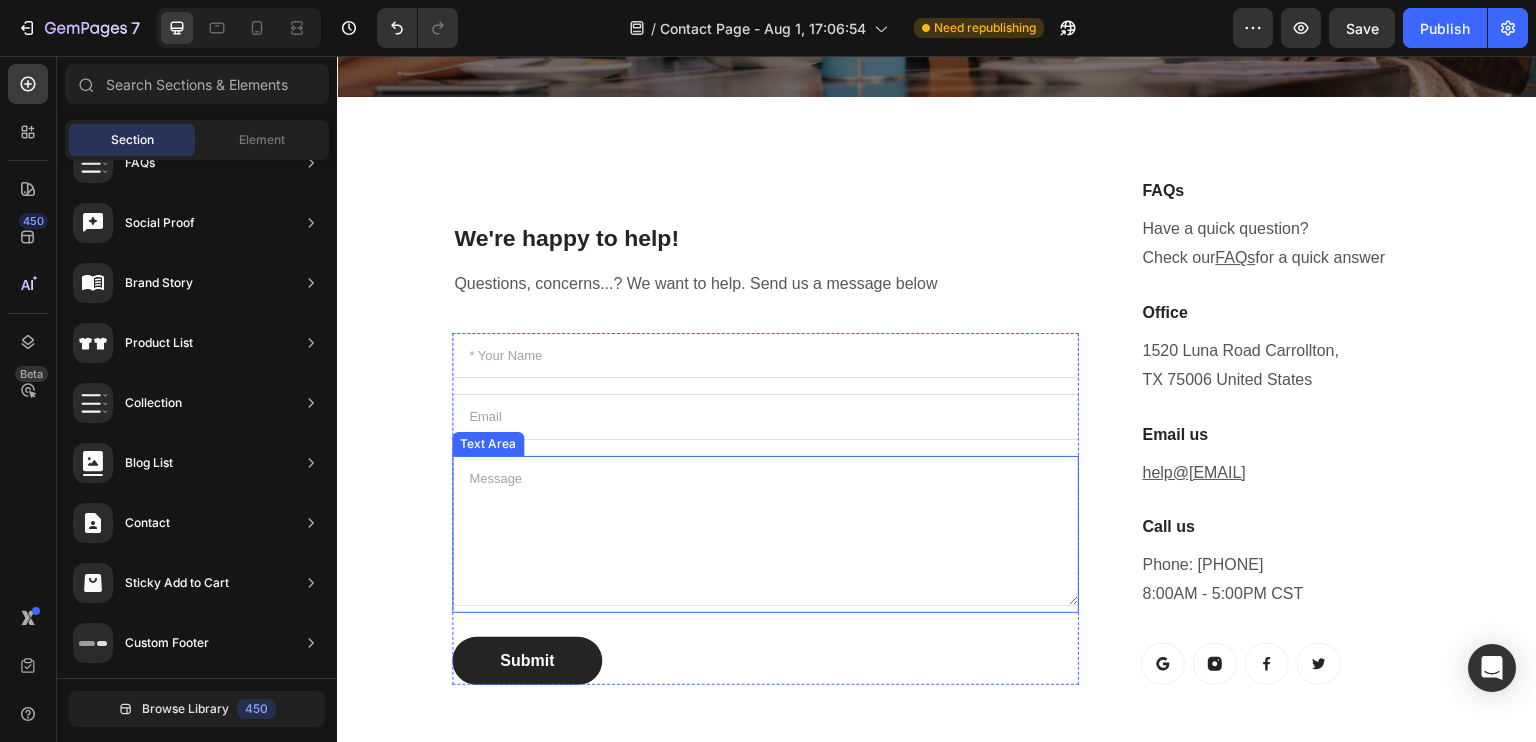 scroll, scrollTop: 493, scrollLeft: 0, axis: vertical 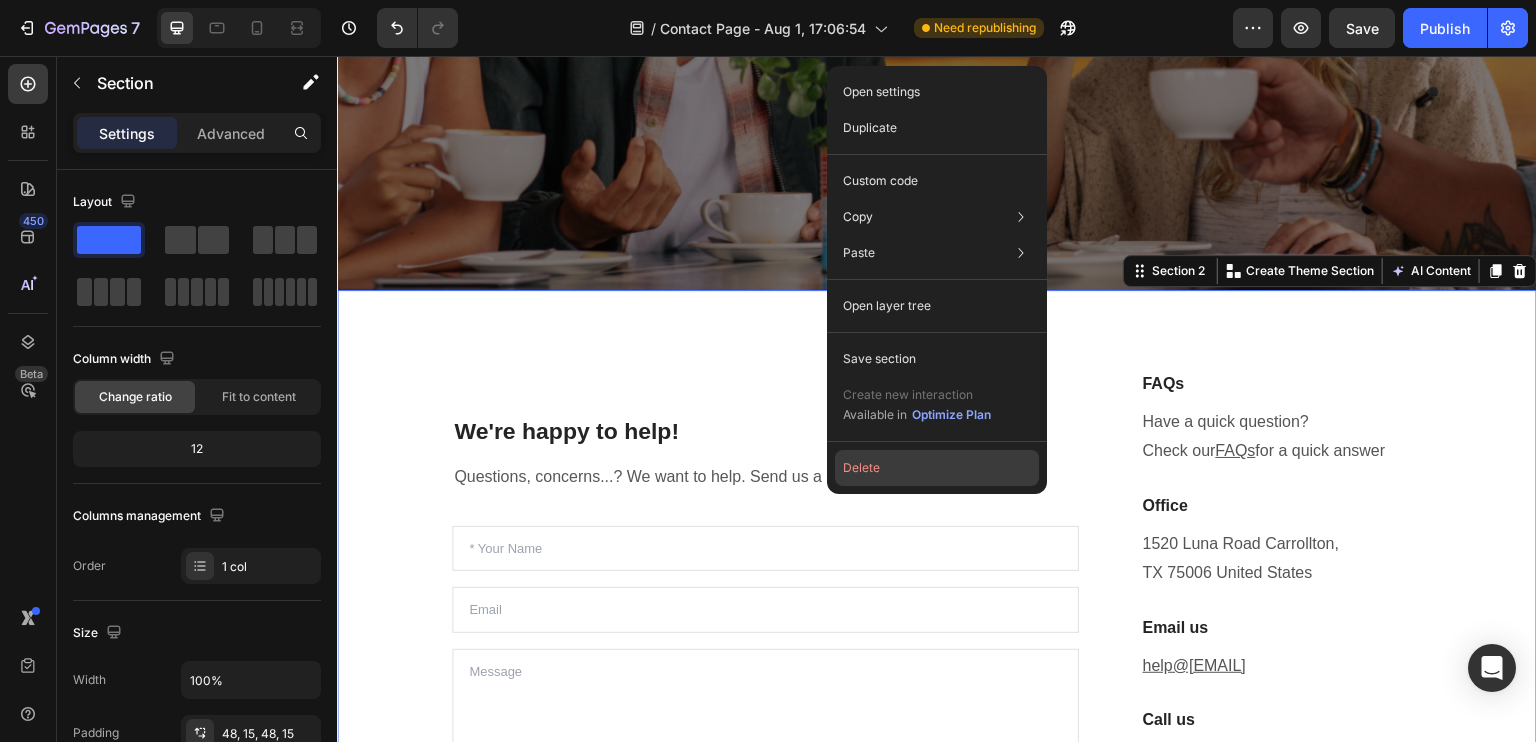 drag, startPoint x: 912, startPoint y: 460, endPoint x: 576, endPoint y: 404, distance: 340.6347 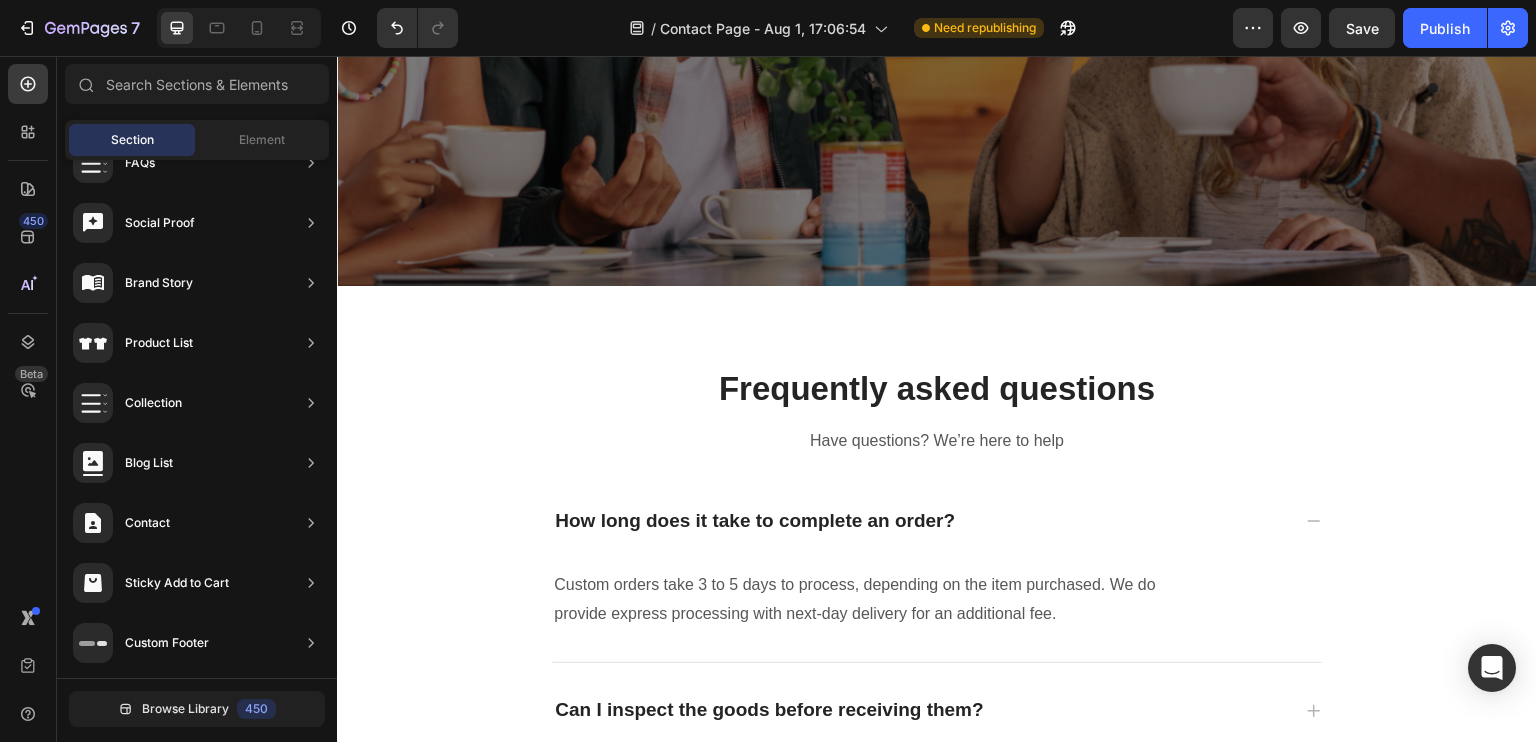 scroll, scrollTop: 493, scrollLeft: 0, axis: vertical 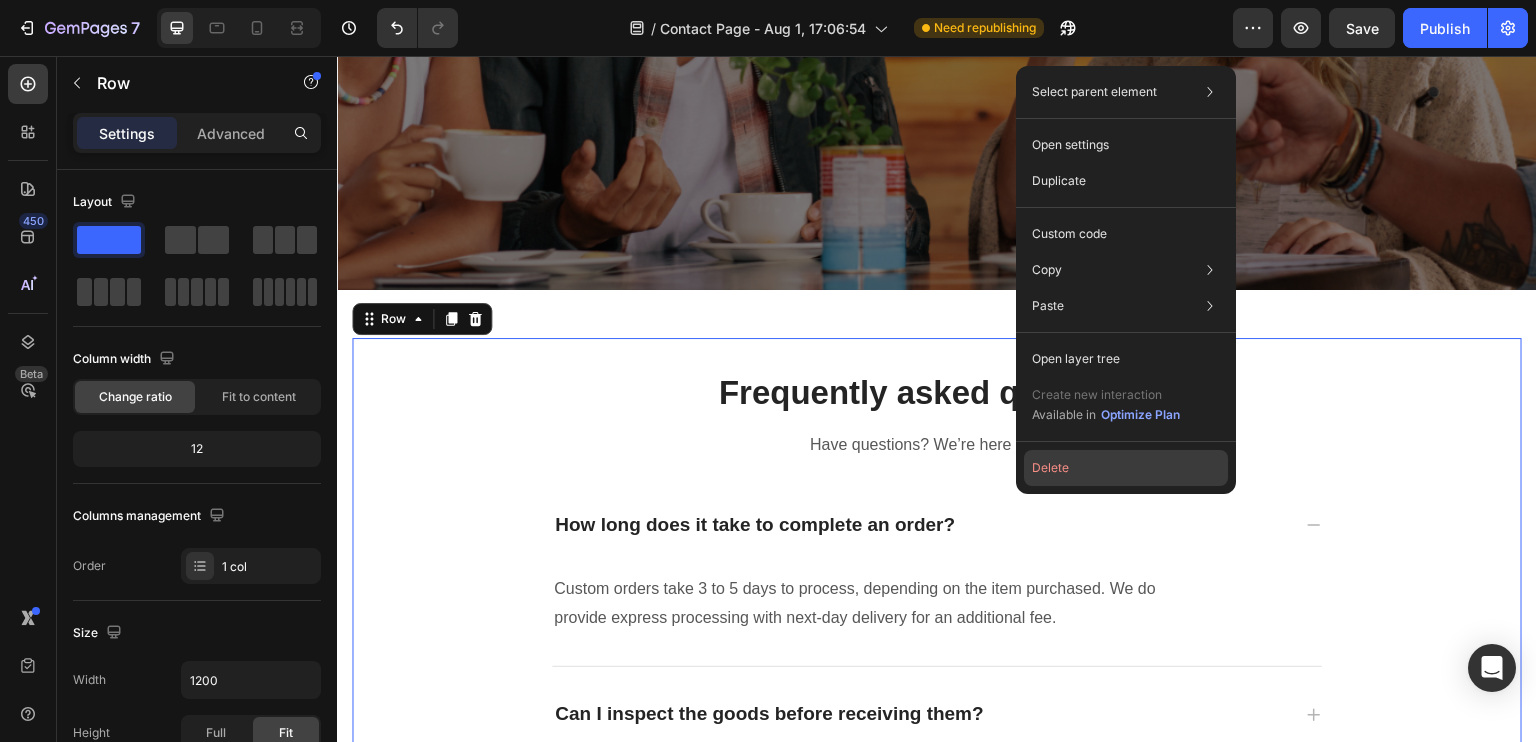 click on "Delete" 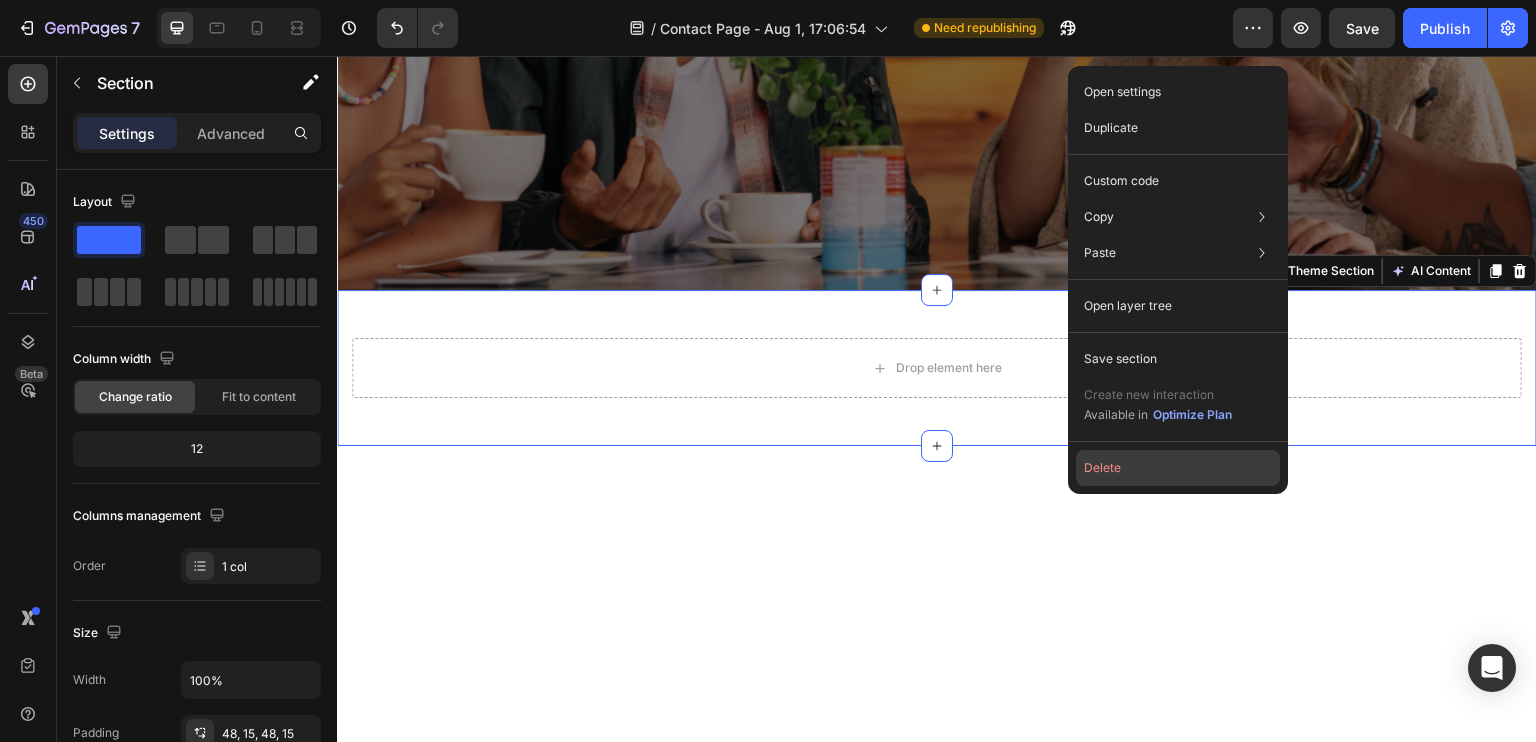 click on "Delete" 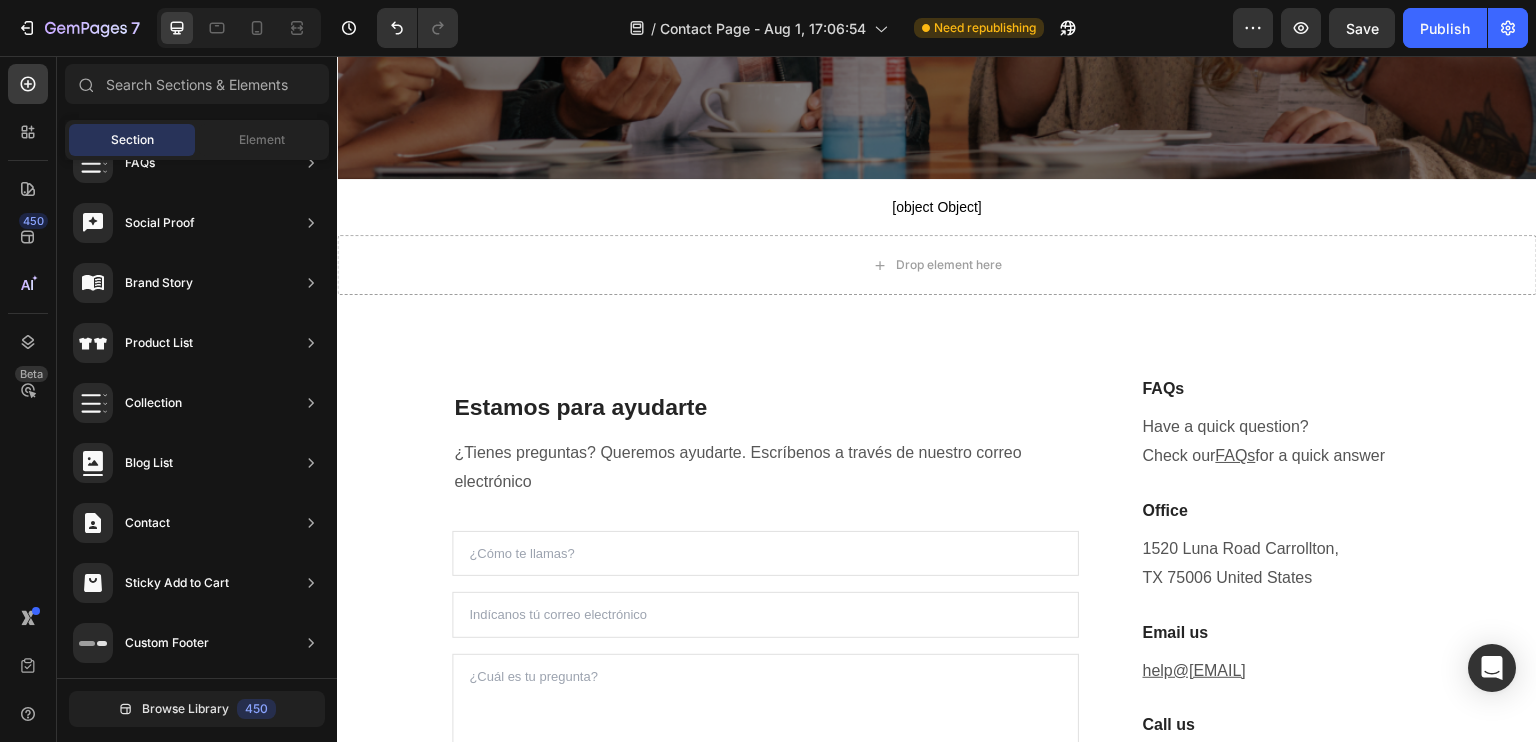 scroll, scrollTop: 693, scrollLeft: 0, axis: vertical 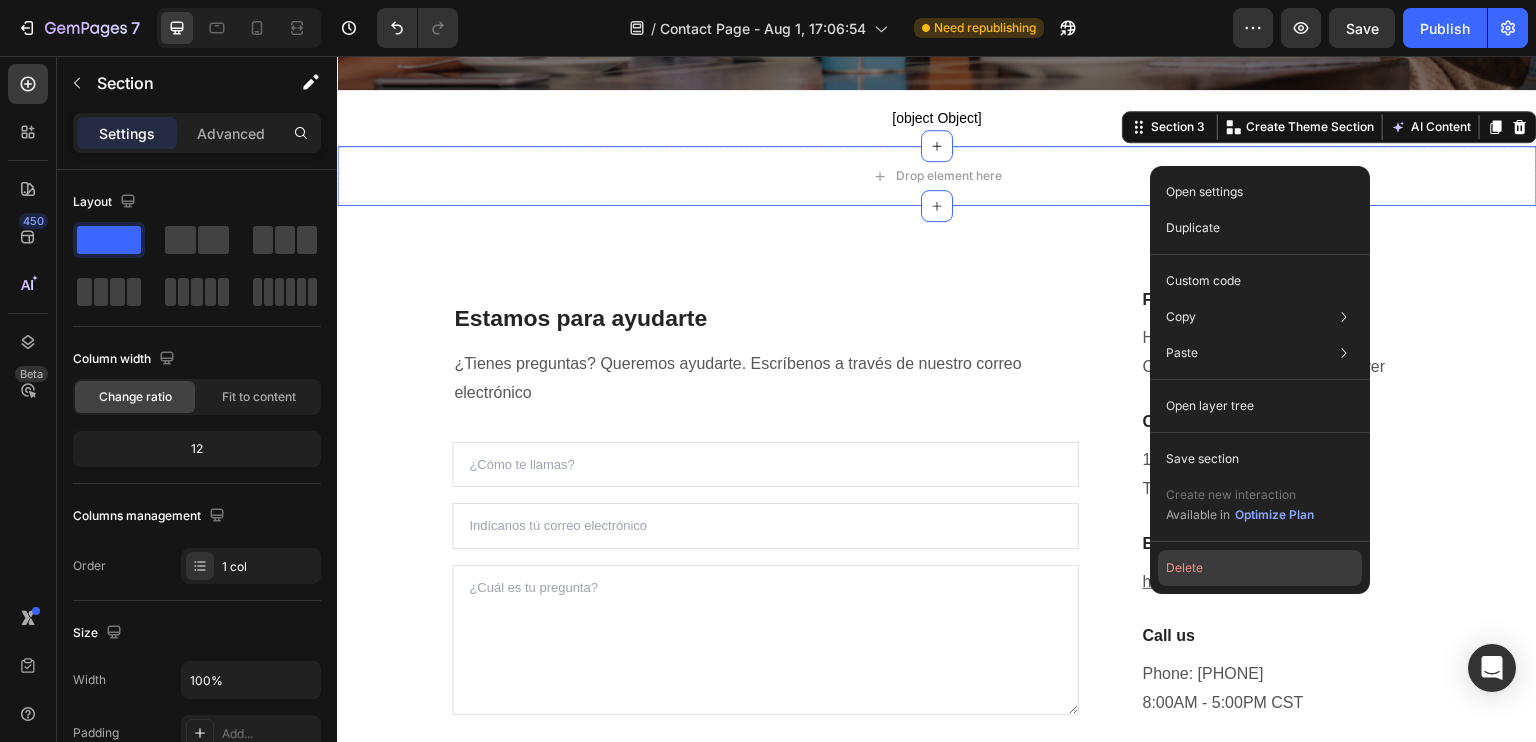 click on "Delete" 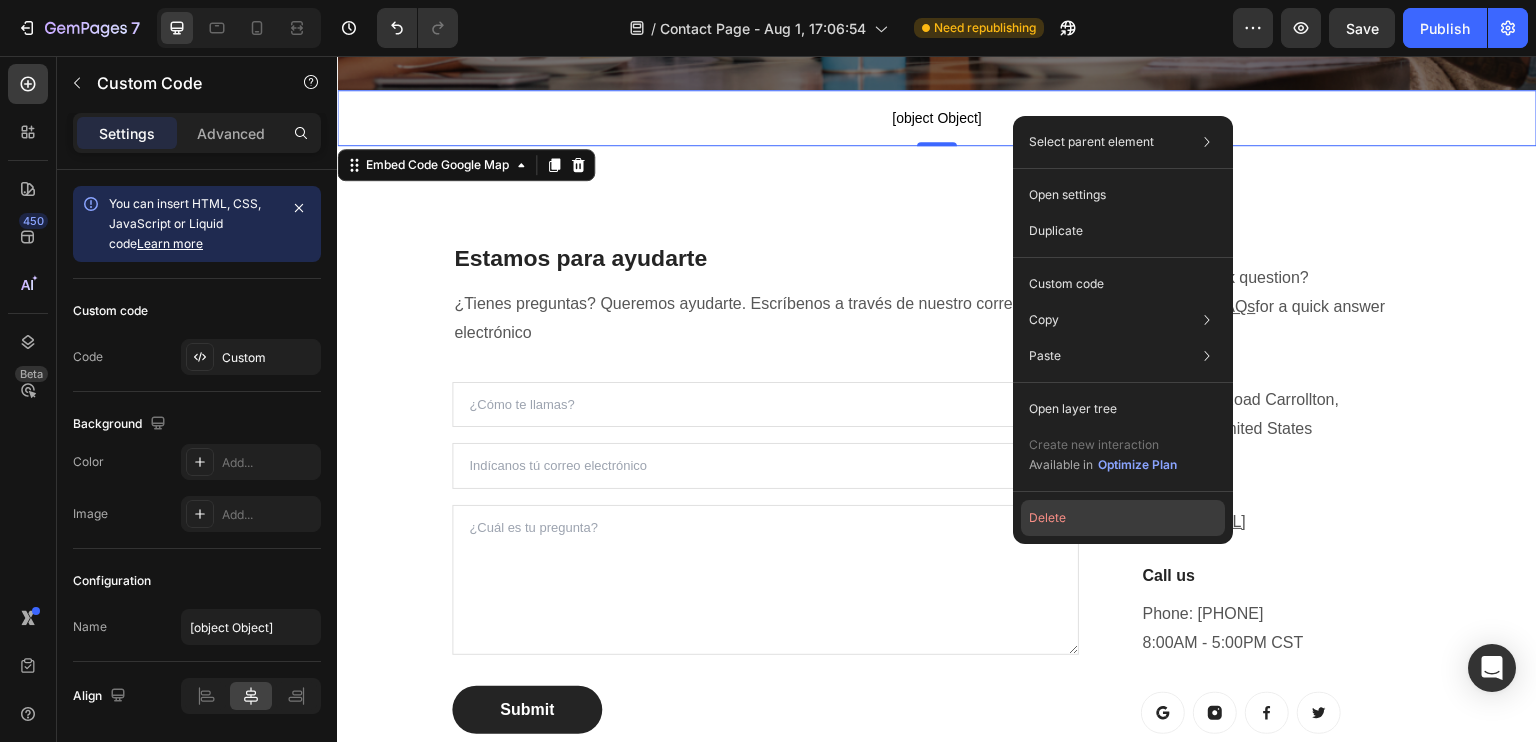click on "Delete" 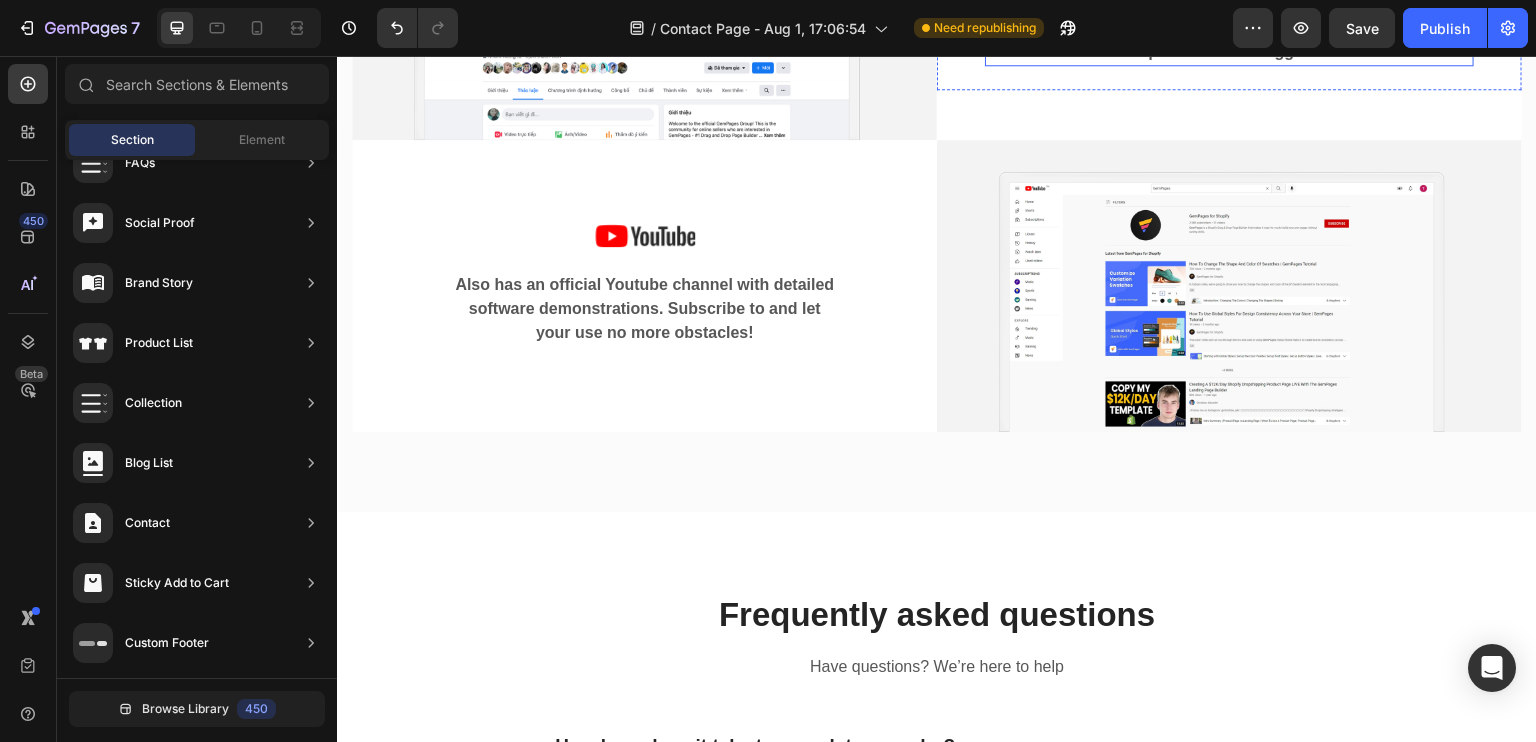 scroll, scrollTop: 1800, scrollLeft: 0, axis: vertical 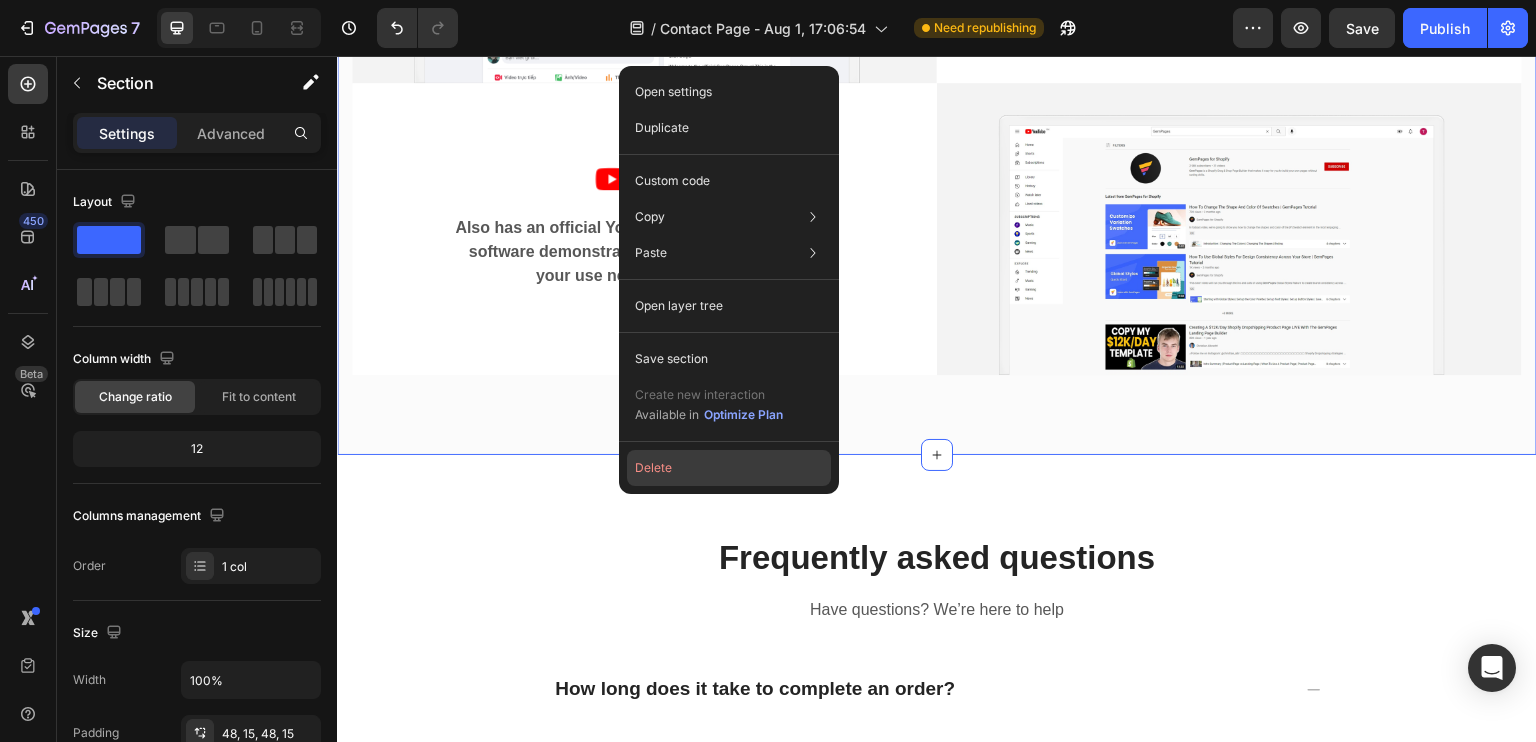 click on "Delete" 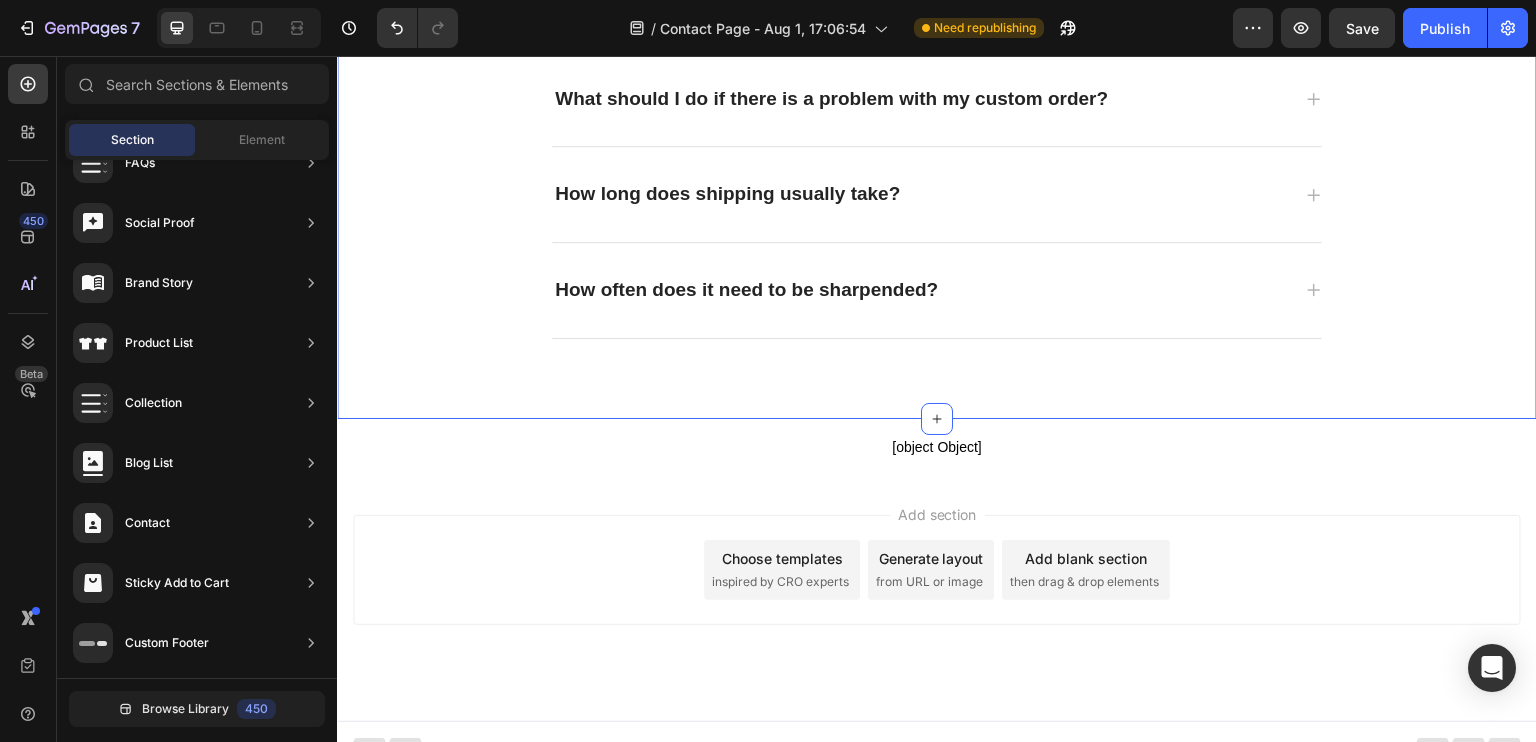 scroll, scrollTop: 1948, scrollLeft: 0, axis: vertical 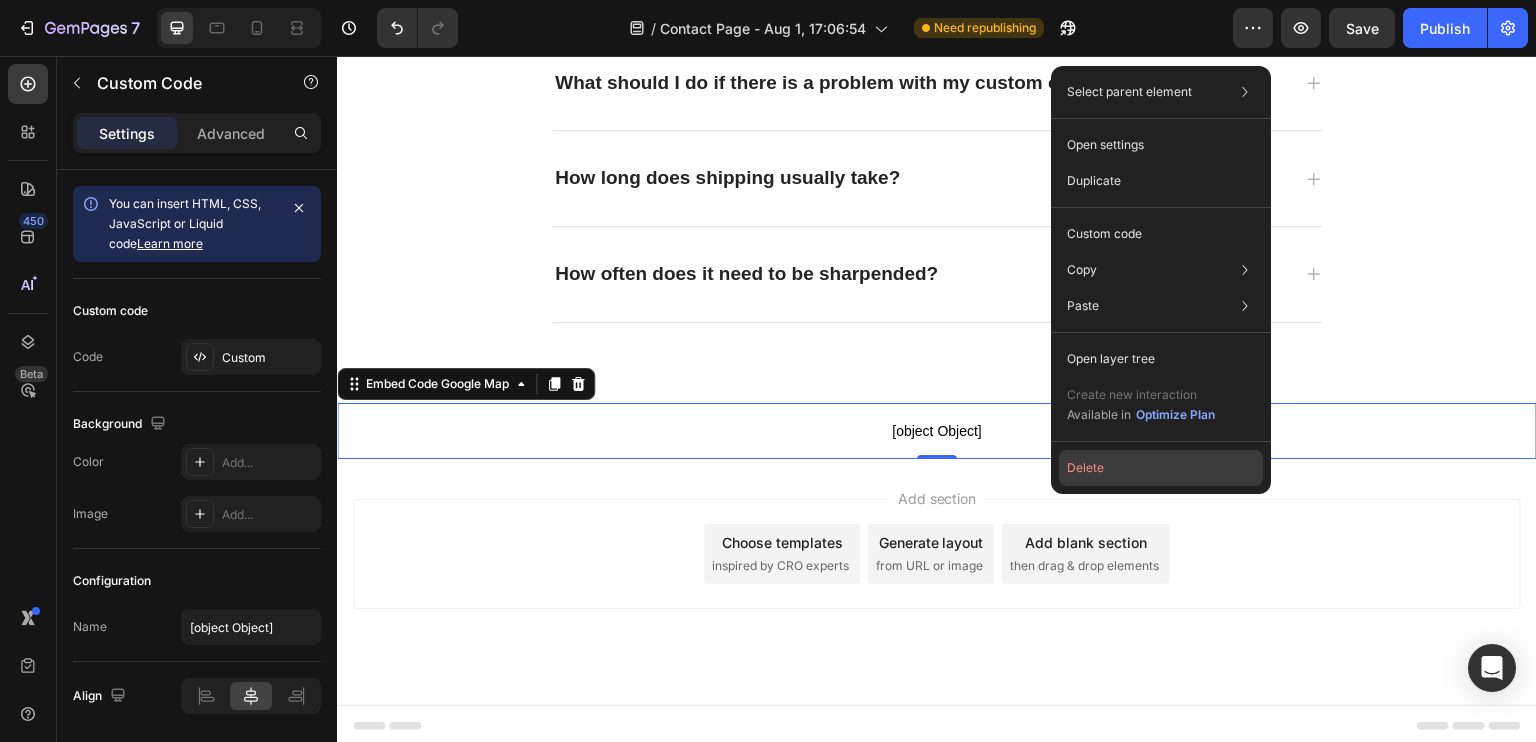 click on "Delete" 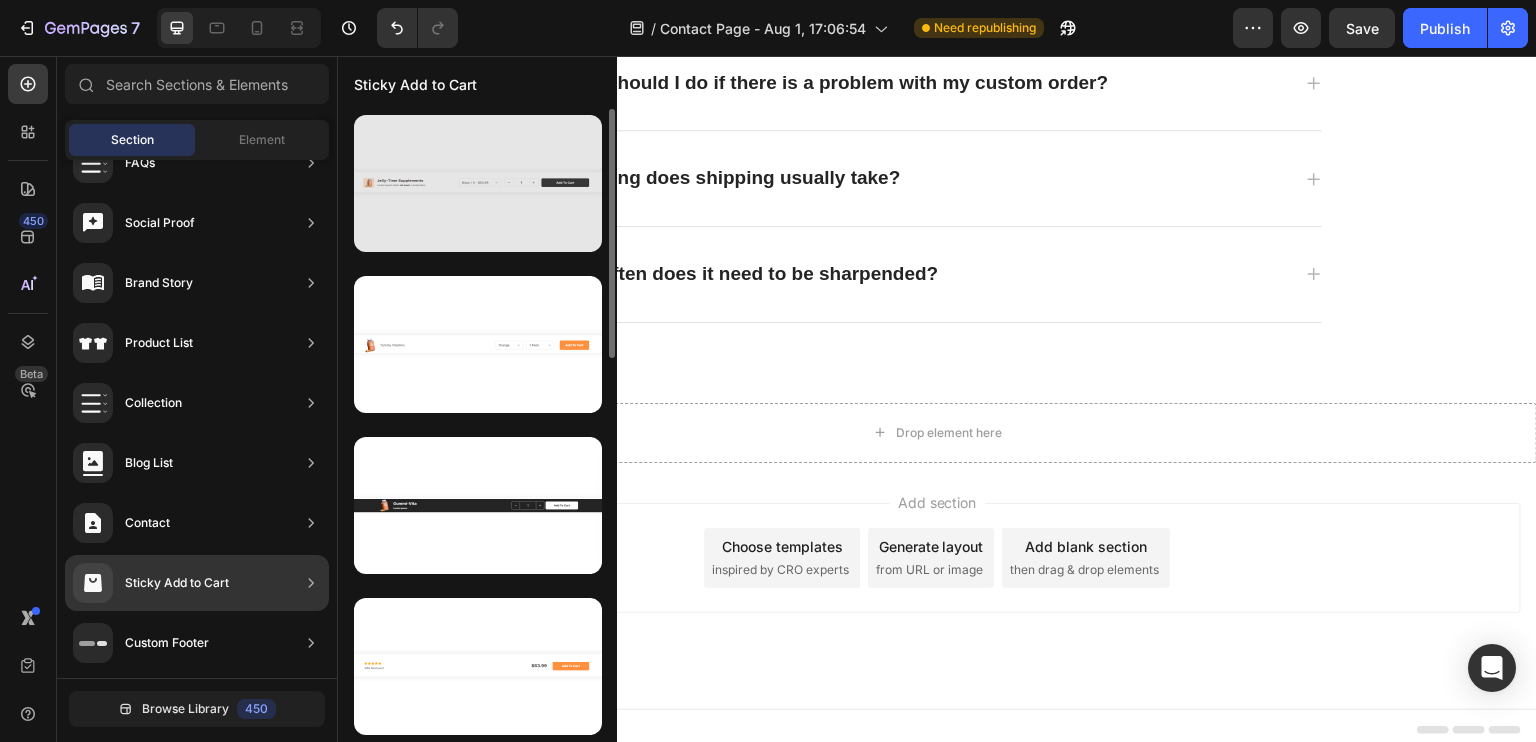 click at bounding box center [478, 183] 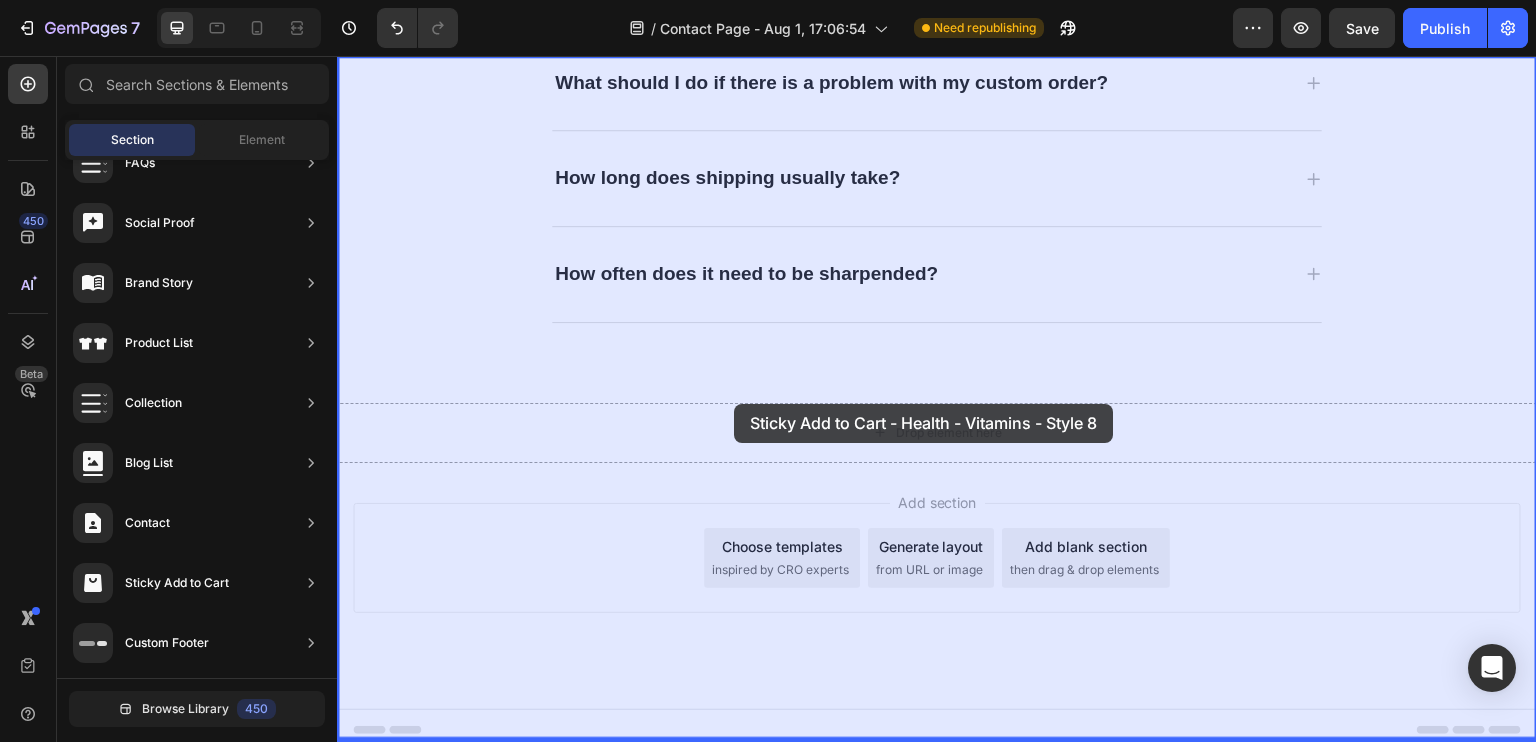drag, startPoint x: 793, startPoint y: 239, endPoint x: 731, endPoint y: 404, distance: 176.264 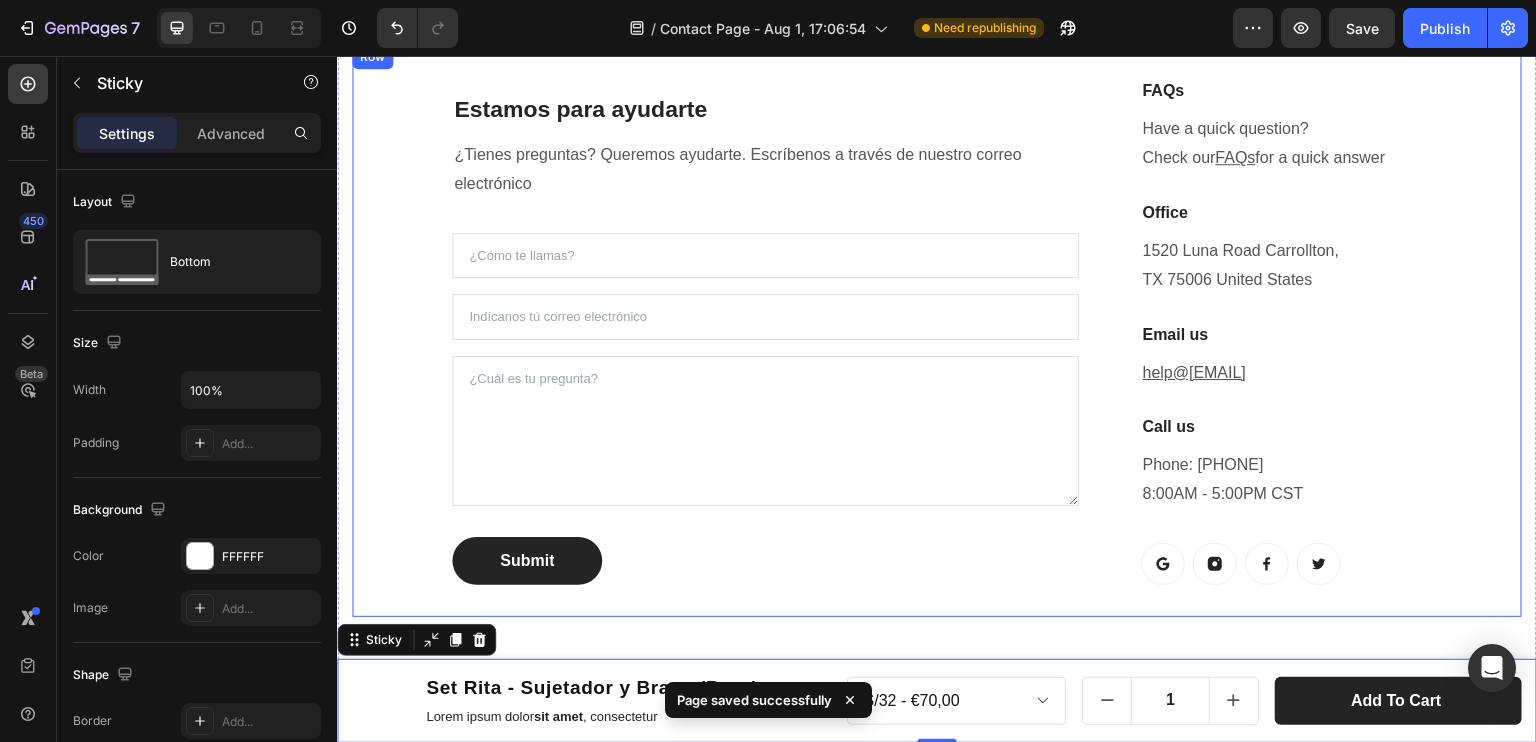 scroll, scrollTop: 852, scrollLeft: 0, axis: vertical 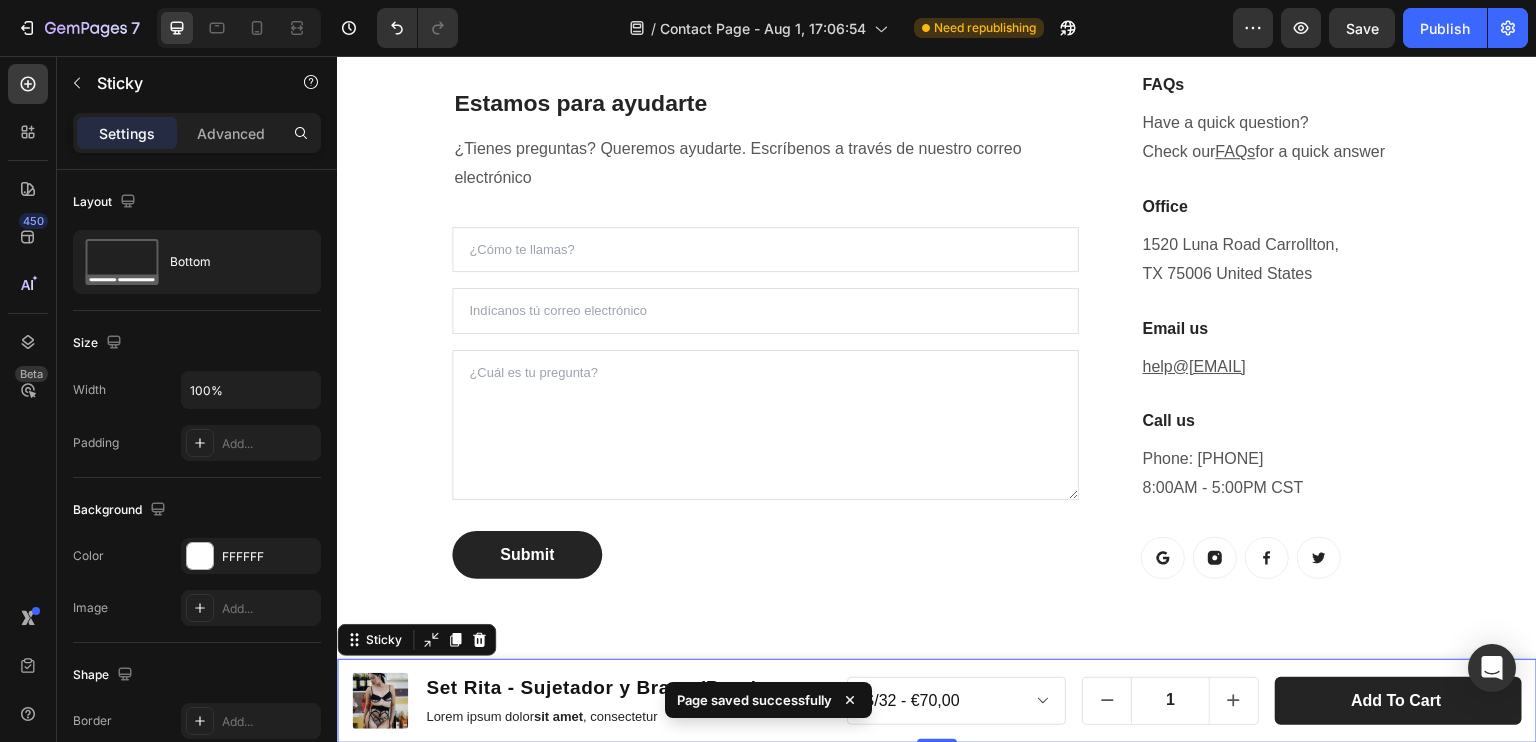 click on "Sticky" at bounding box center [416, 640] 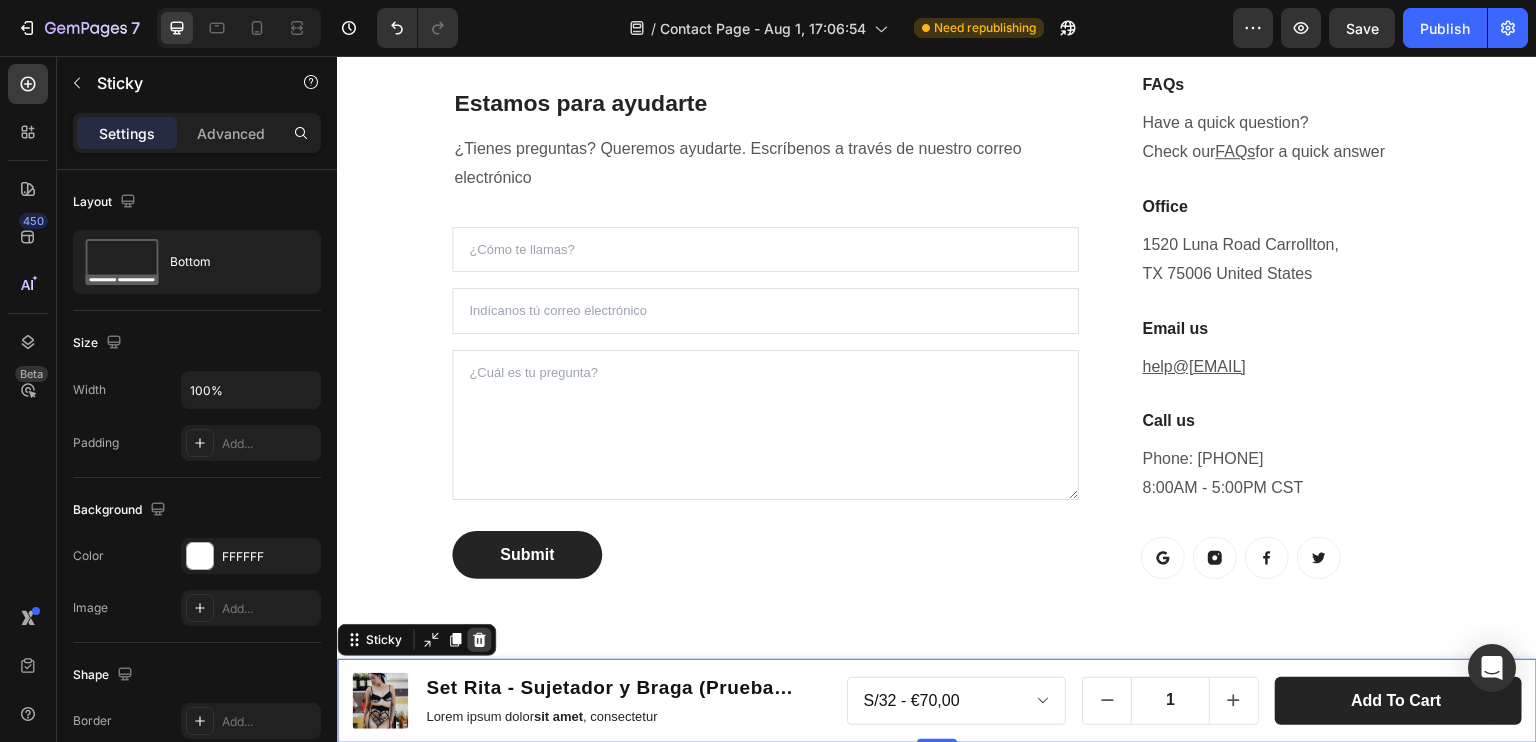 click 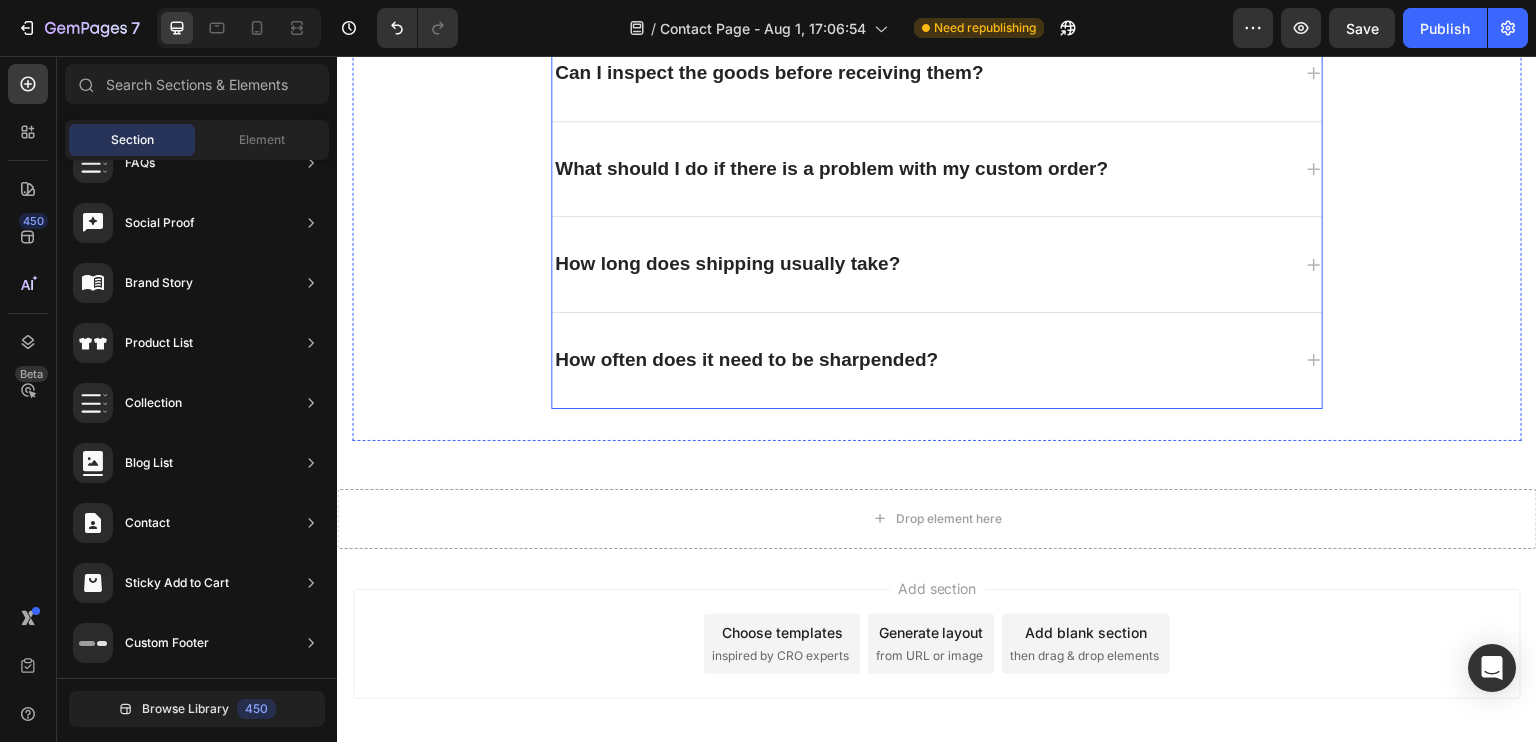 scroll, scrollTop: 1952, scrollLeft: 0, axis: vertical 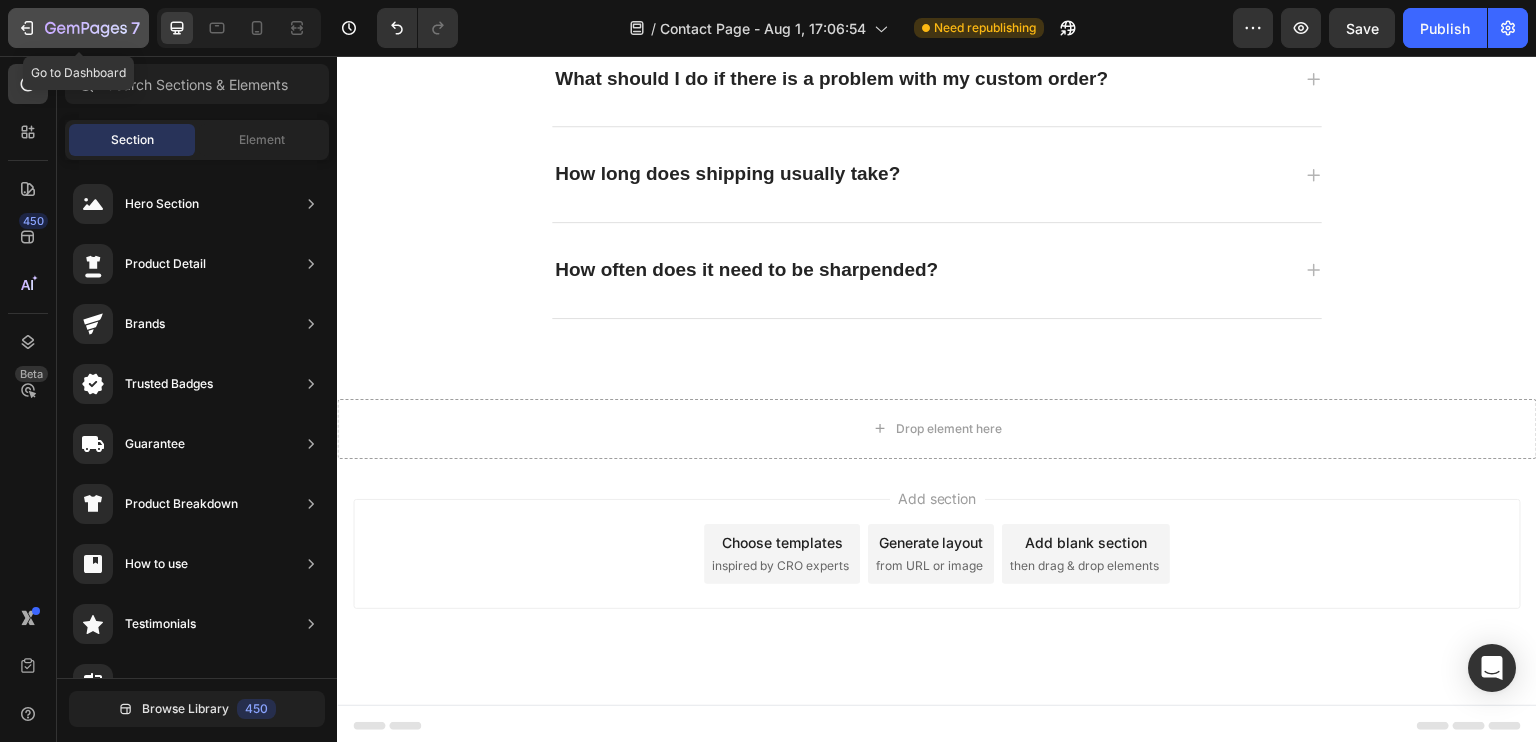 click 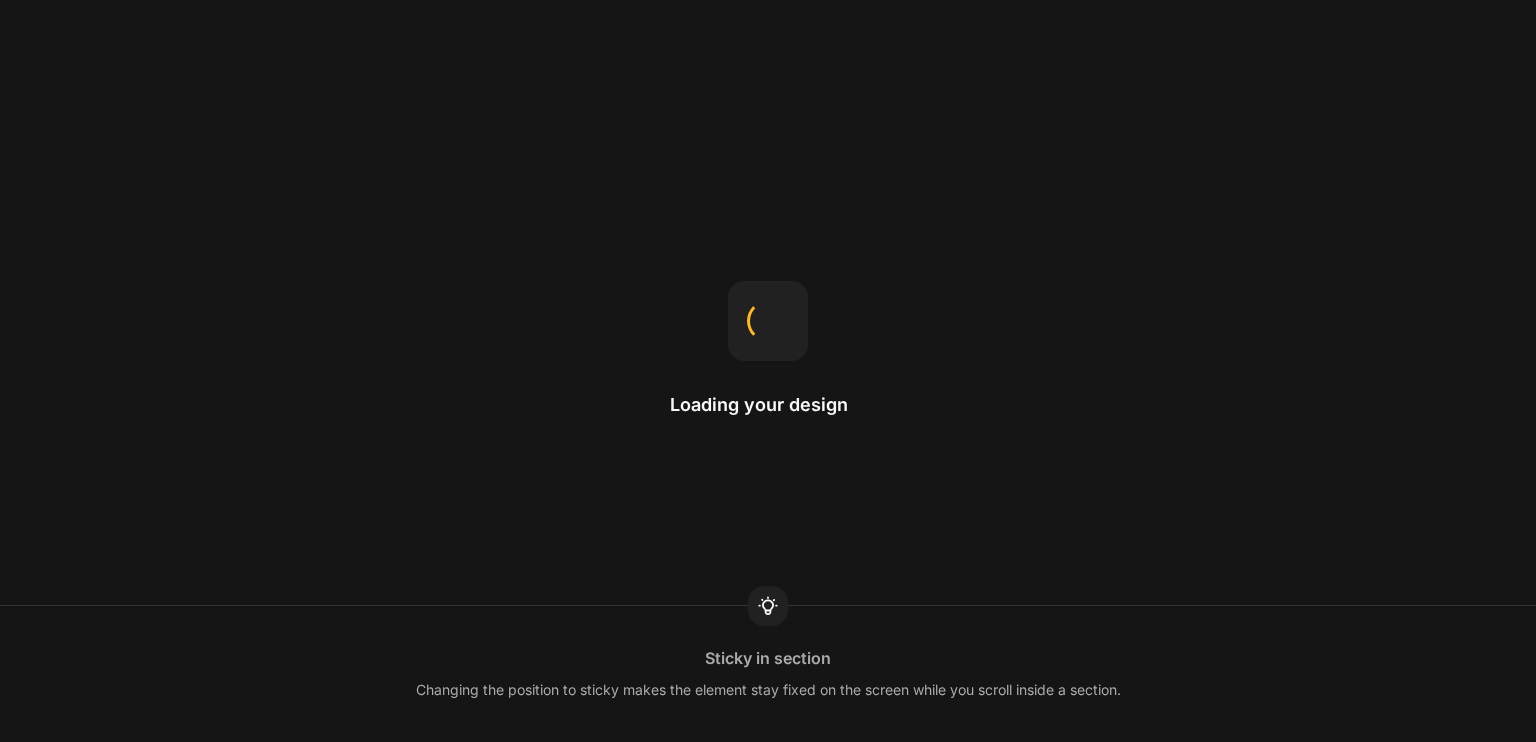 scroll, scrollTop: 0, scrollLeft: 0, axis: both 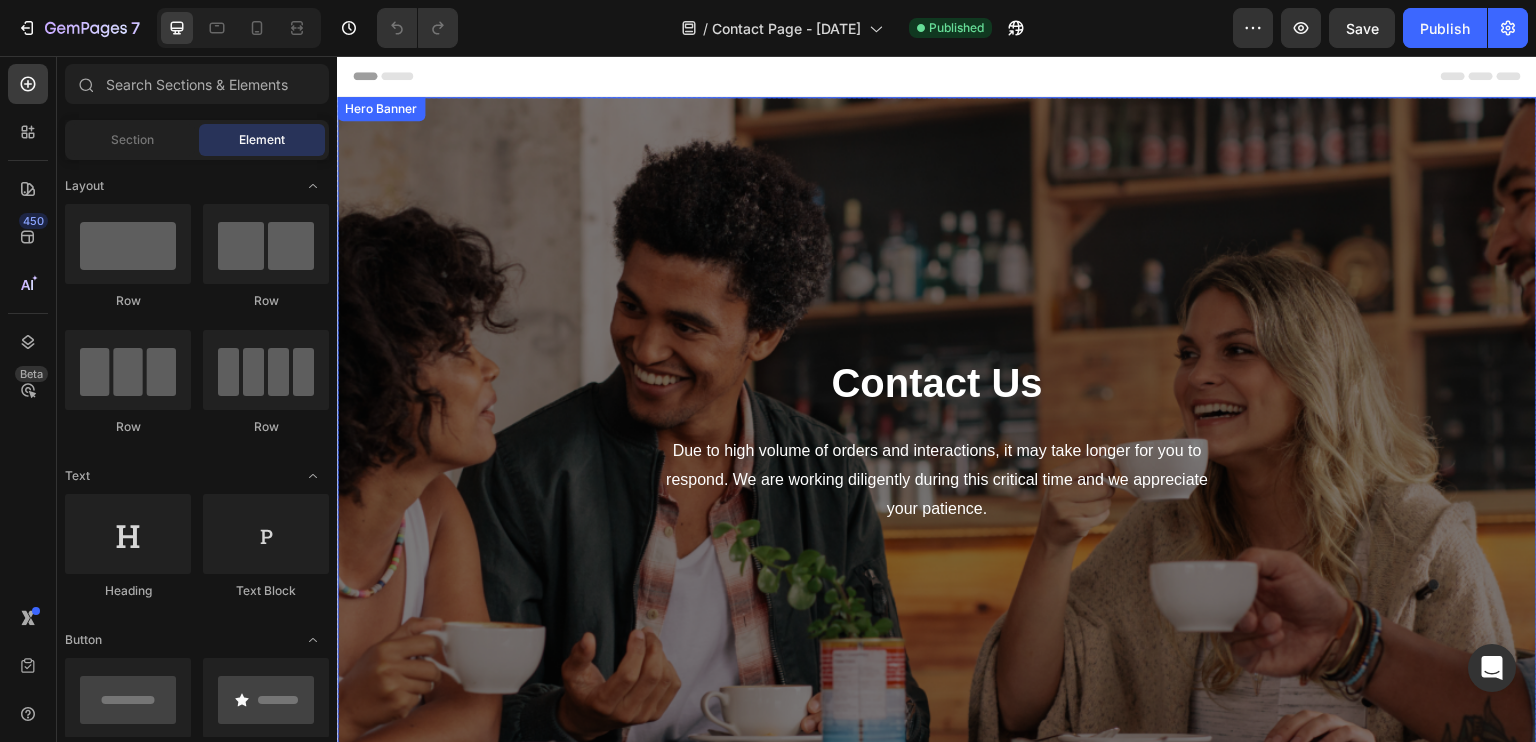 click on "Contact Us  Heading Due to high volume of orders and interactions, it may take longer for you to respond. We are working diligently during this critical time and we appreciate your patience. Text block Row" at bounding box center (937, 440) 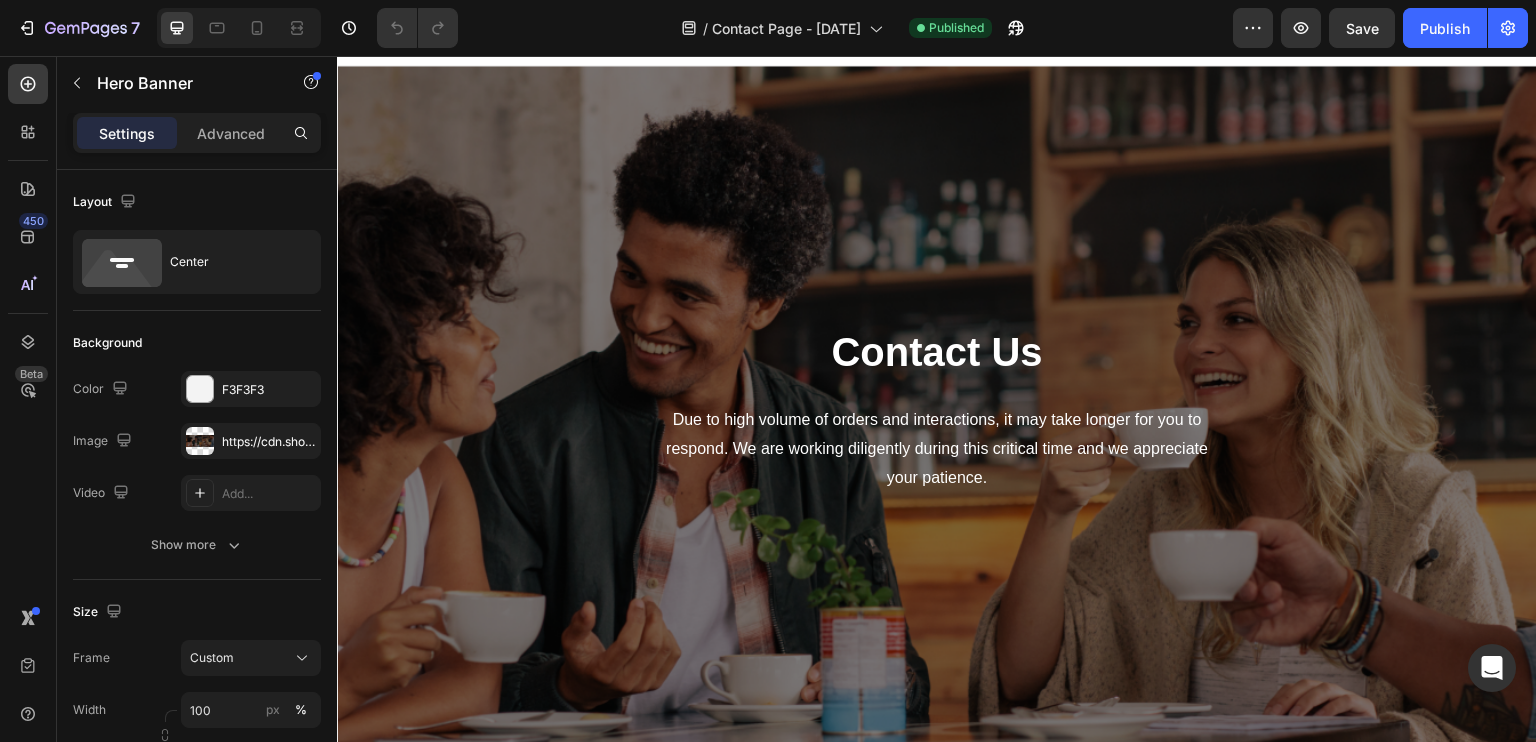 scroll, scrollTop: 0, scrollLeft: 0, axis: both 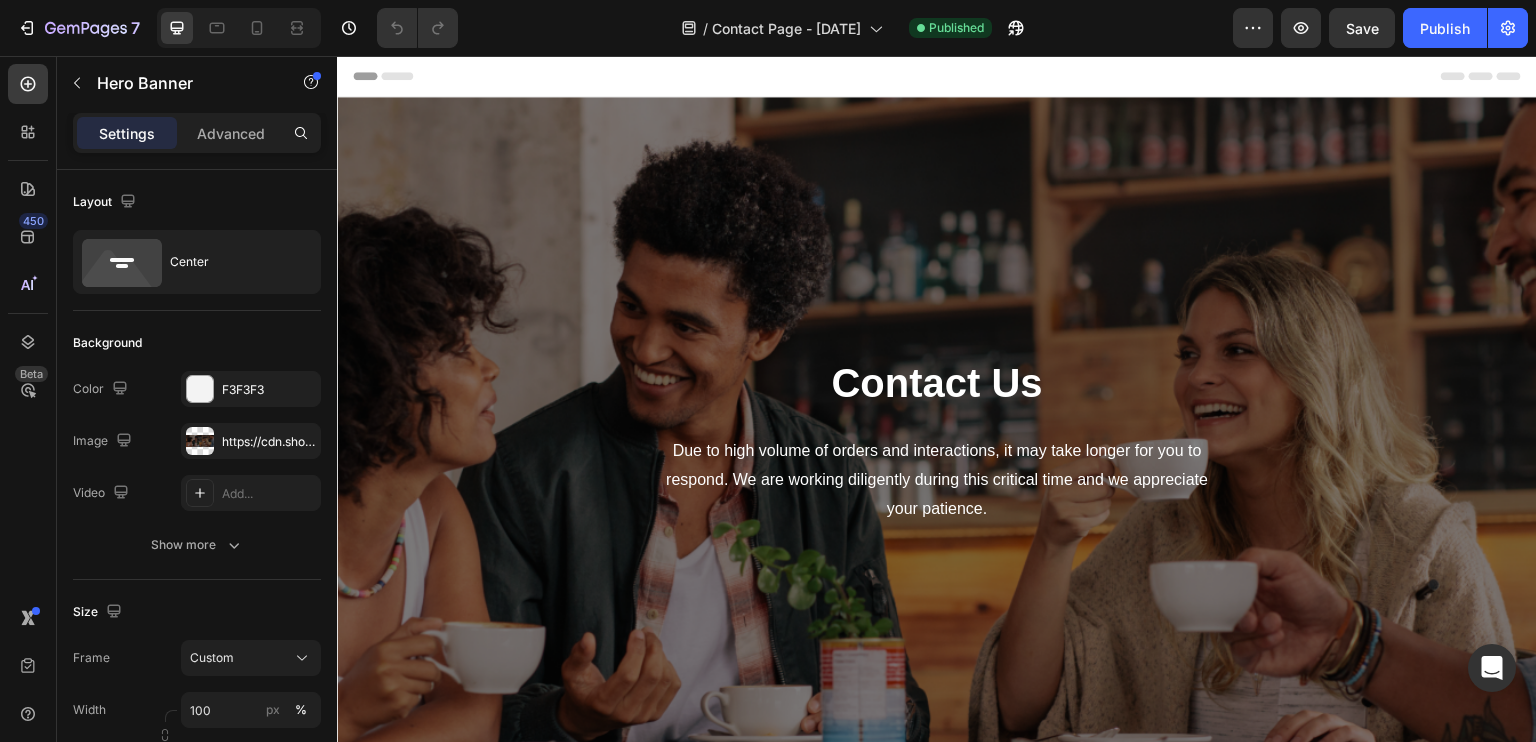 click on "Contact Us  Heading Due to high volume of orders and interactions, it may take longer for you to respond. We are working diligently during this critical time and we appreciate your patience. Text block Row" at bounding box center [937, 440] 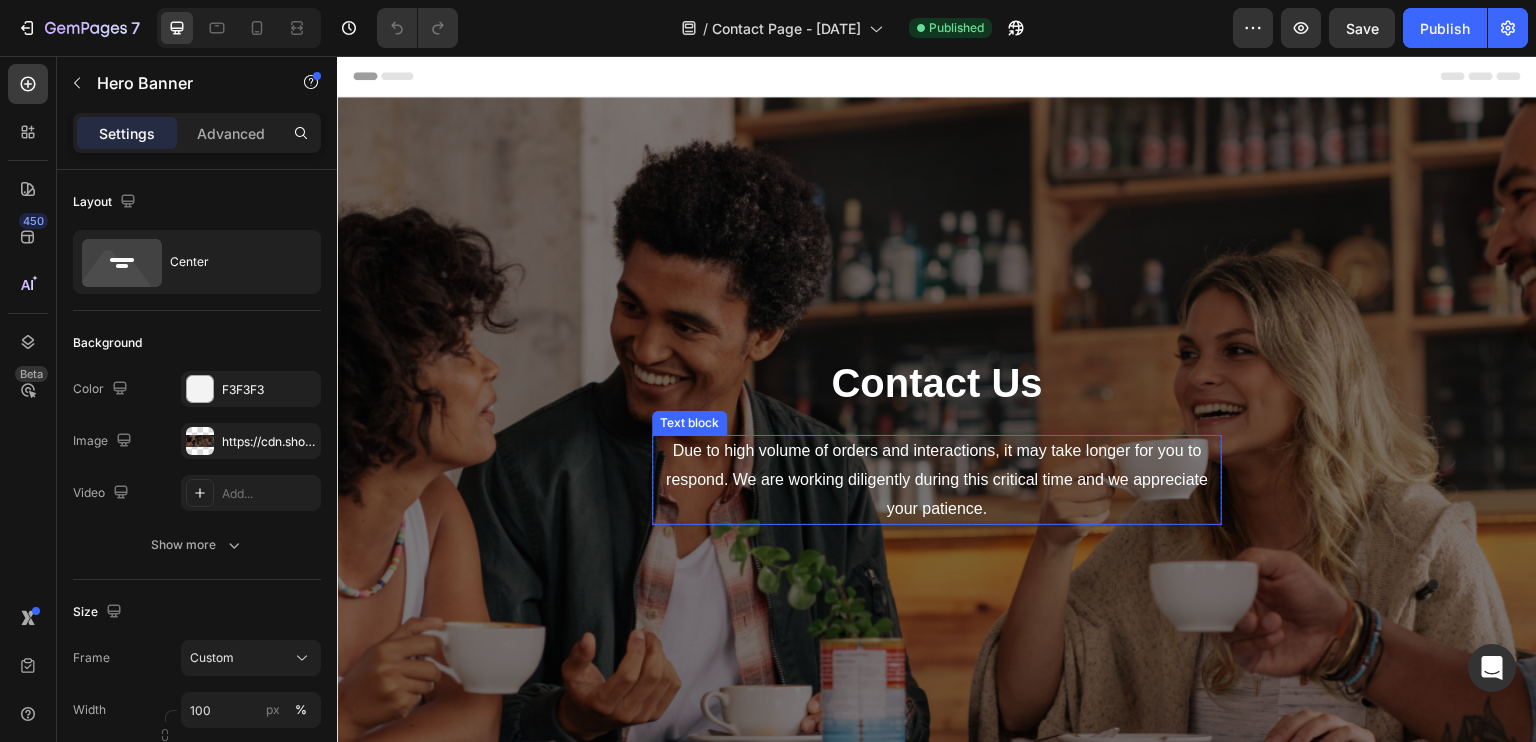 scroll, scrollTop: 300, scrollLeft: 0, axis: vertical 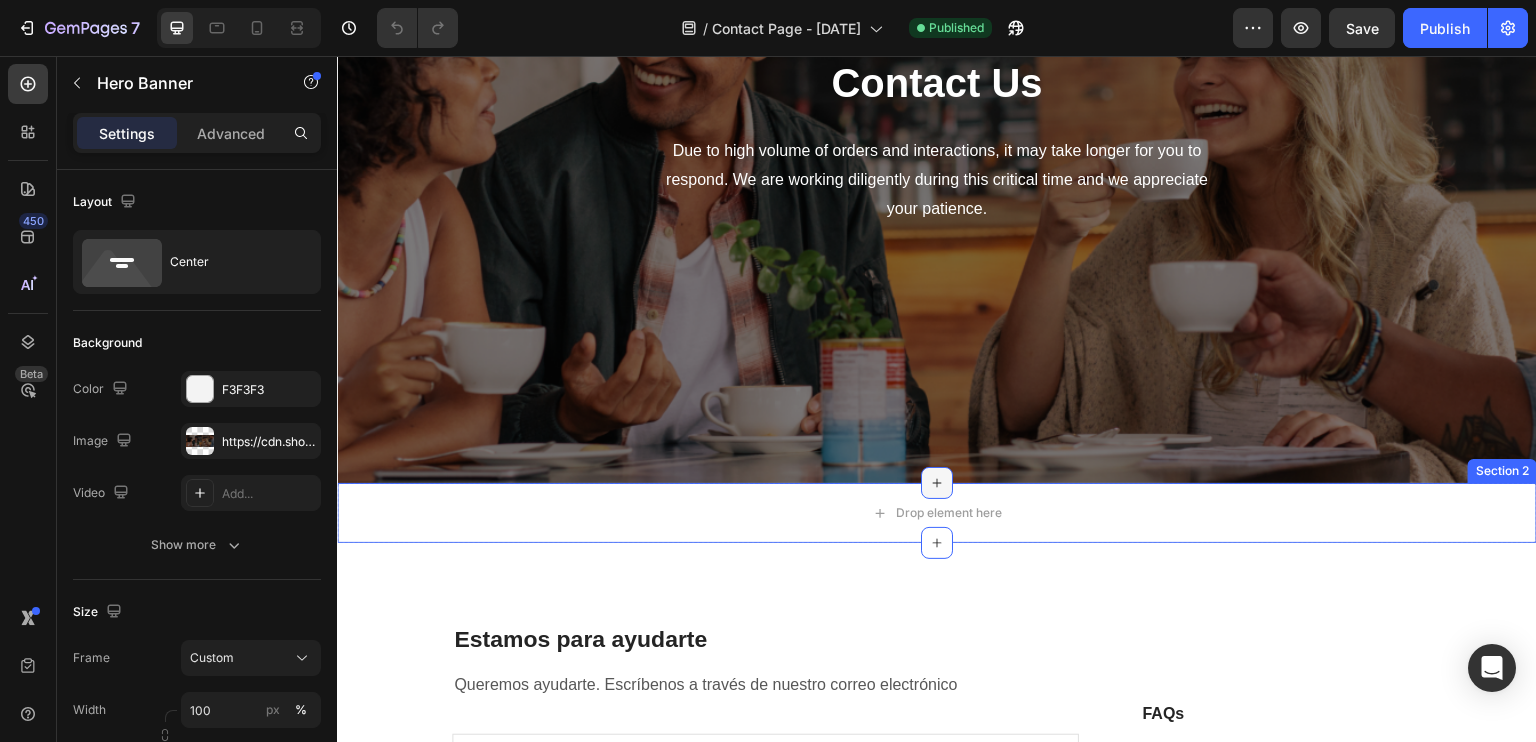 click 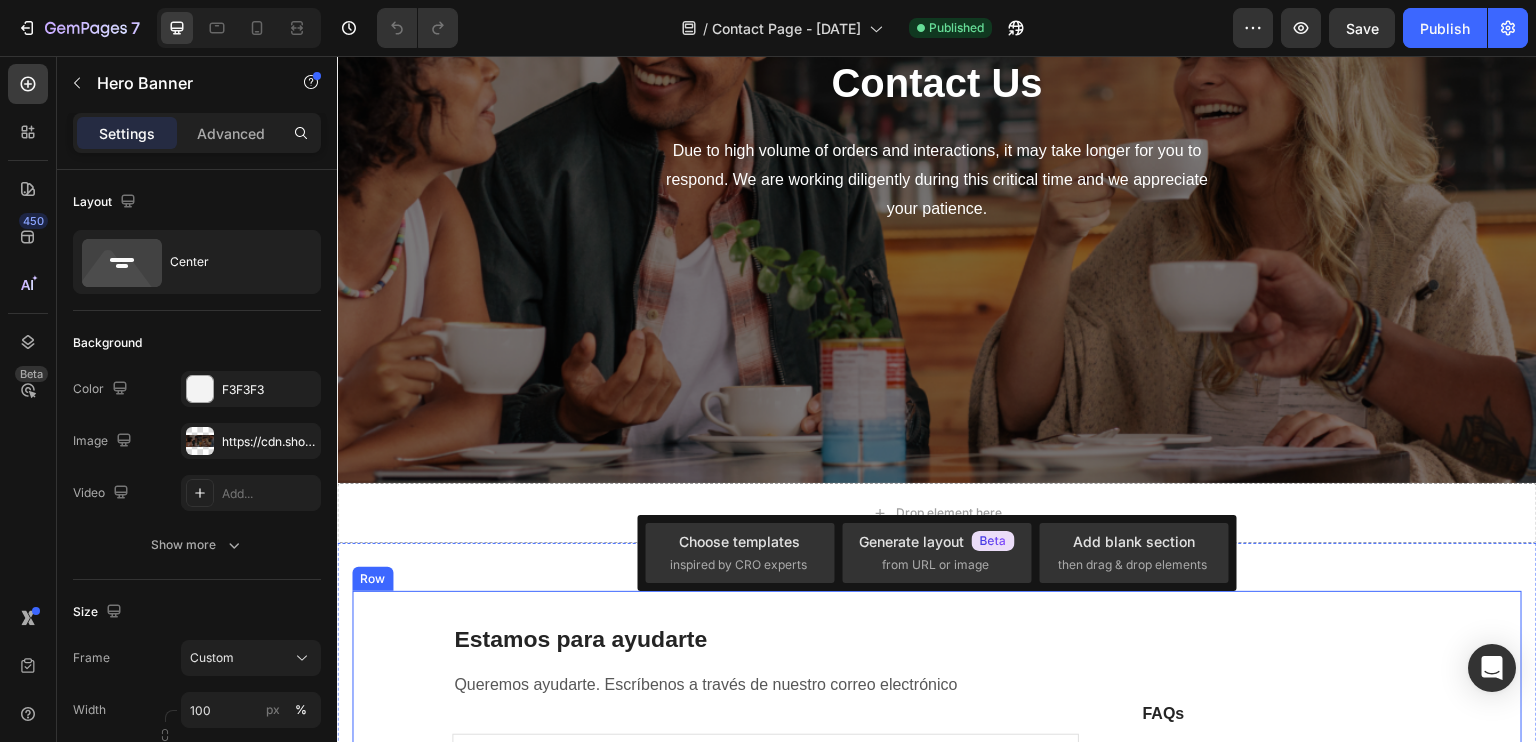 click on "Estamos para ayudarte" at bounding box center (765, 640) 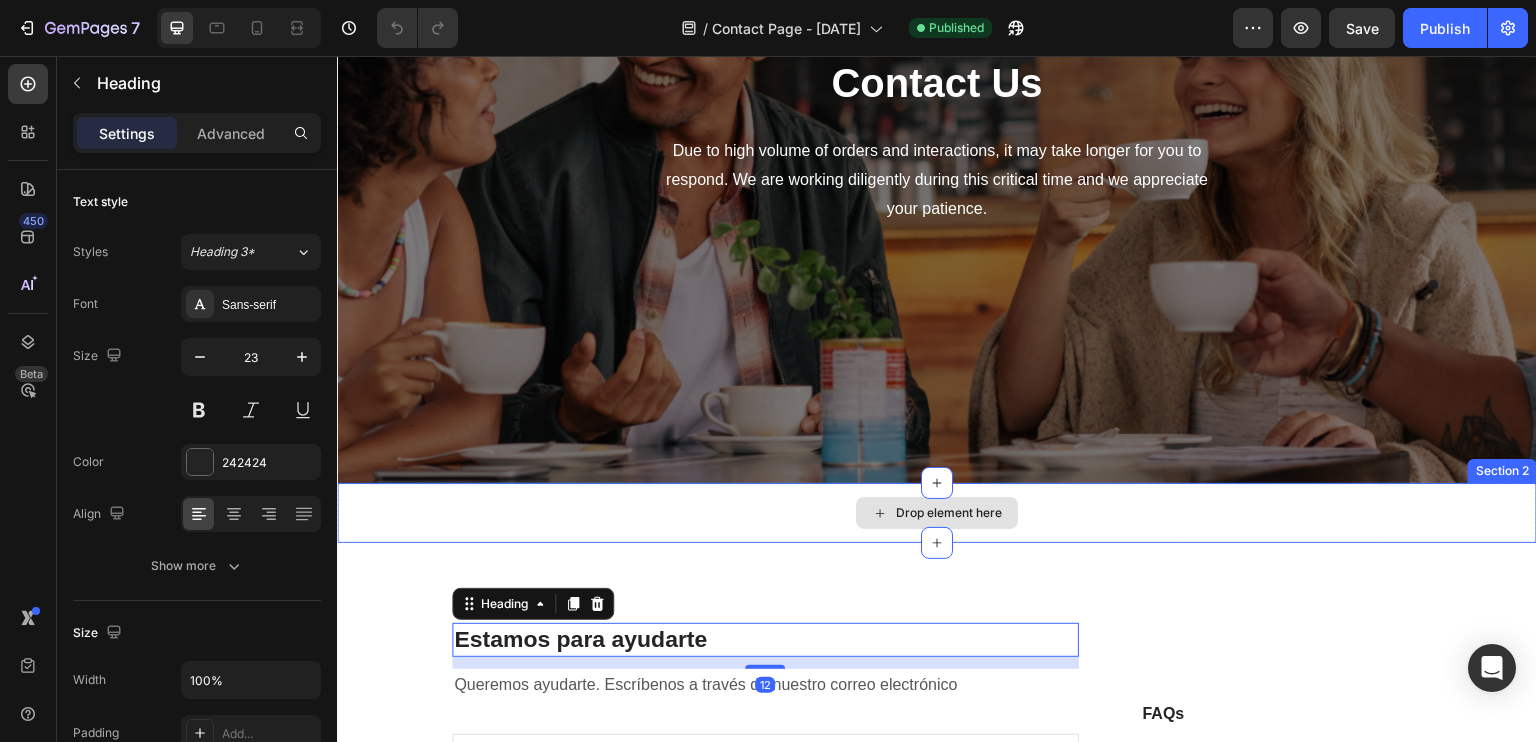 click on "Drop element here" at bounding box center (949, 513) 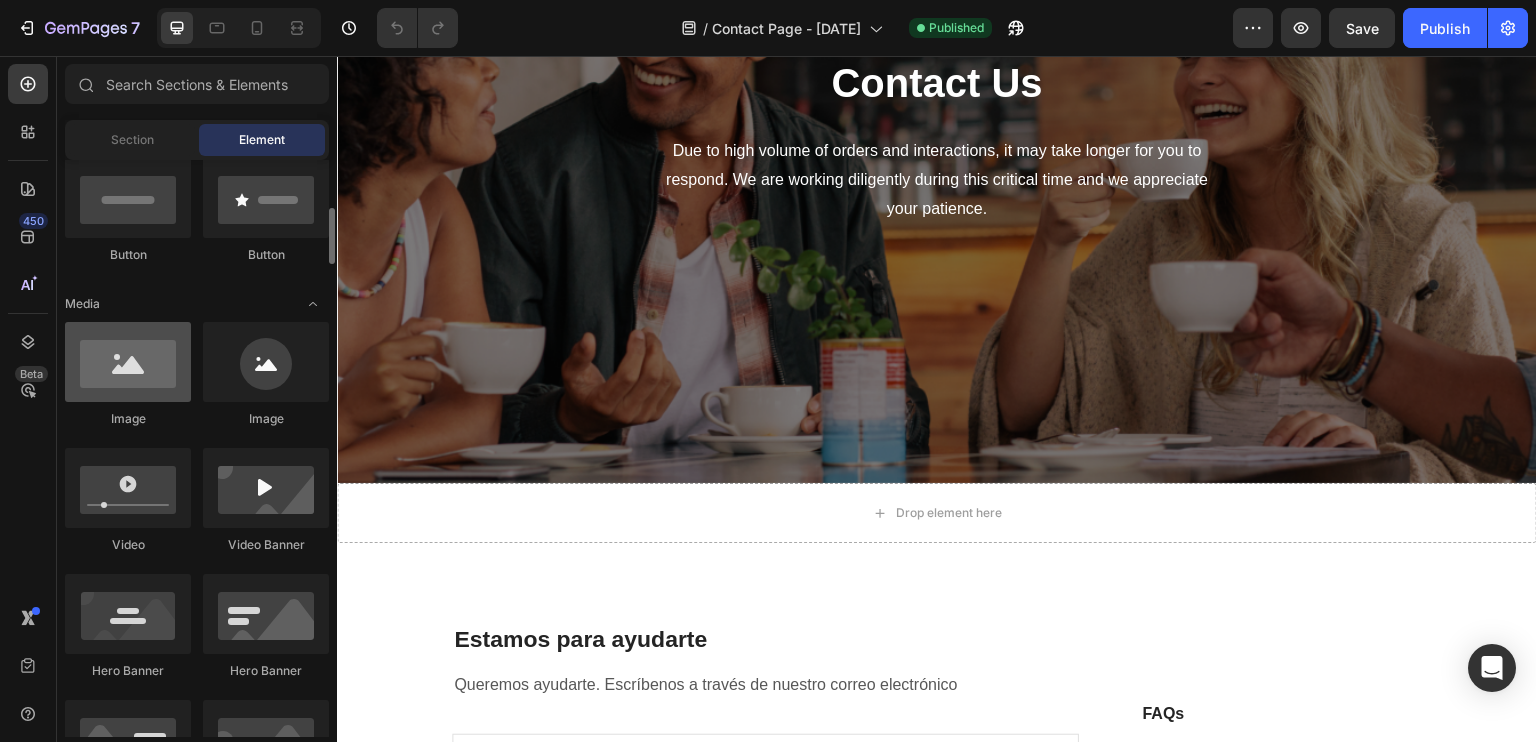 scroll, scrollTop: 600, scrollLeft: 0, axis: vertical 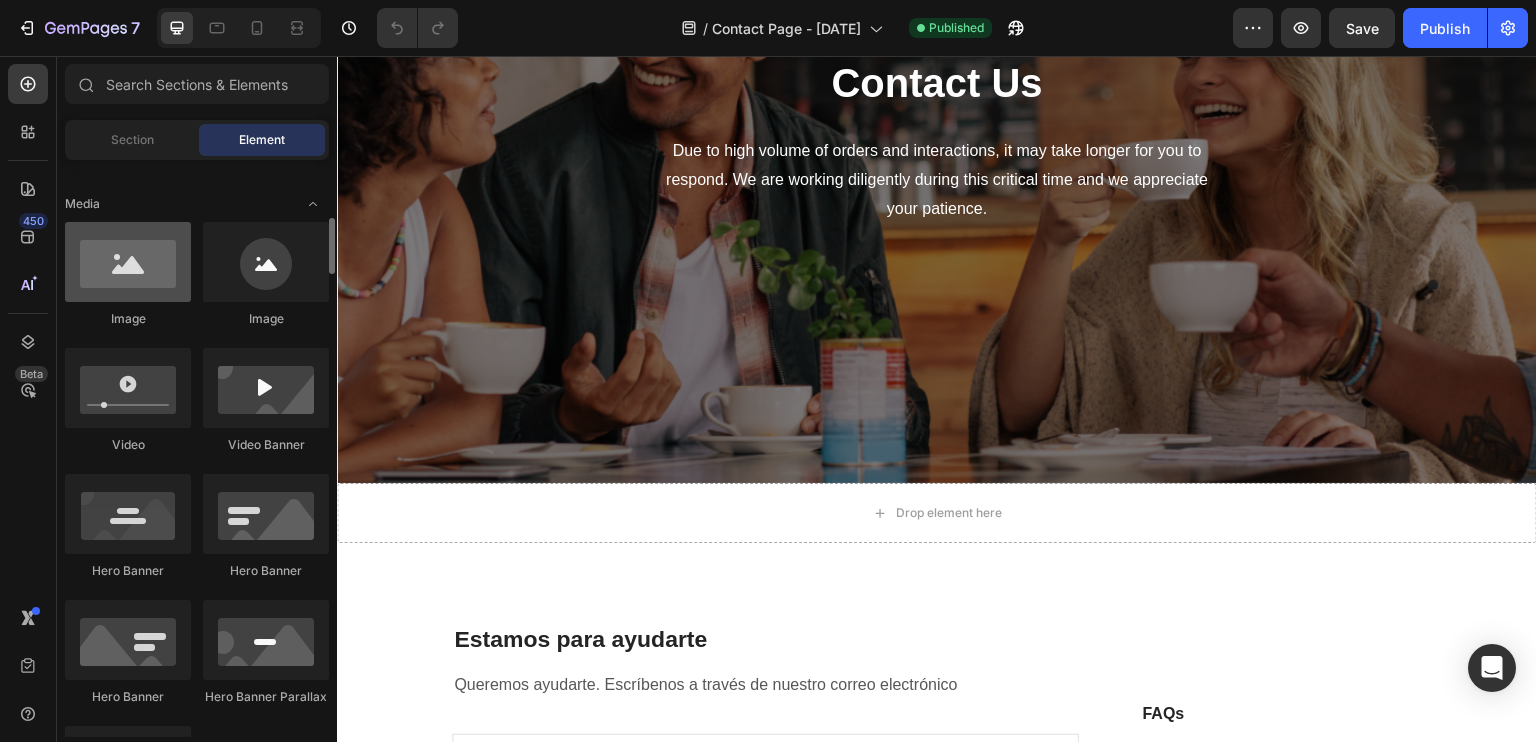 click at bounding box center [128, 262] 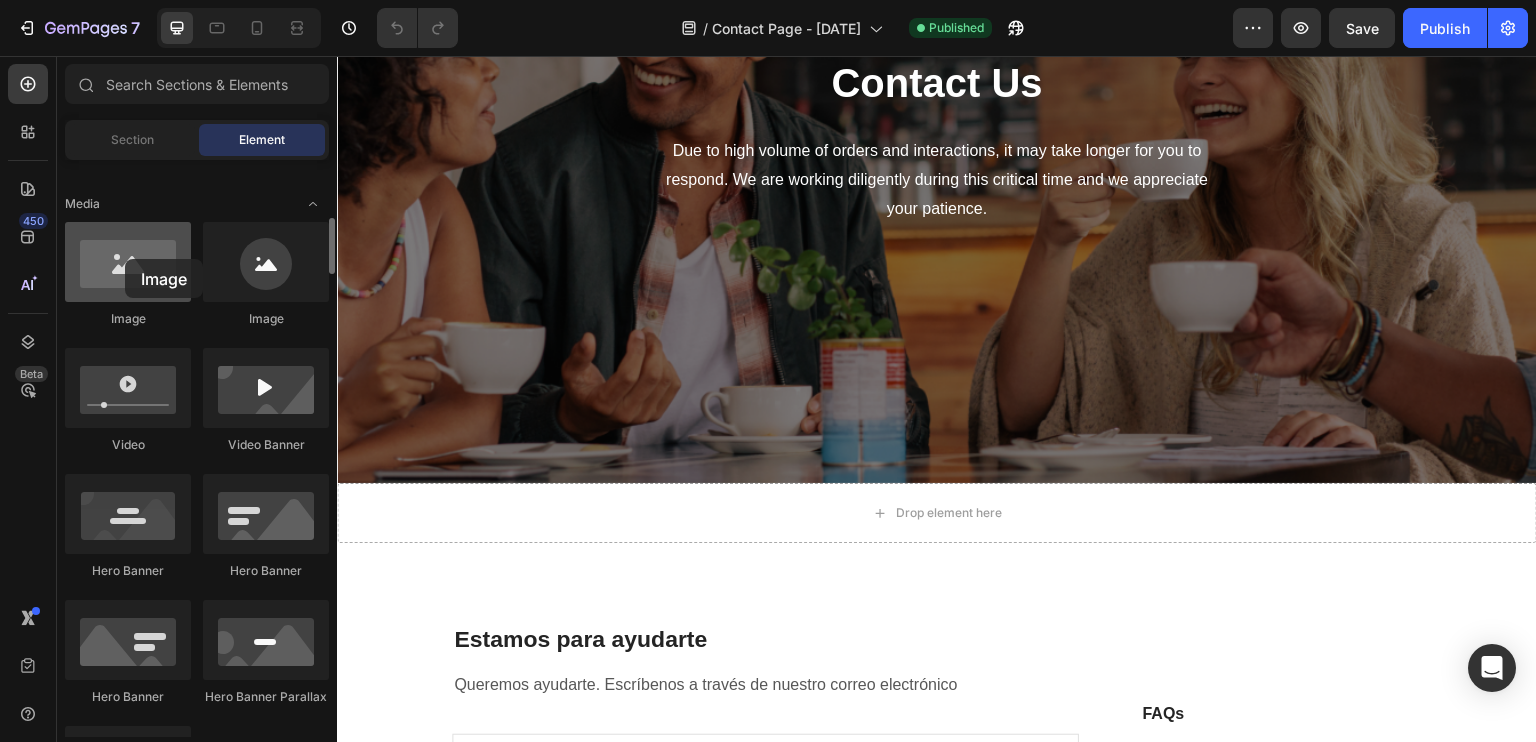 drag, startPoint x: 144, startPoint y: 276, endPoint x: 124, endPoint y: 258, distance: 26.907248 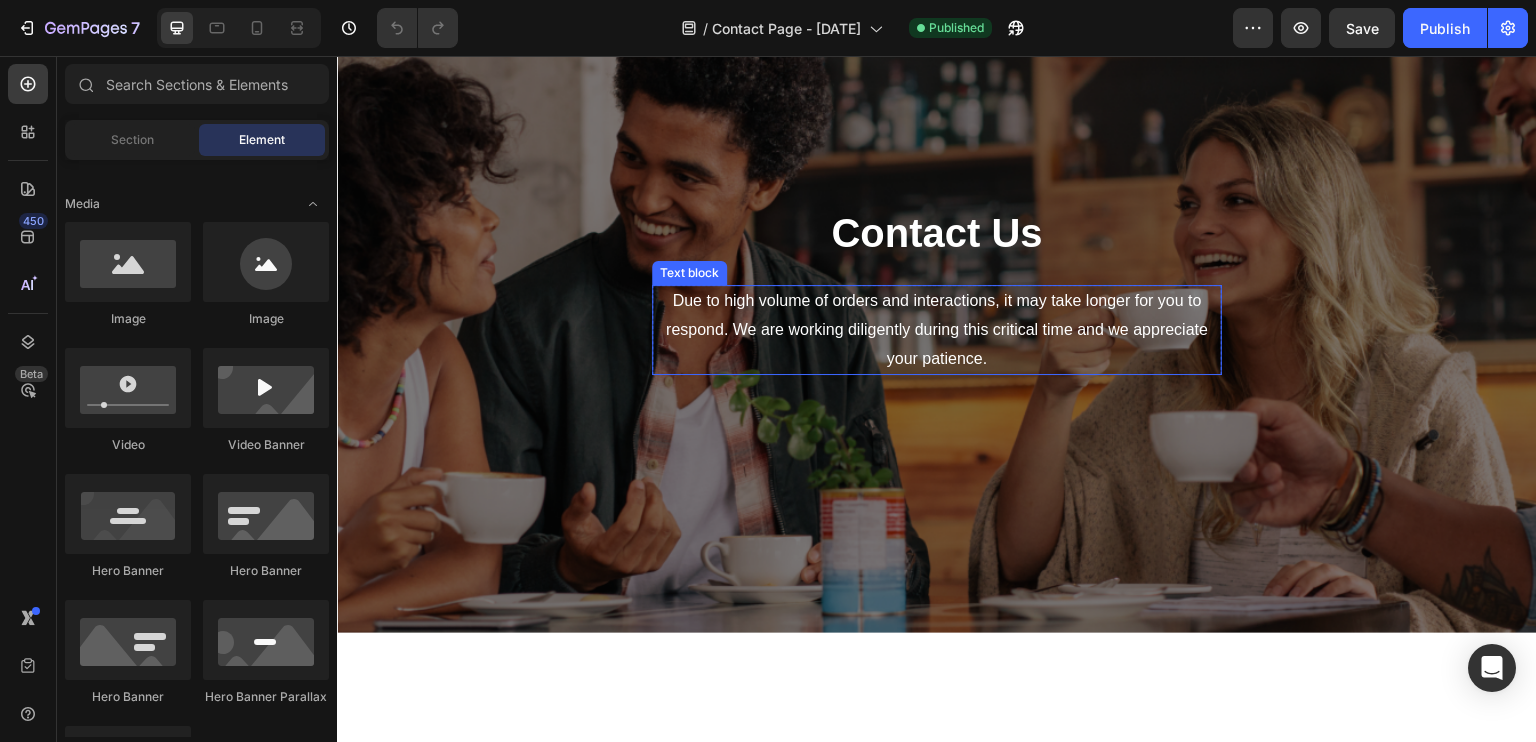 scroll, scrollTop: 0, scrollLeft: 0, axis: both 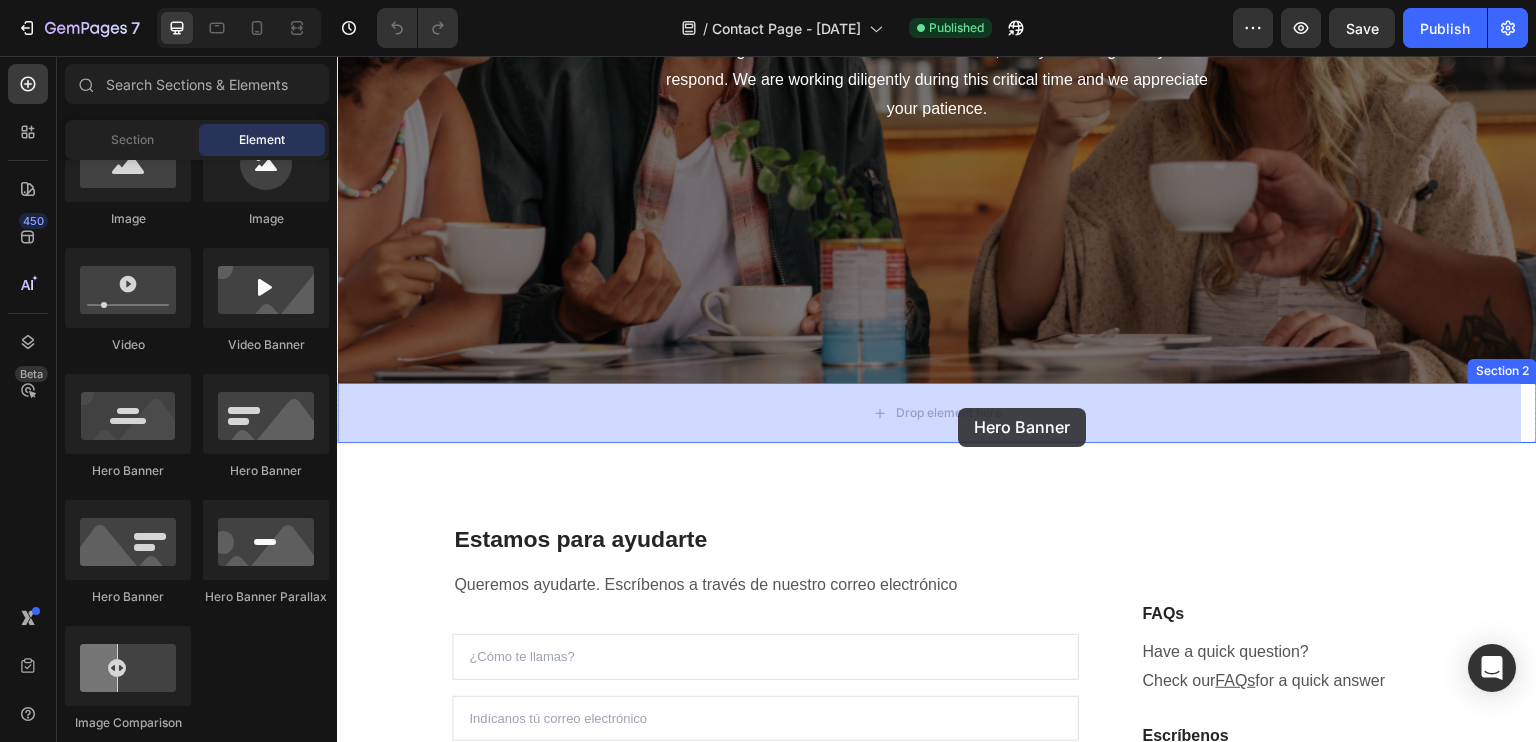 drag, startPoint x: 478, startPoint y: 479, endPoint x: 959, endPoint y: 408, distance: 486.21188 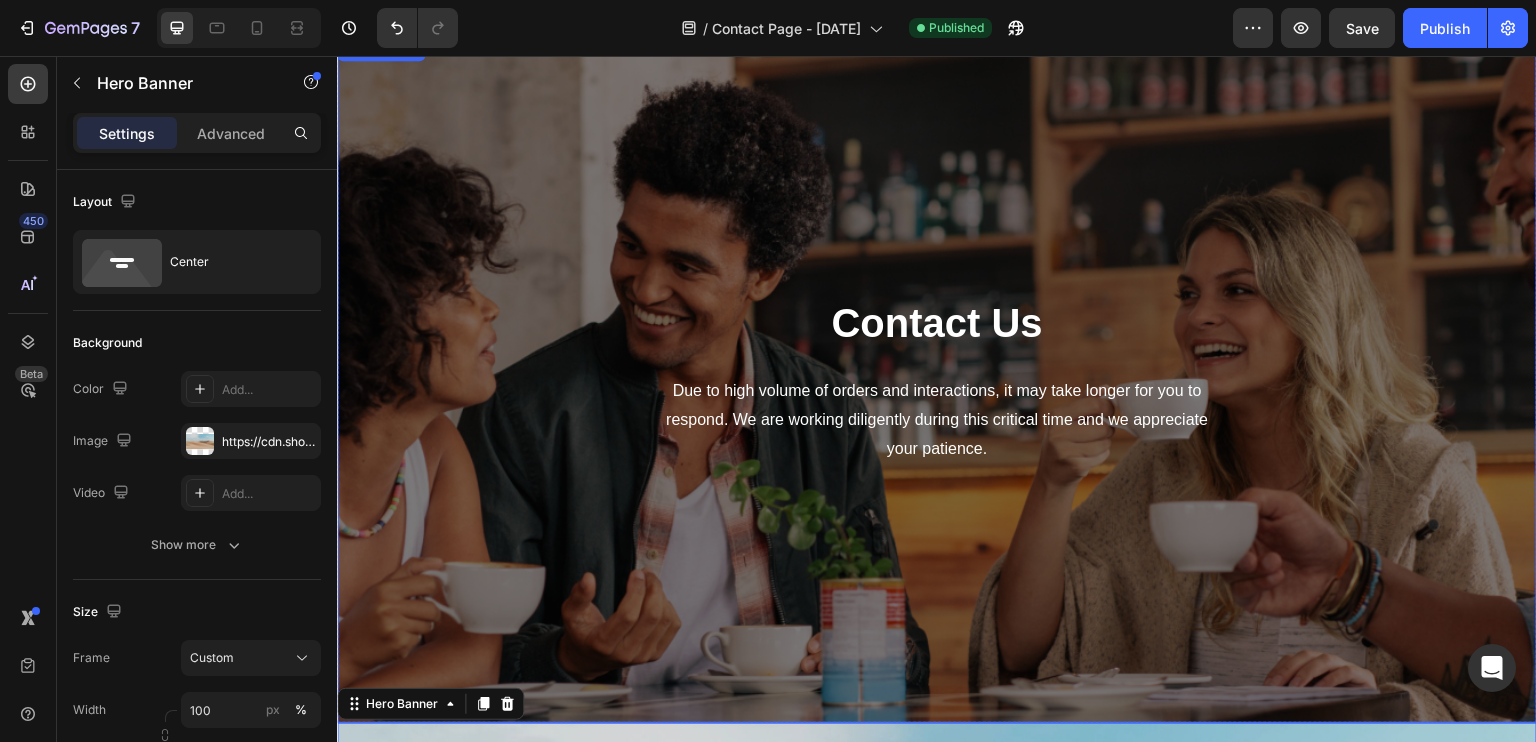 scroll, scrollTop: 0, scrollLeft: 0, axis: both 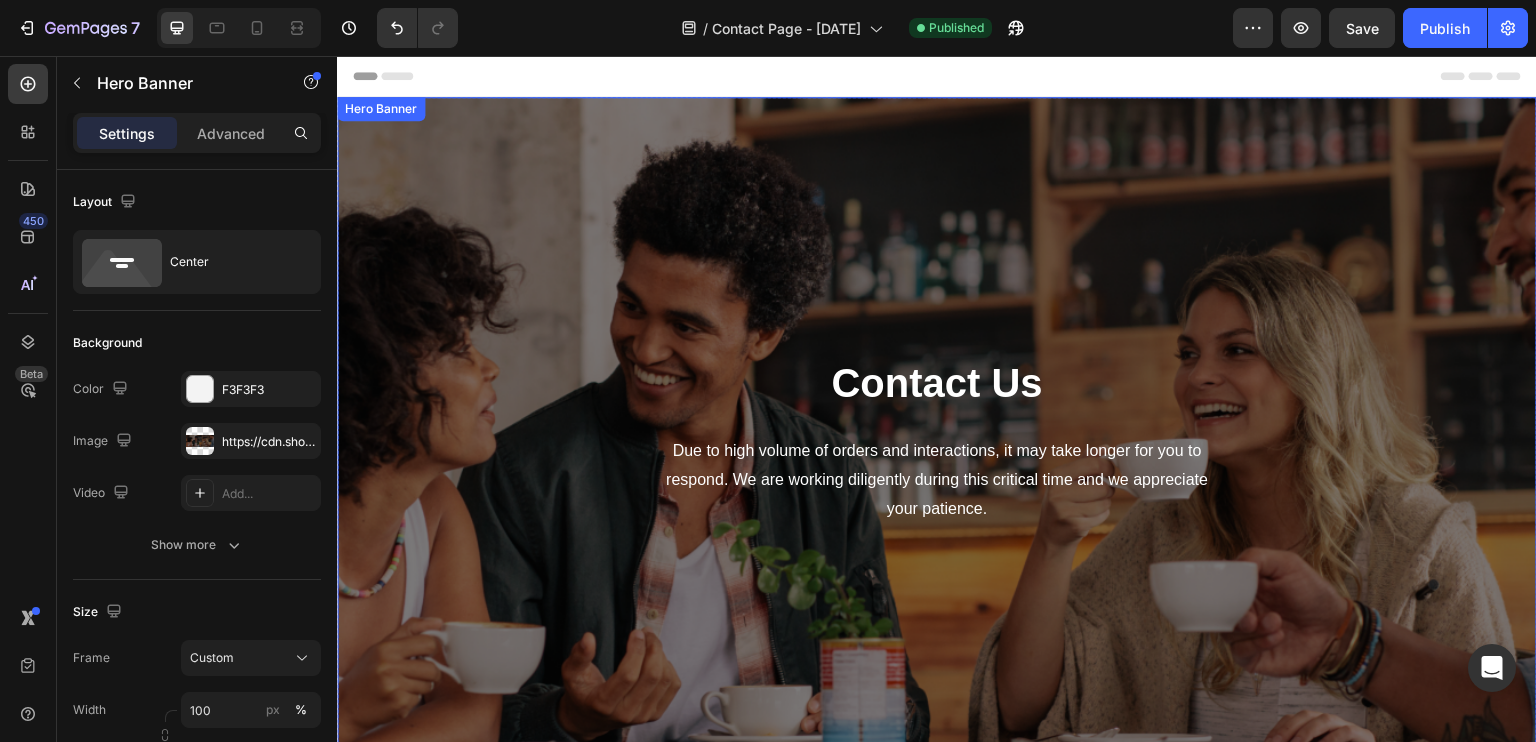 click on "Contact Us  Heading Due to high volume of orders and interactions, it may take longer for you to respond. We are working diligently during this critical time and we appreciate your patience. Text block Row" at bounding box center (937, 440) 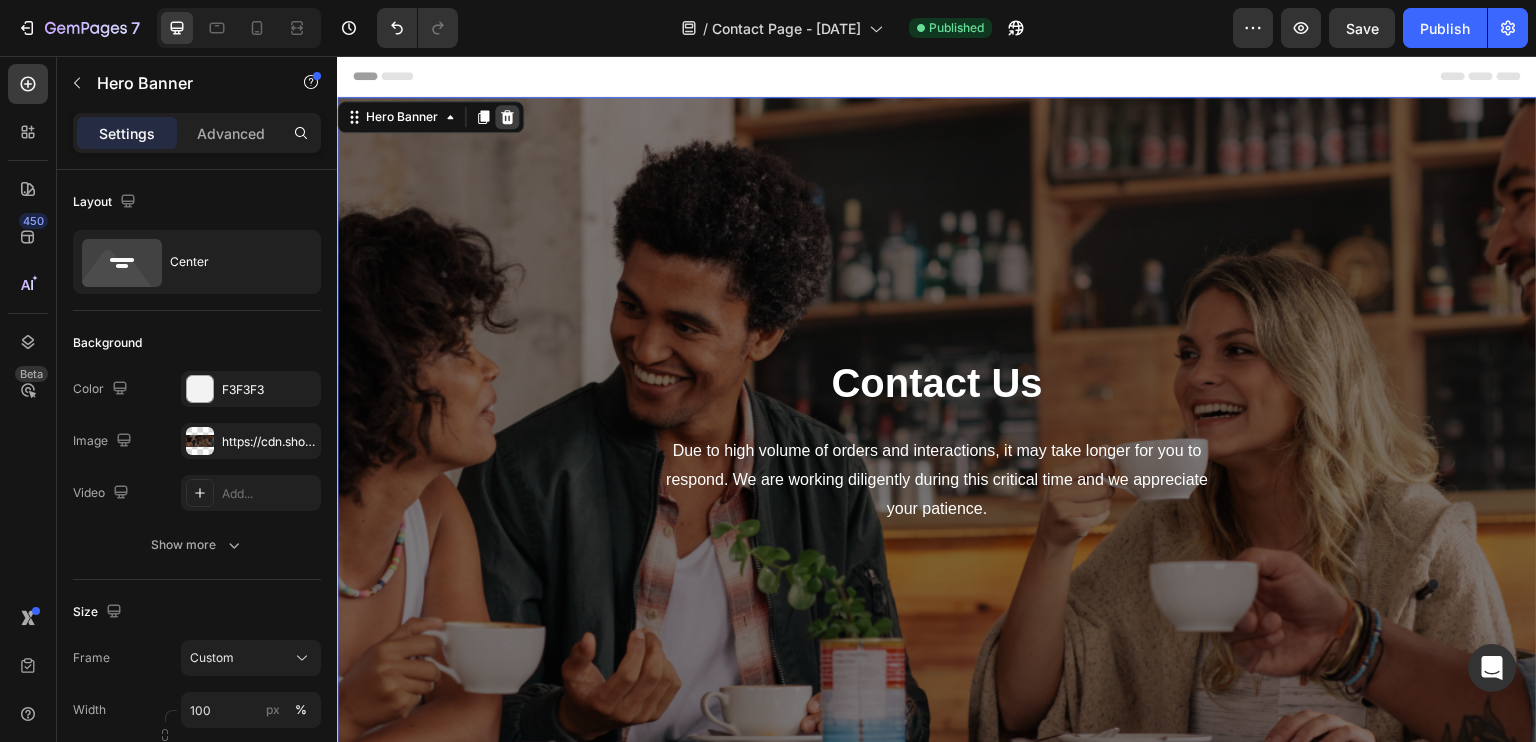 click 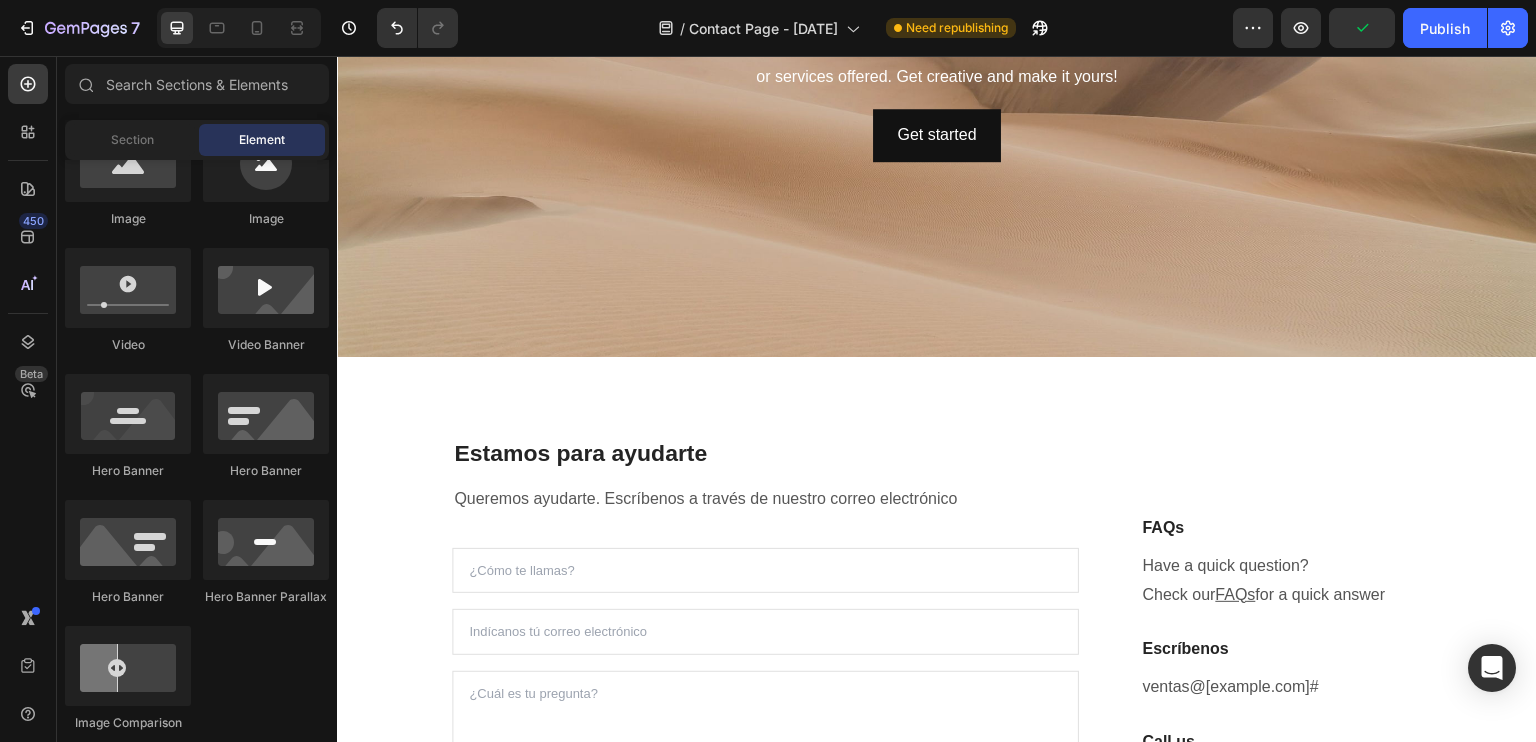scroll, scrollTop: 0, scrollLeft: 0, axis: both 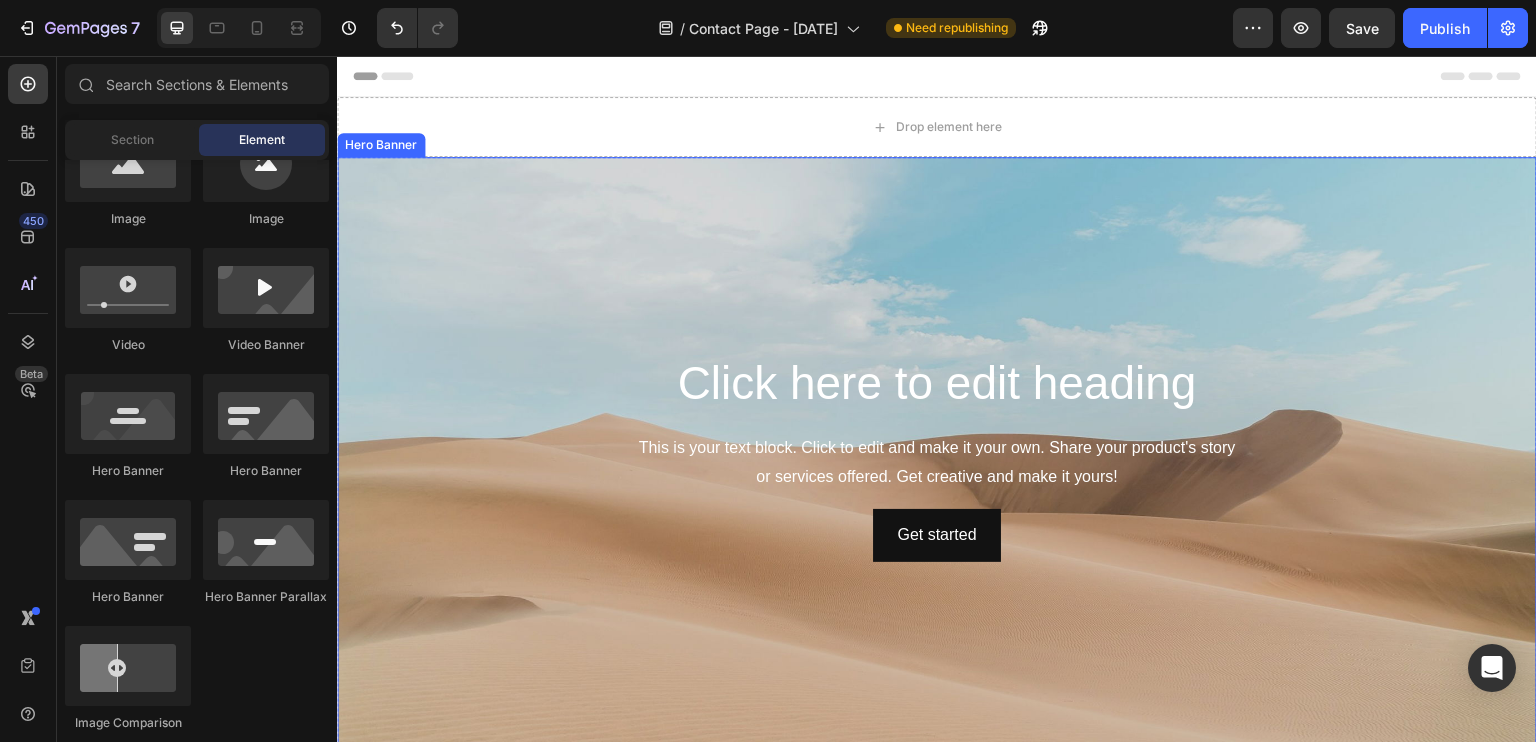 click at bounding box center (937, 457) 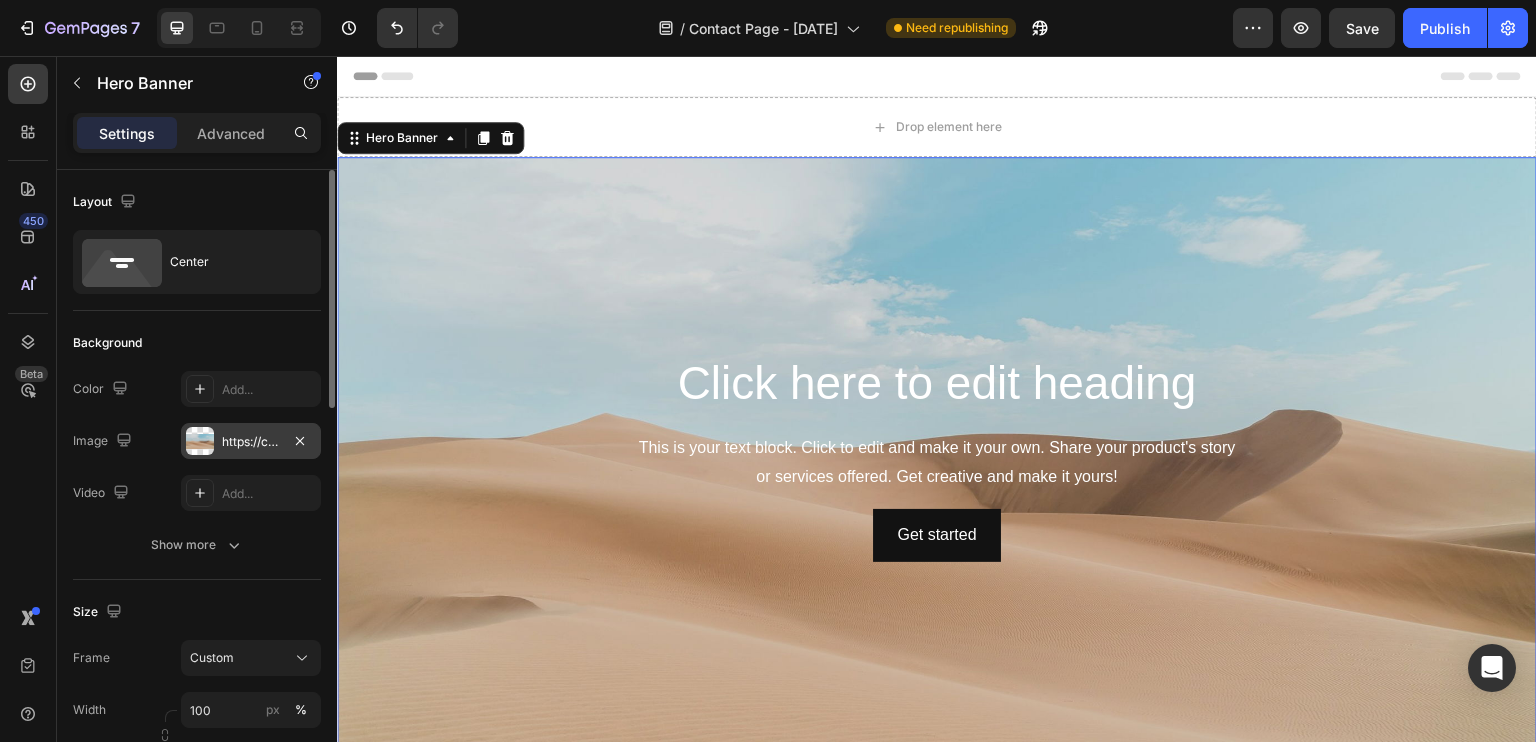 click on "https://cdn.shopify.com/s/files/1/2005/9307/files/background_settings.jpg" at bounding box center [251, 442] 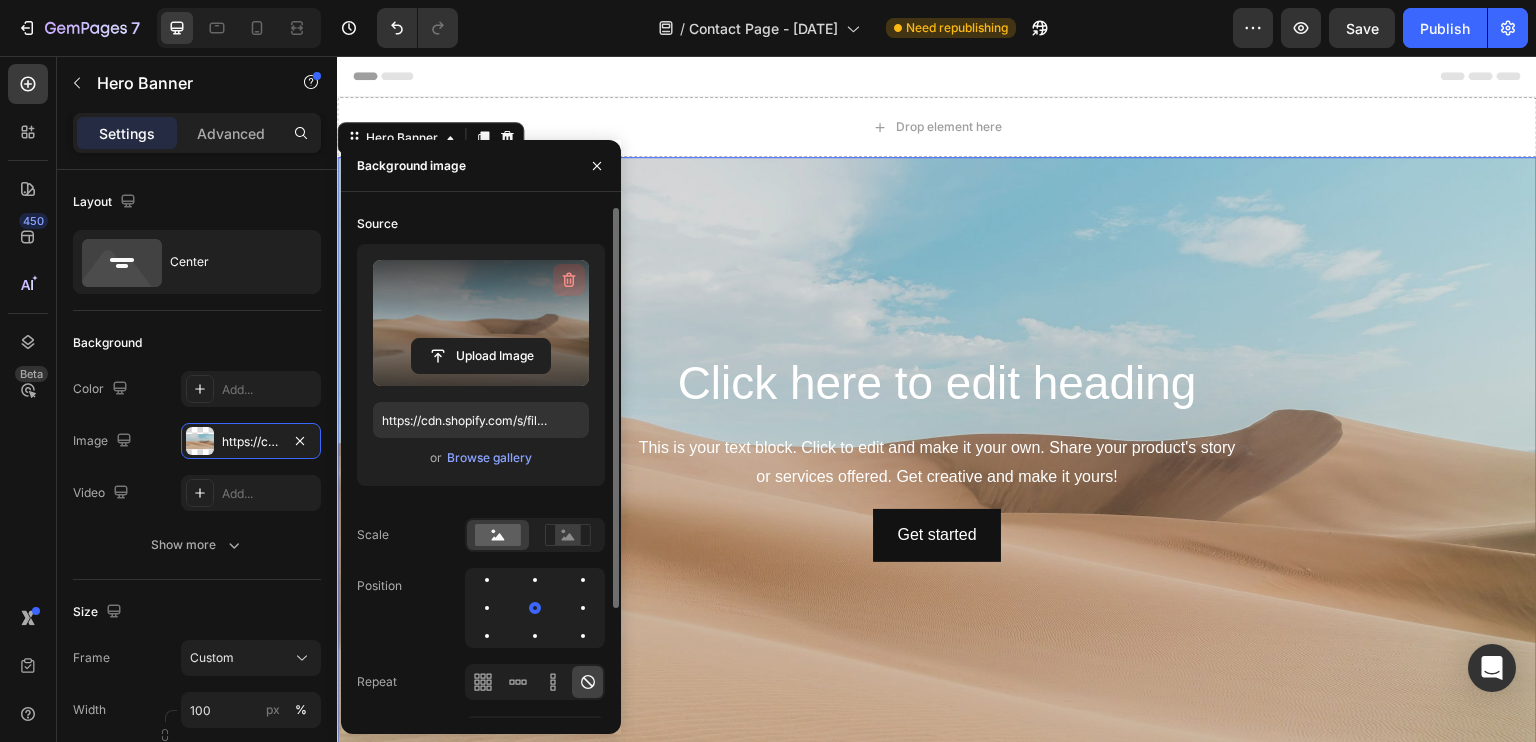 click 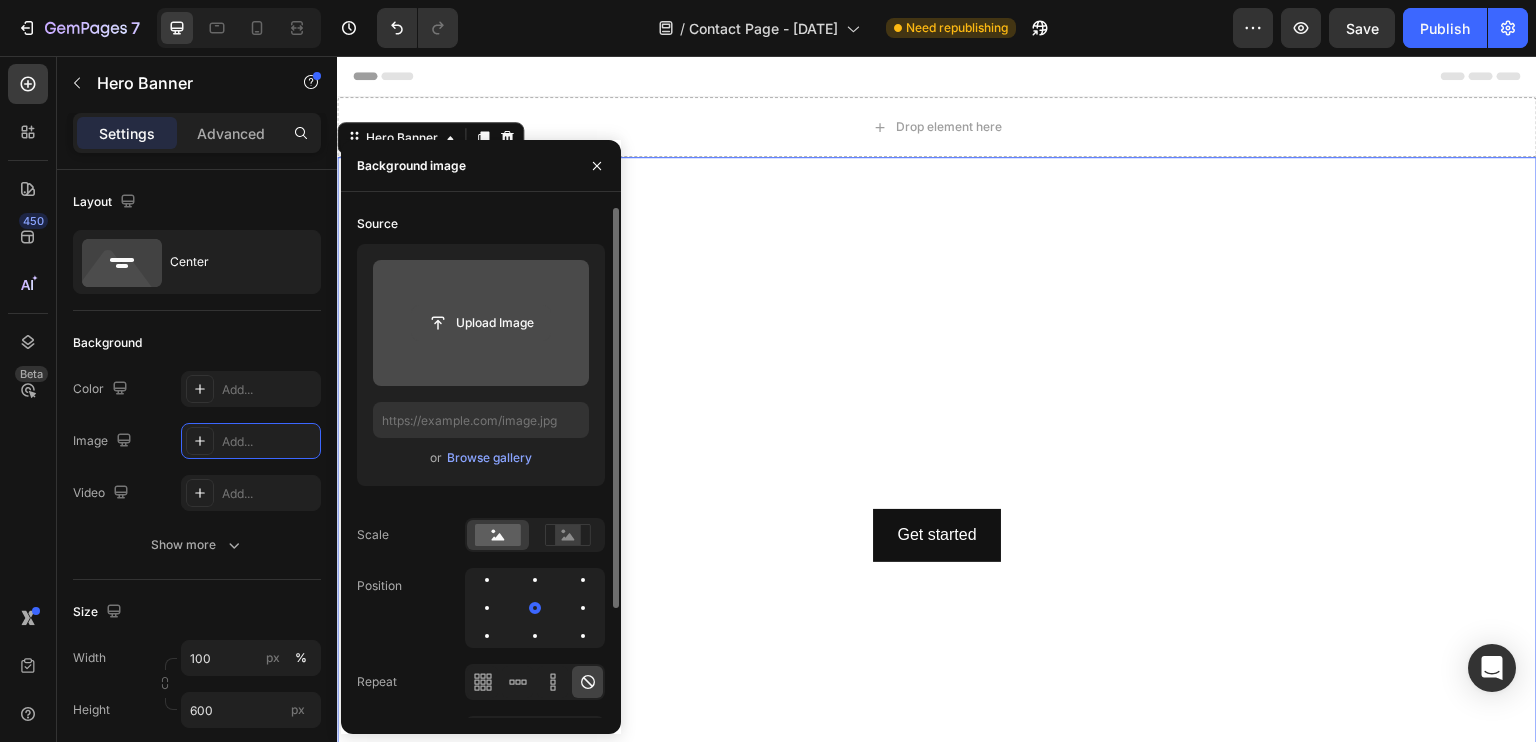 click 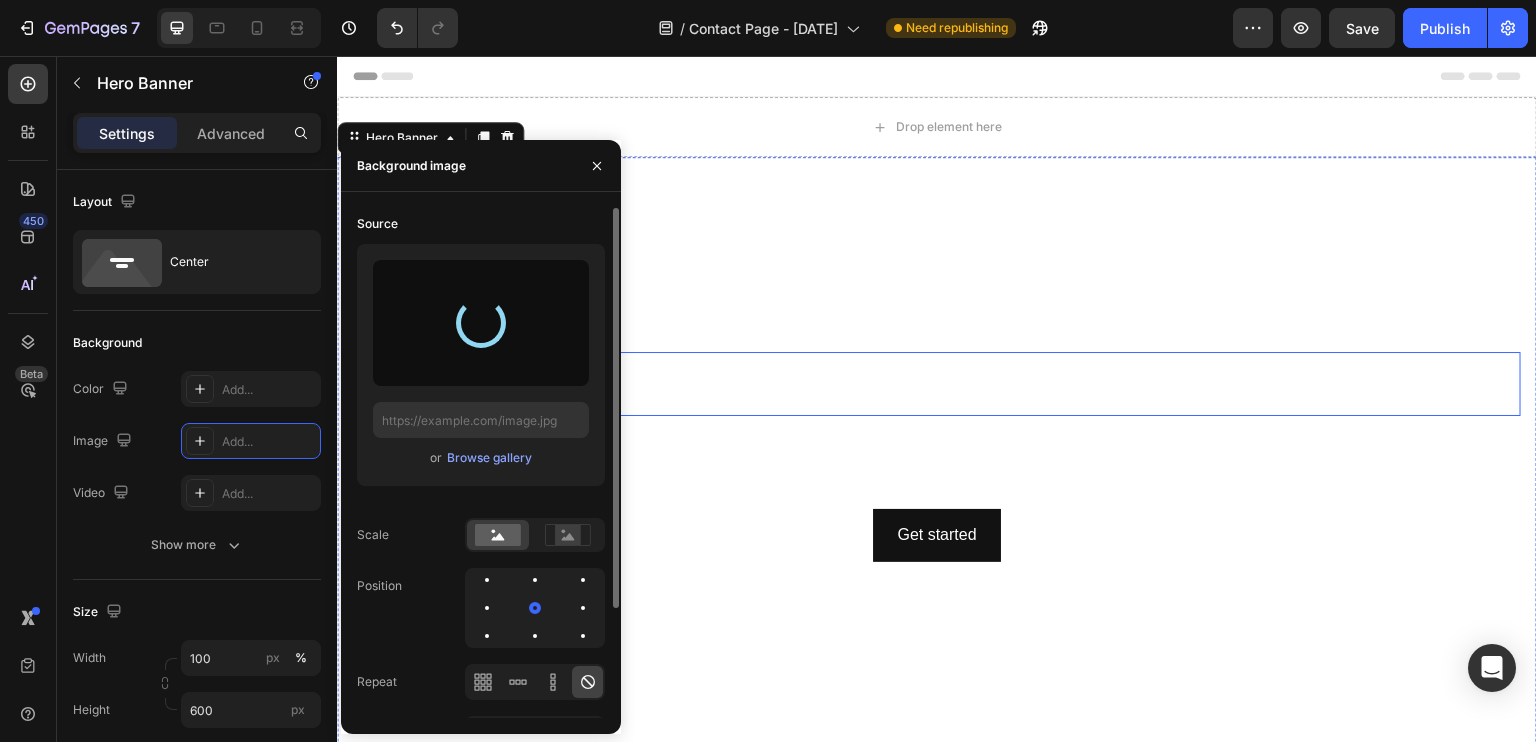 type on "https://cdn.shopify.com/s/files/1/0928/3646/2967/files/gempages_575284865218380362-0dc7dbdb-0b2f-447b-987e-de0e9df170e9.jpg" 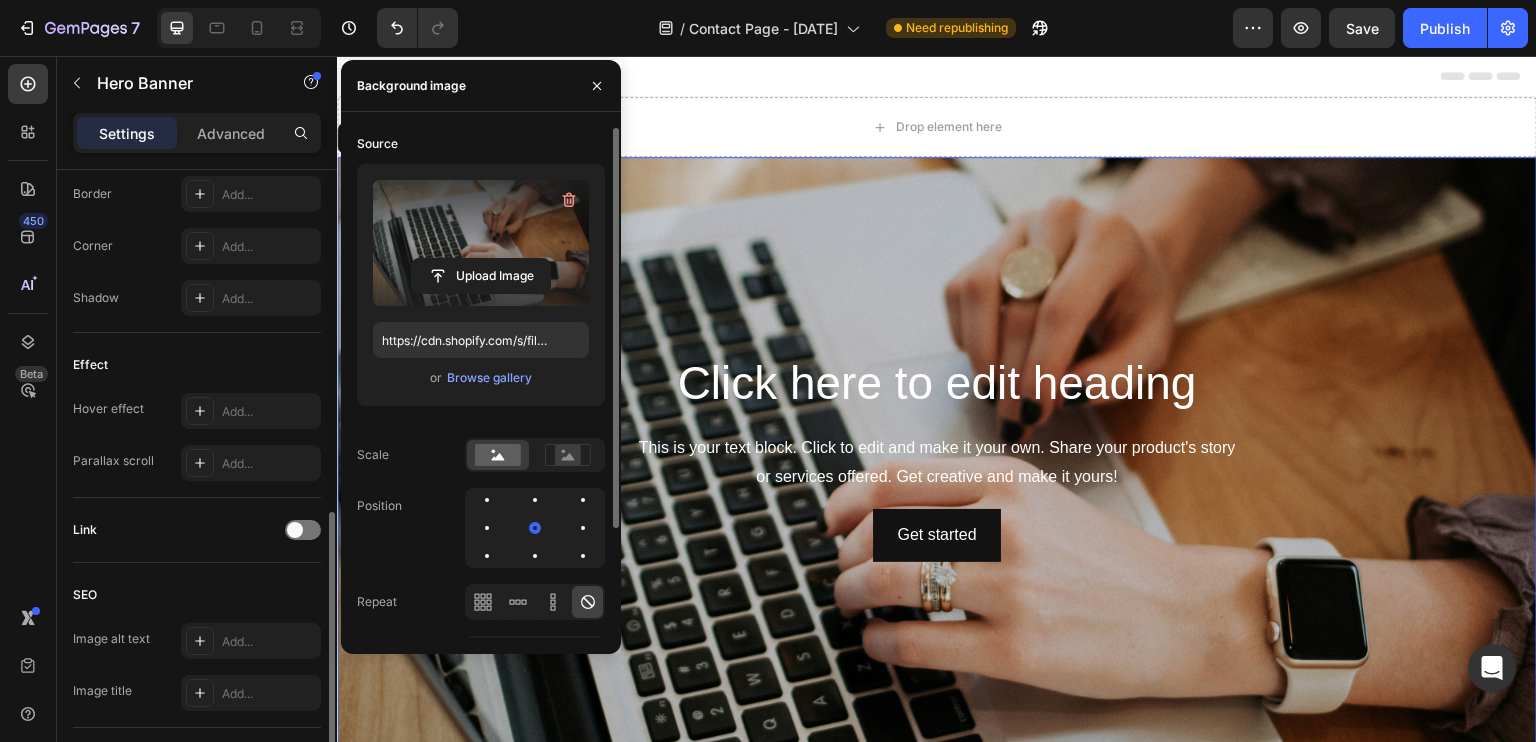 scroll, scrollTop: 1000, scrollLeft: 0, axis: vertical 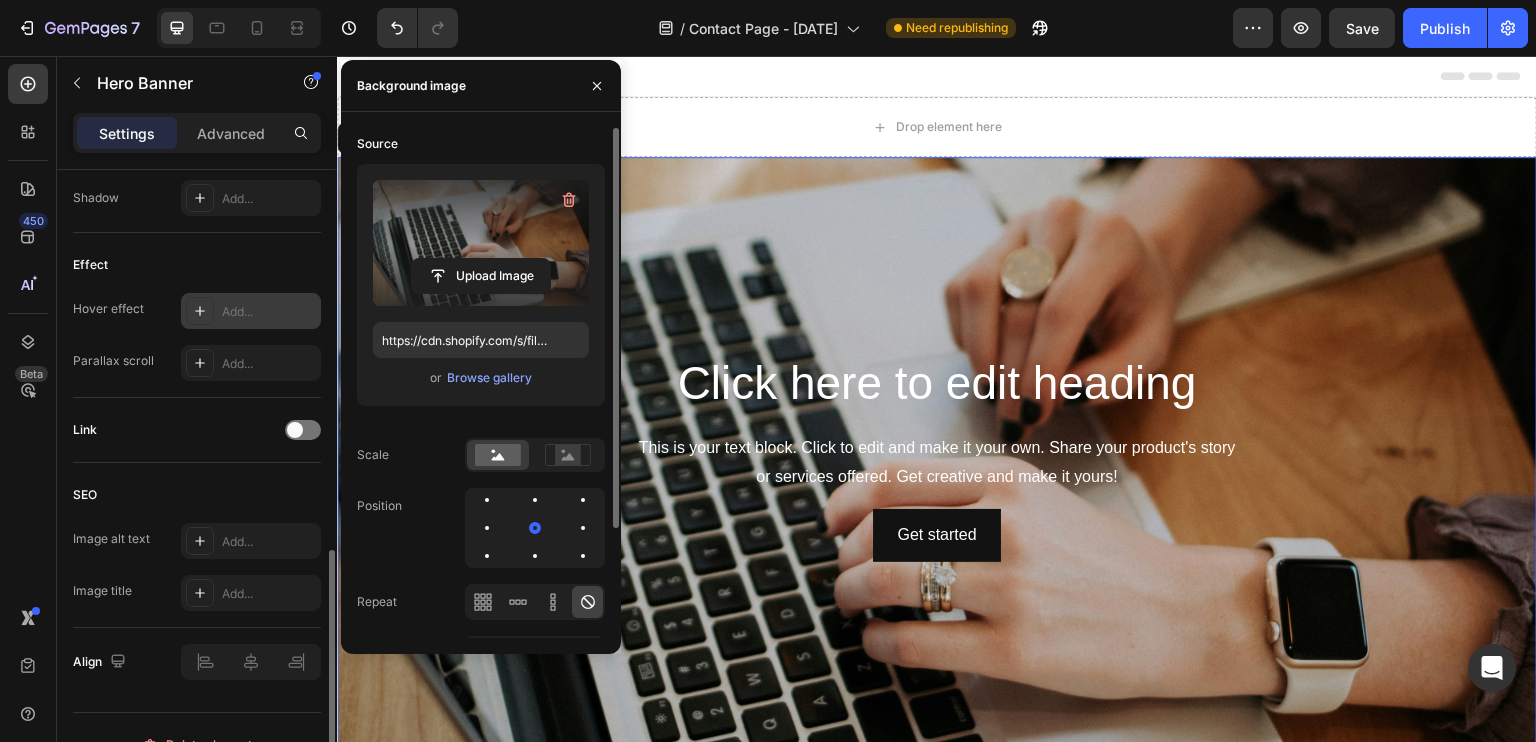 click on "Add..." at bounding box center (269, 312) 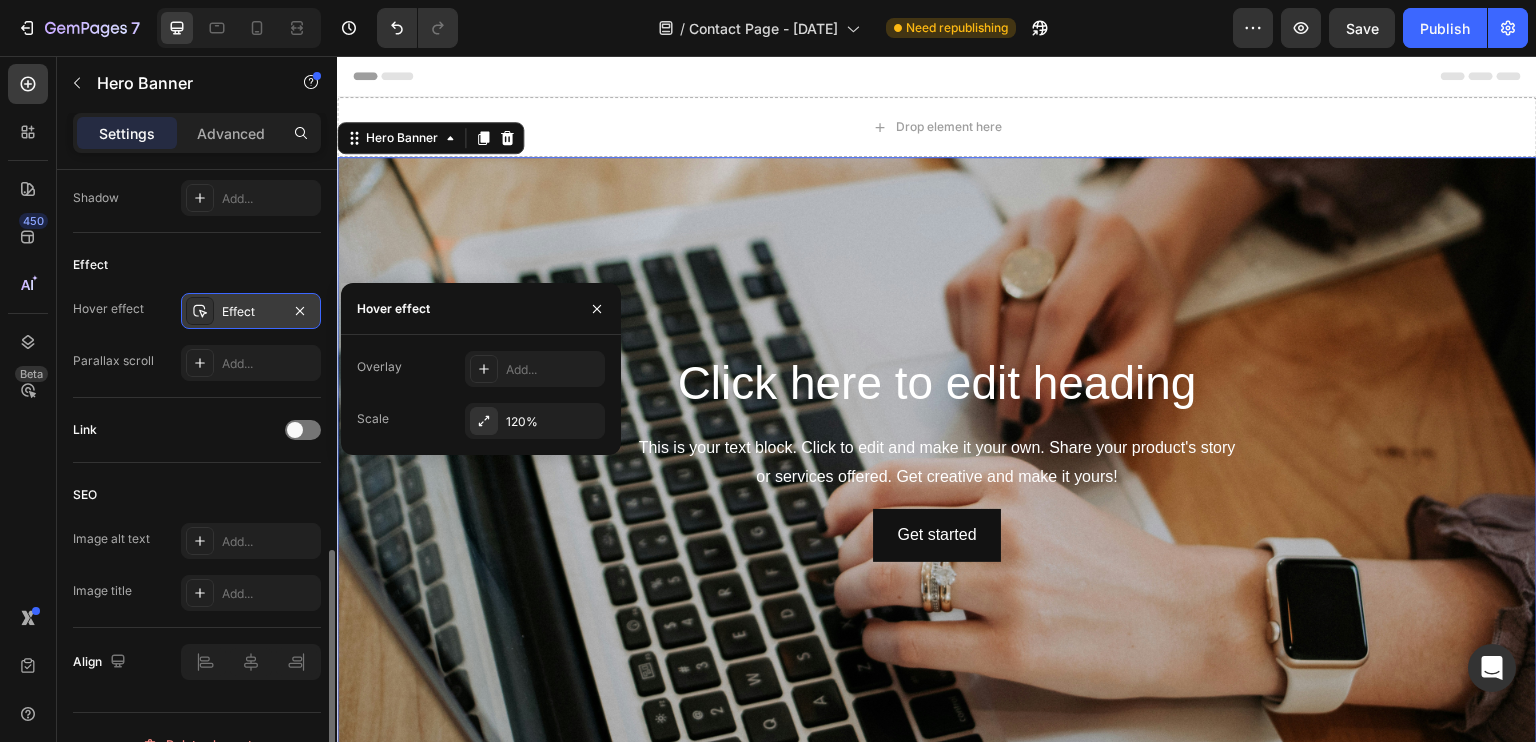 click on "Effect" at bounding box center (251, 312) 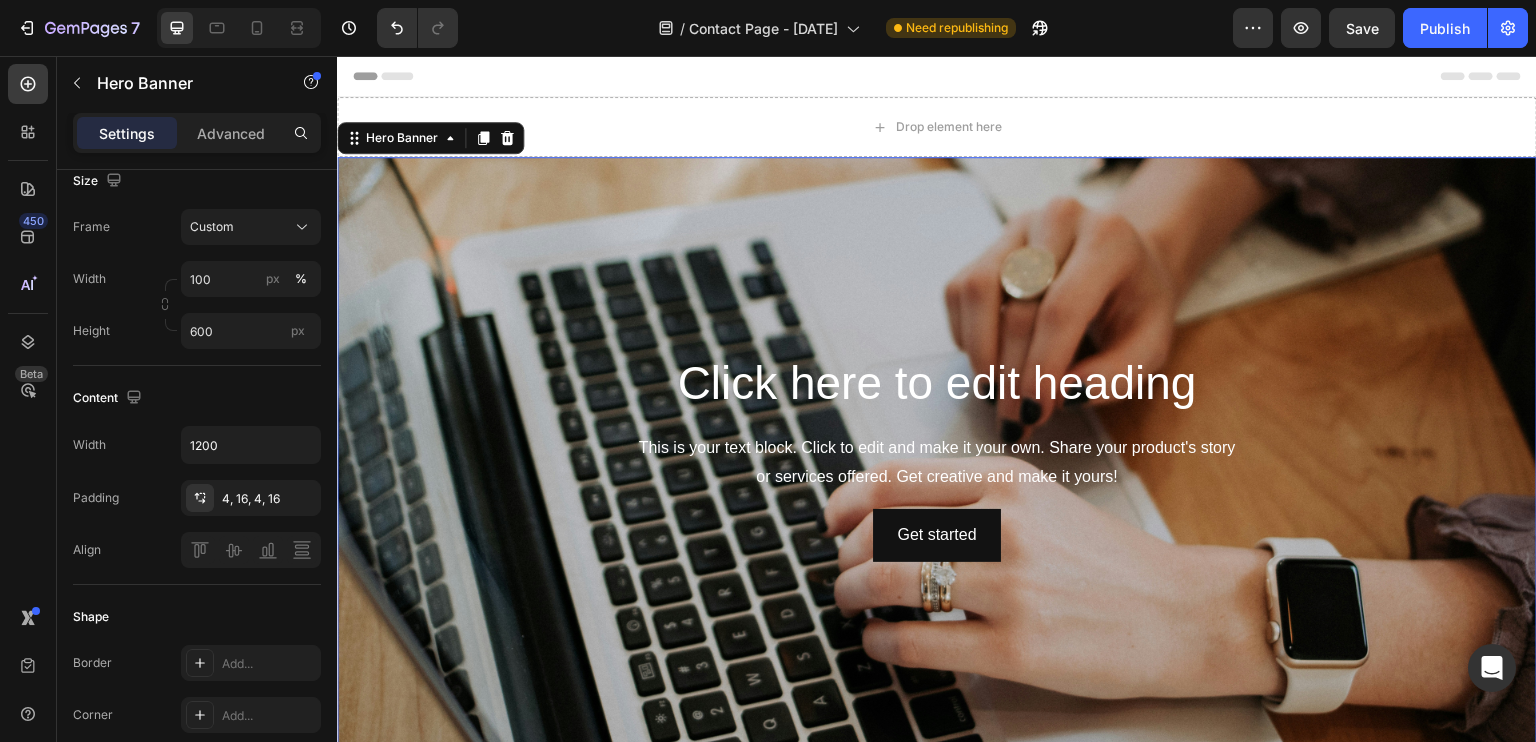 scroll, scrollTop: 0, scrollLeft: 0, axis: both 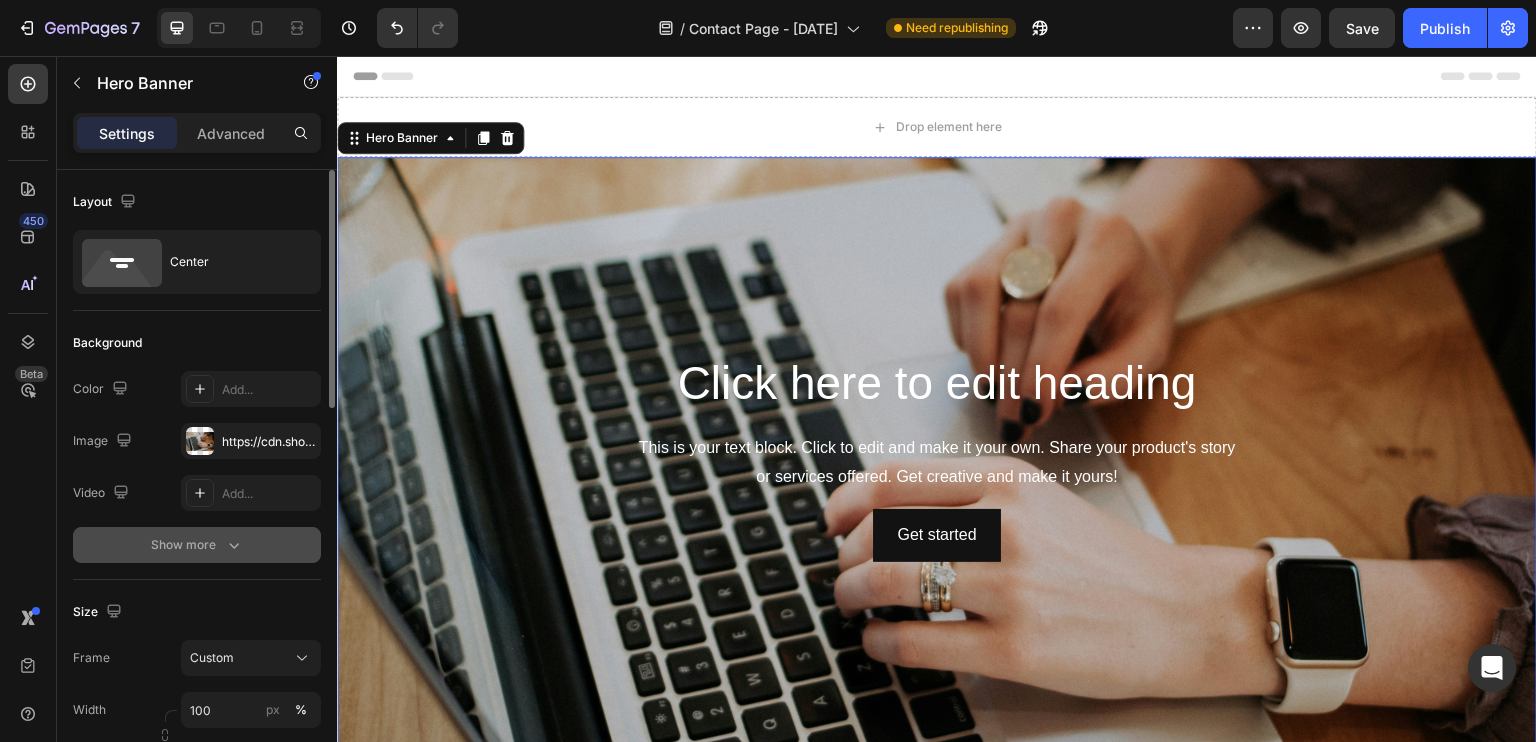 click on "Show more" at bounding box center (197, 545) 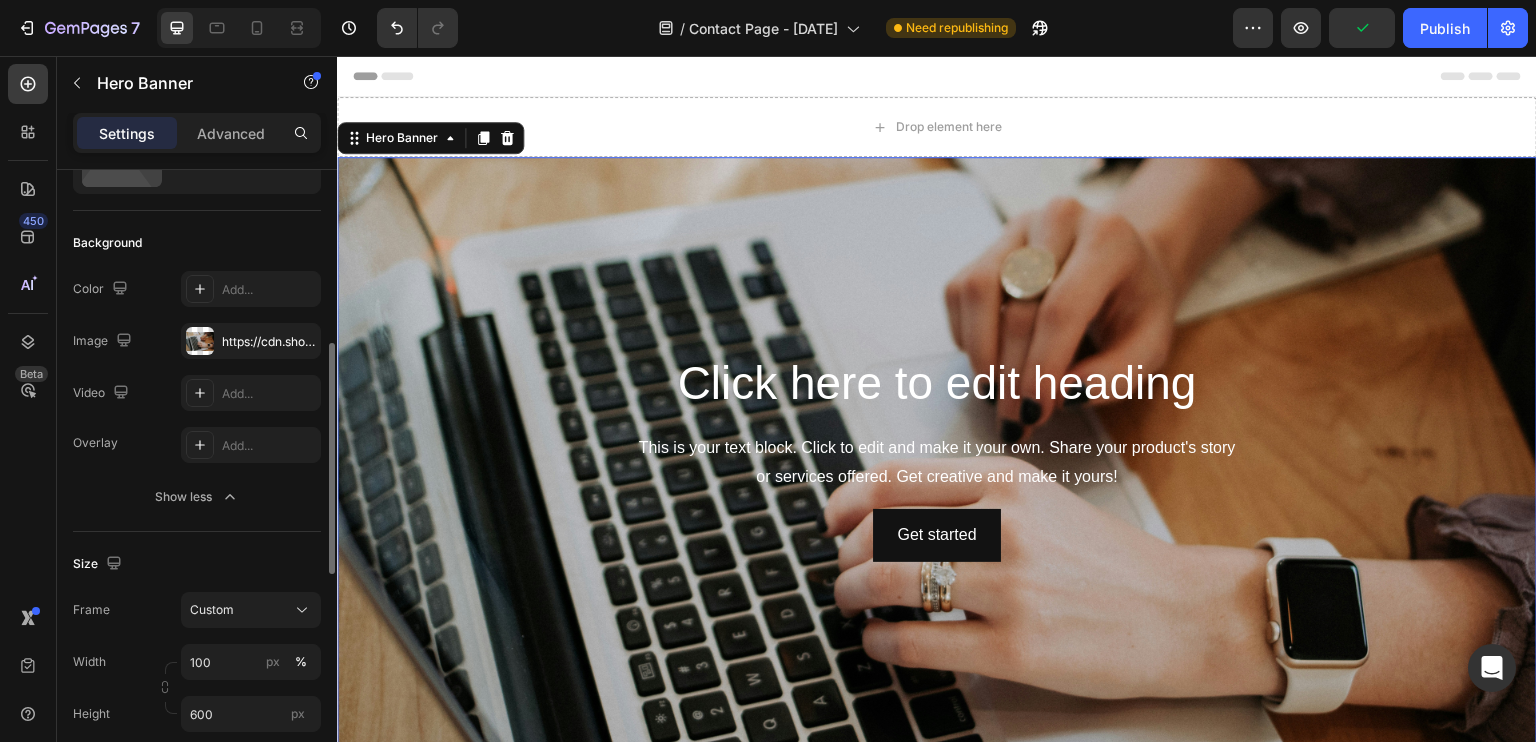 scroll, scrollTop: 300, scrollLeft: 0, axis: vertical 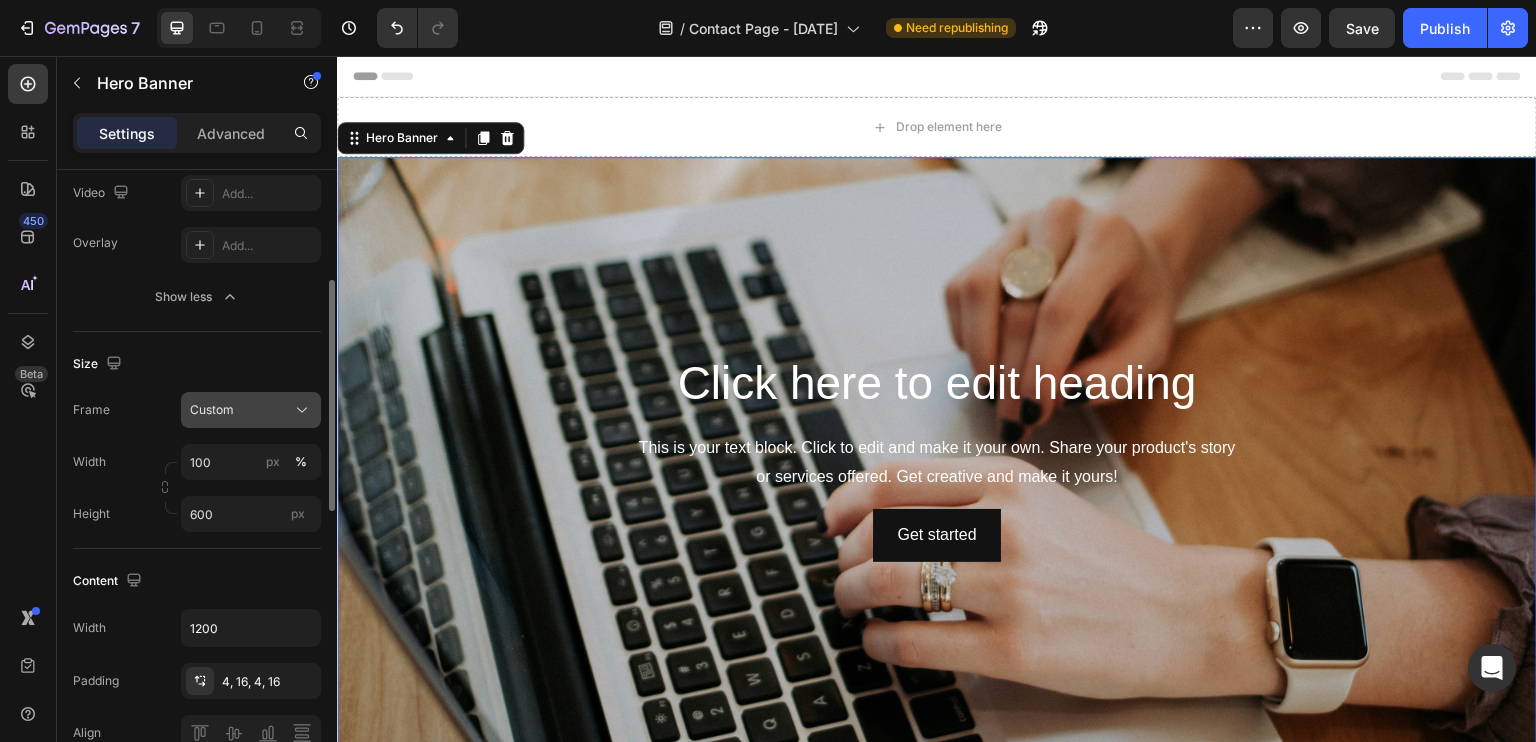 click on "Custom" 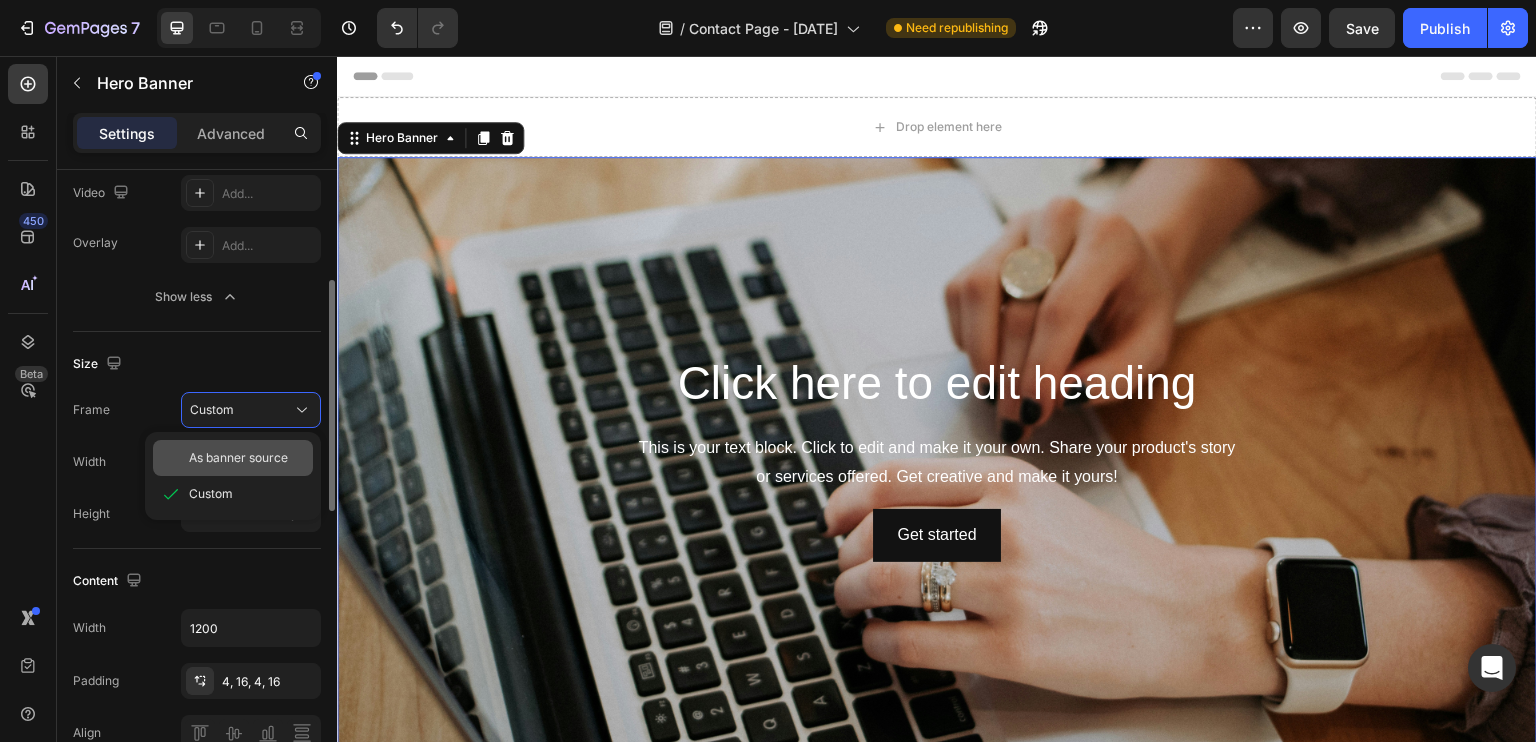 click on "As banner source" at bounding box center (238, 458) 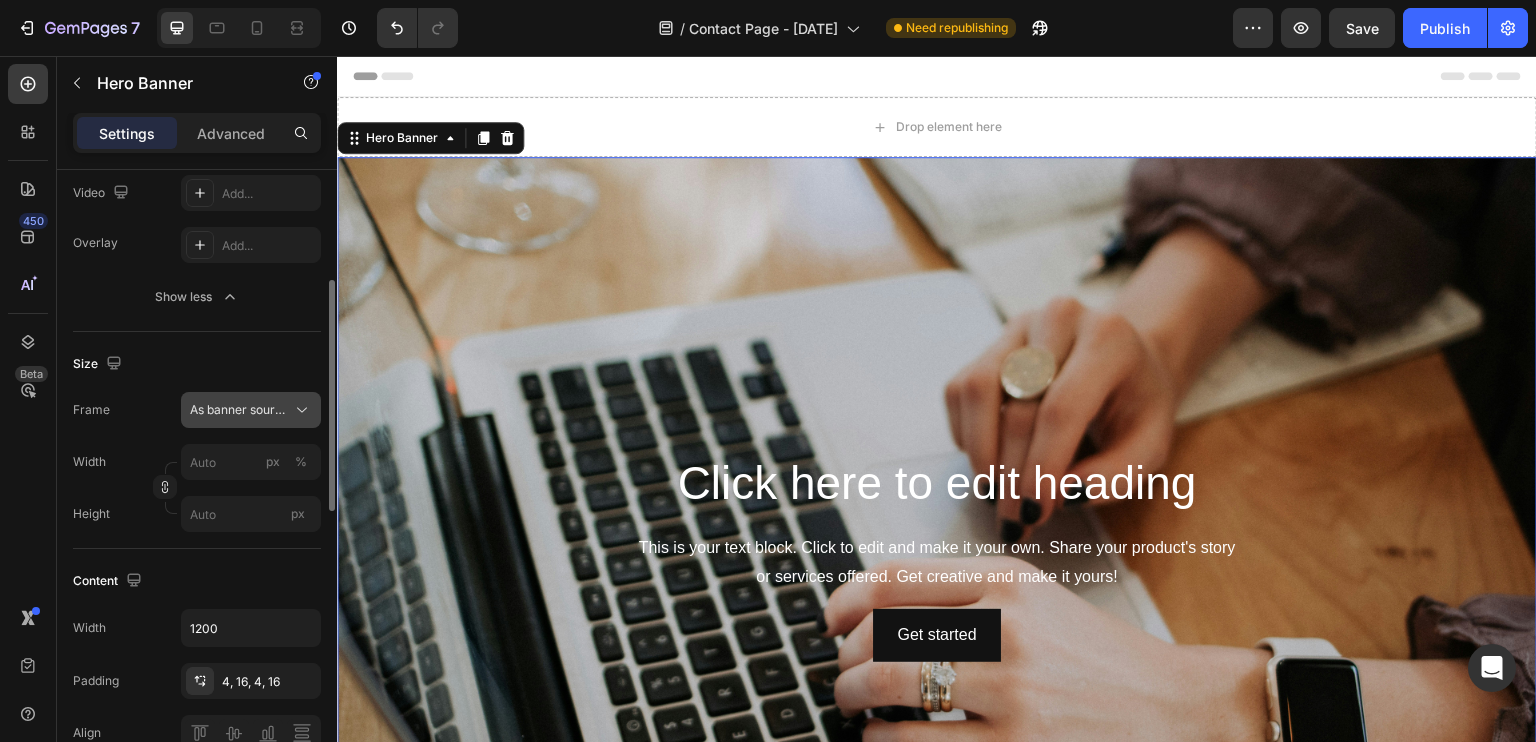 click on "As banner source" at bounding box center (251, 410) 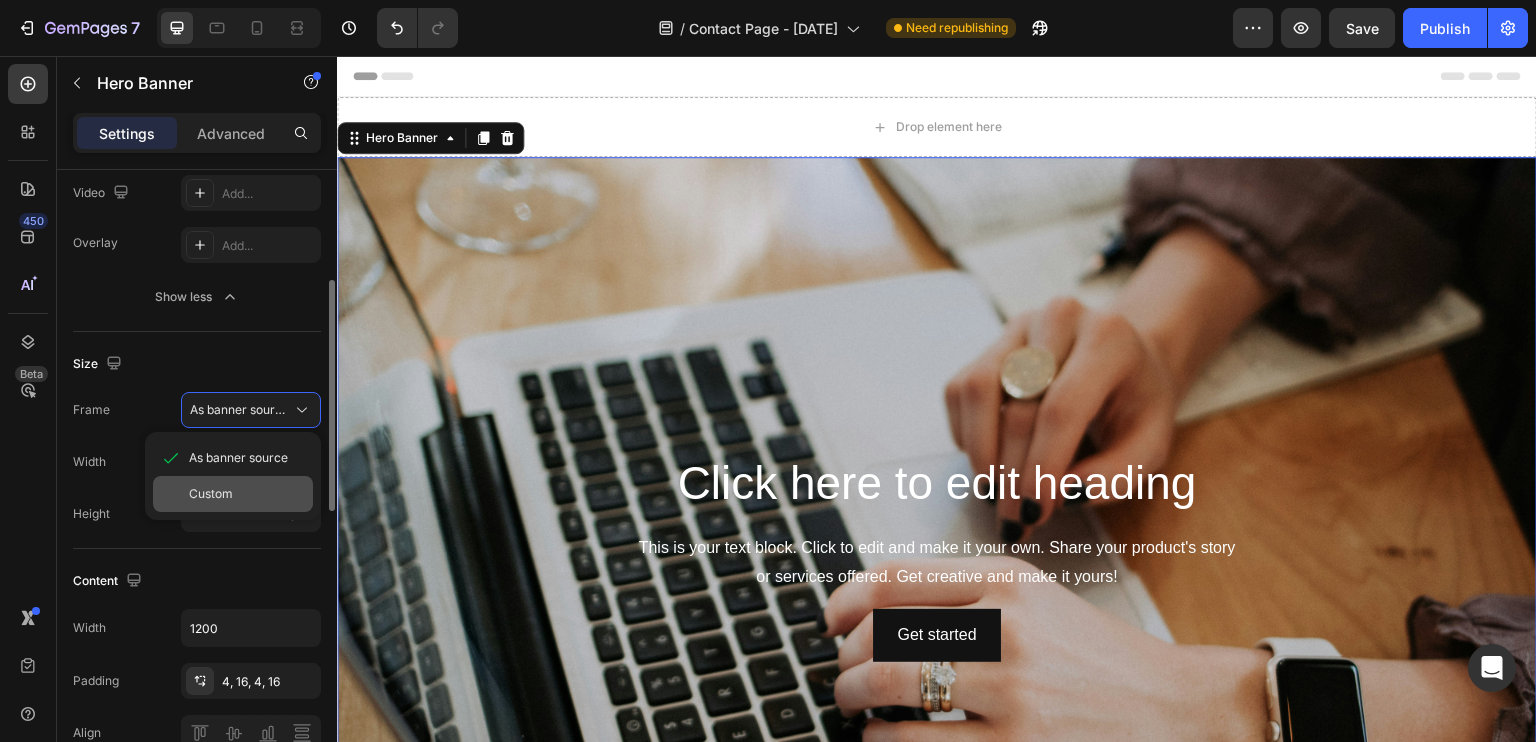 click on "Custom" at bounding box center (247, 494) 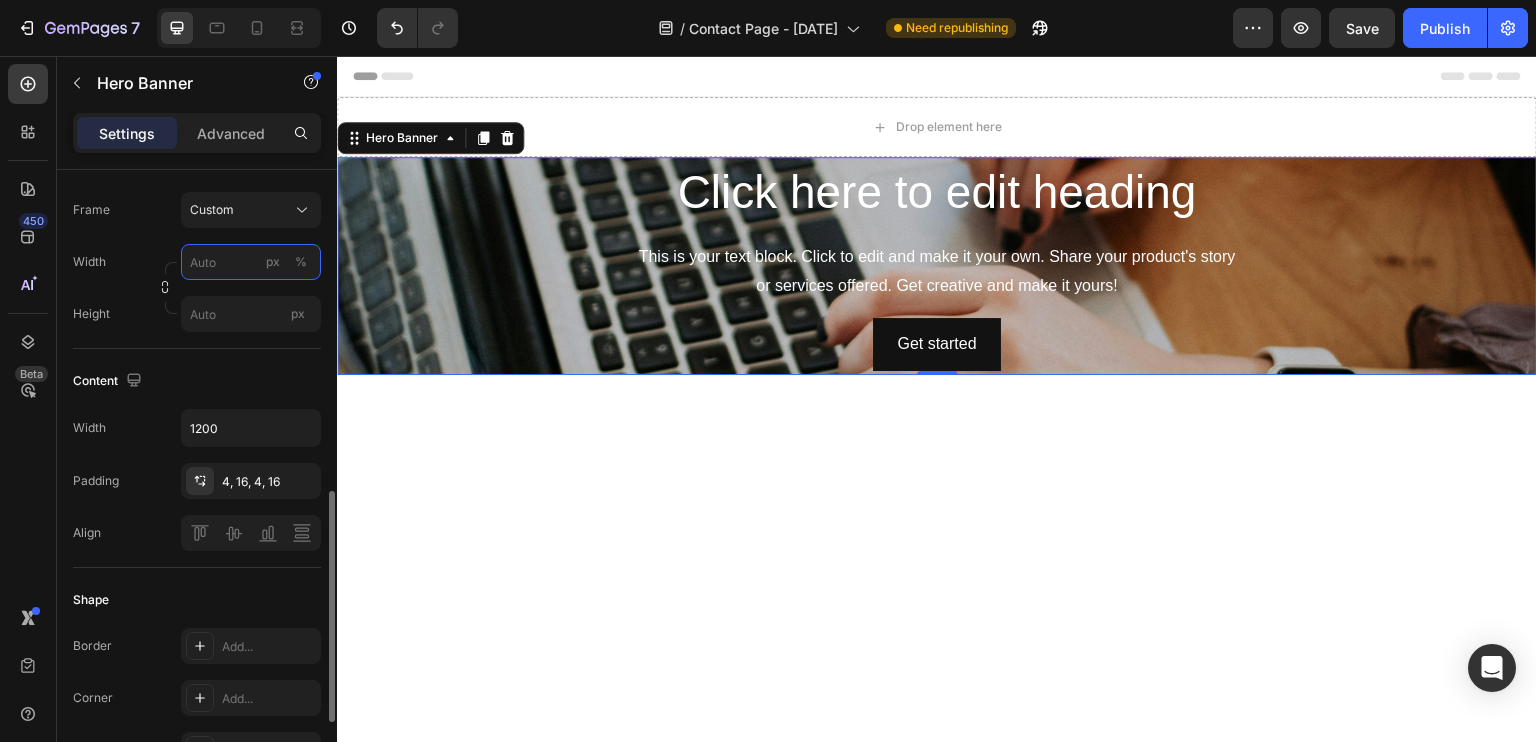 scroll, scrollTop: 600, scrollLeft: 0, axis: vertical 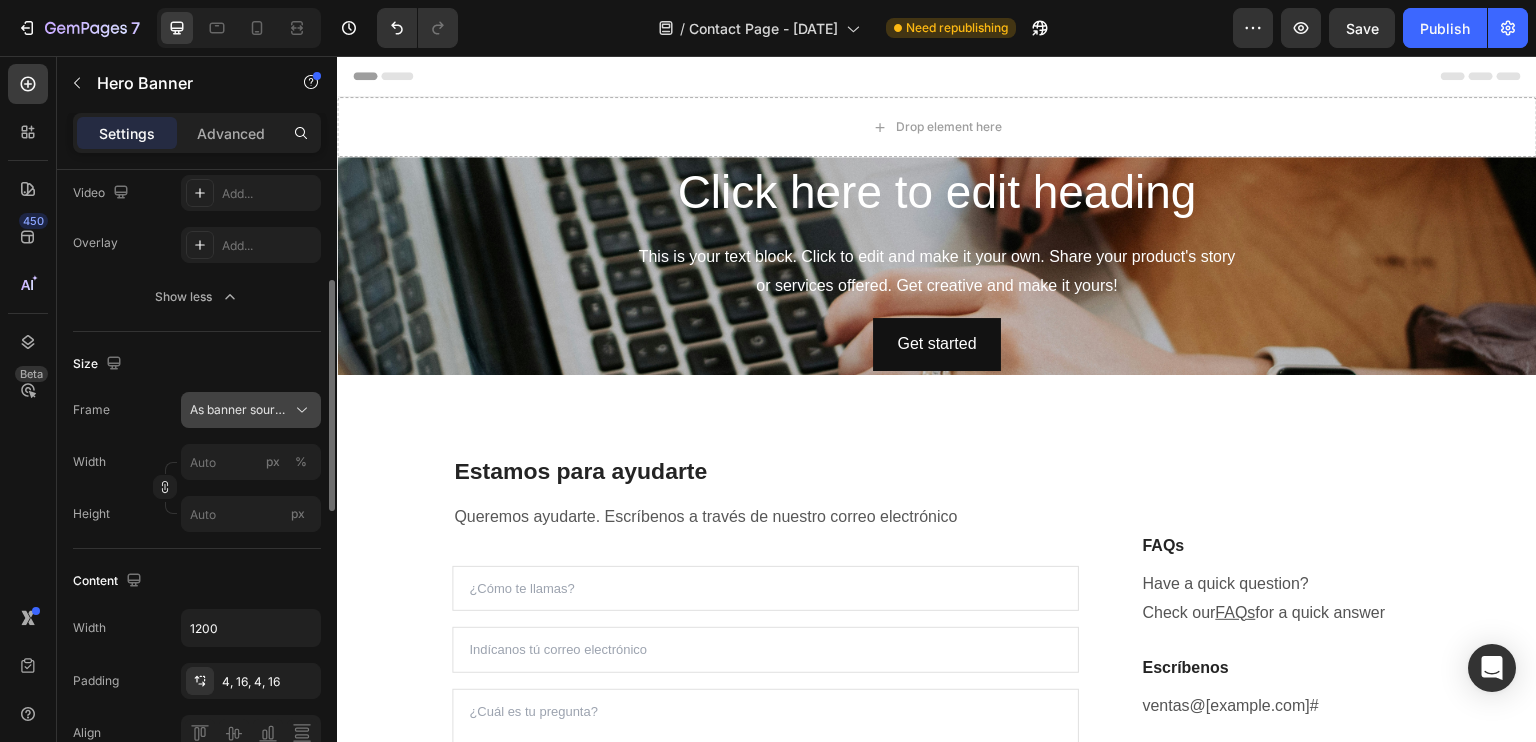 click on "As banner source" at bounding box center [239, 410] 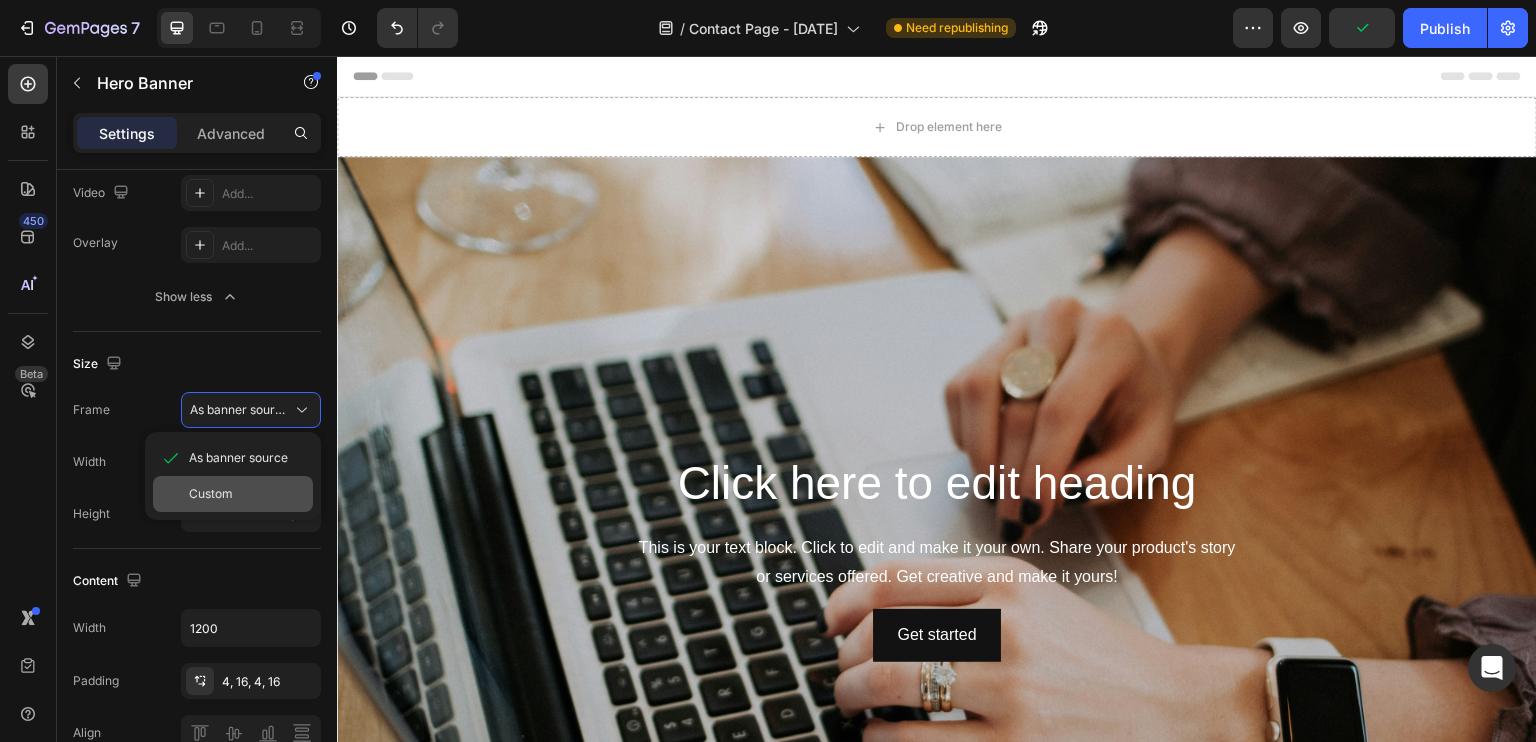 click on "Custom" at bounding box center (247, 494) 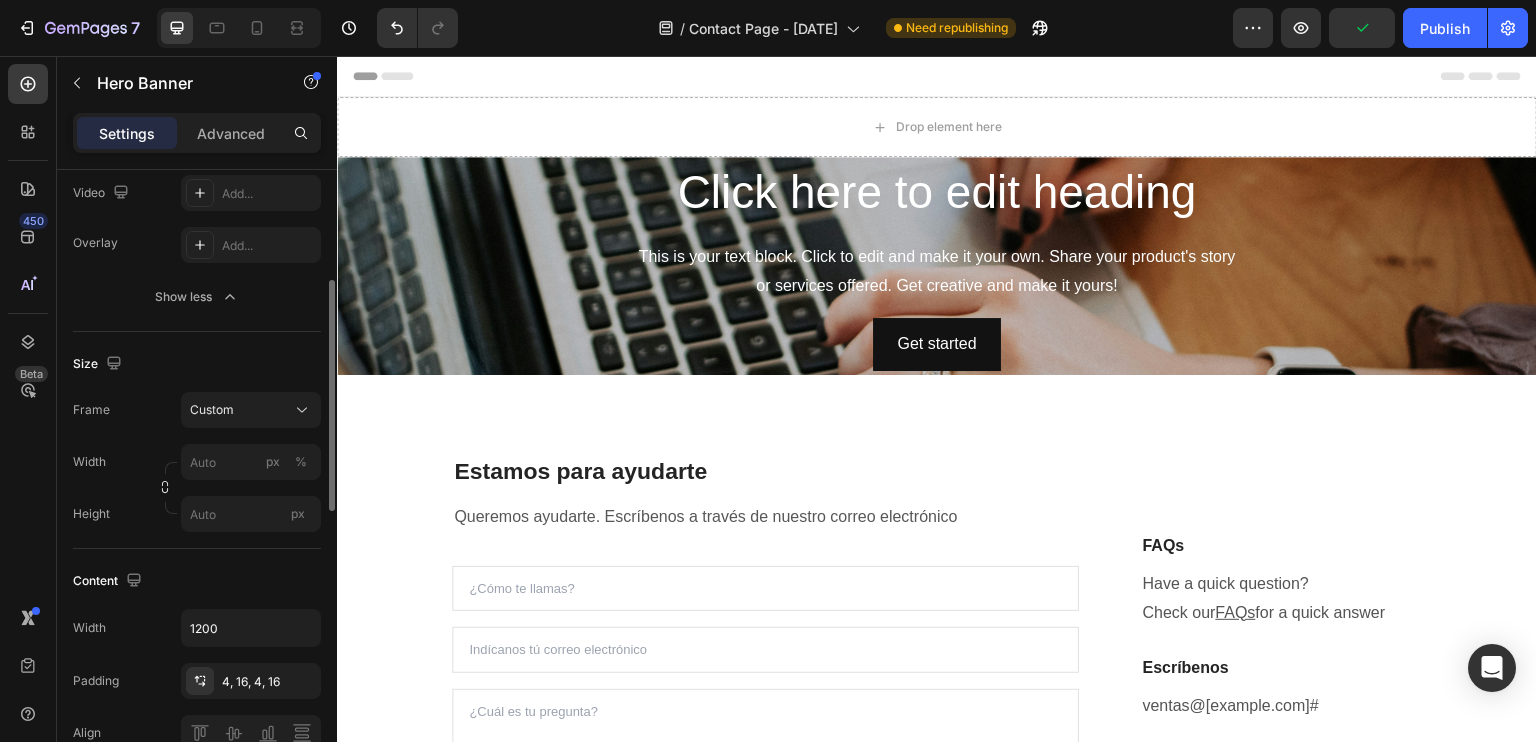 click on "Size Frame Custom Width px % Height px" 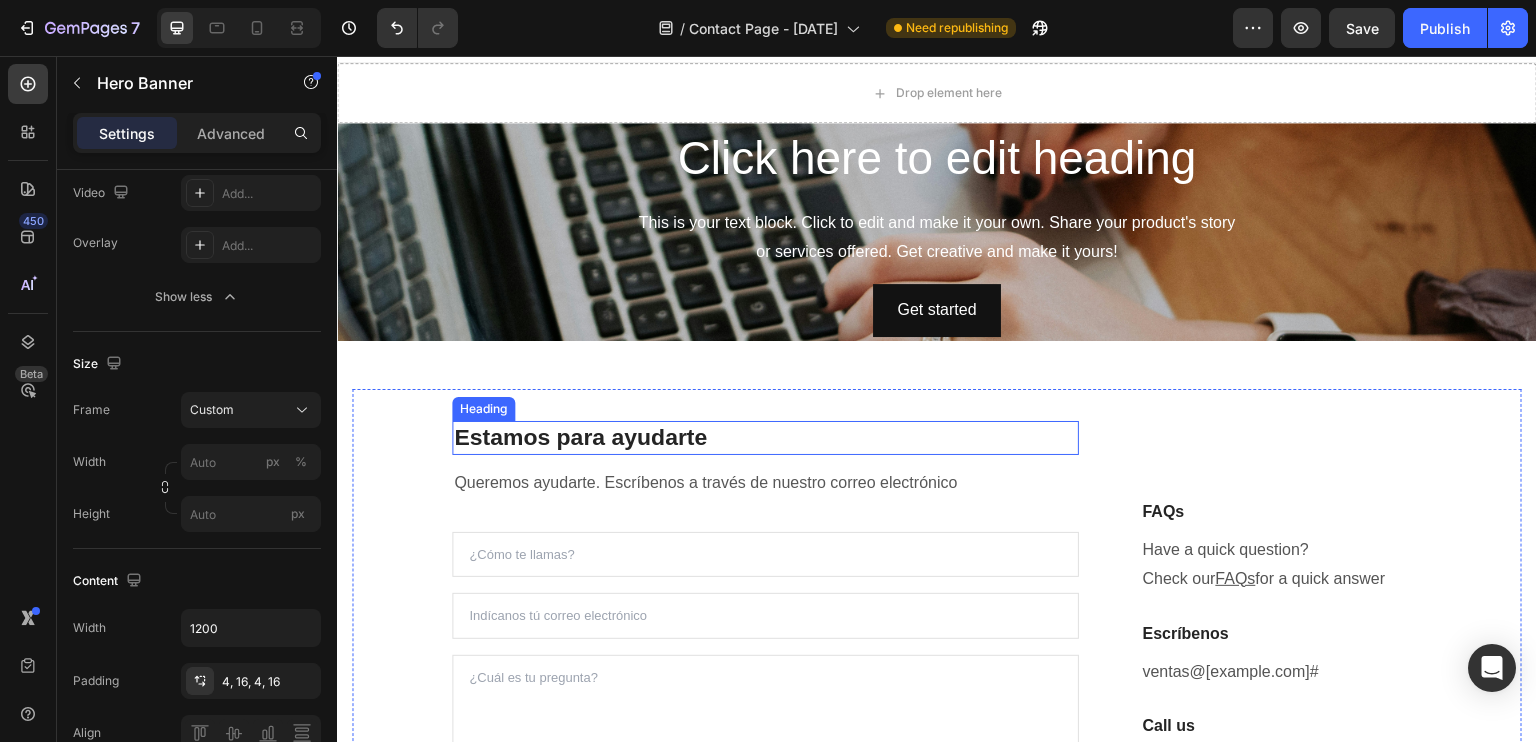 scroll, scrollTop: 0, scrollLeft: 0, axis: both 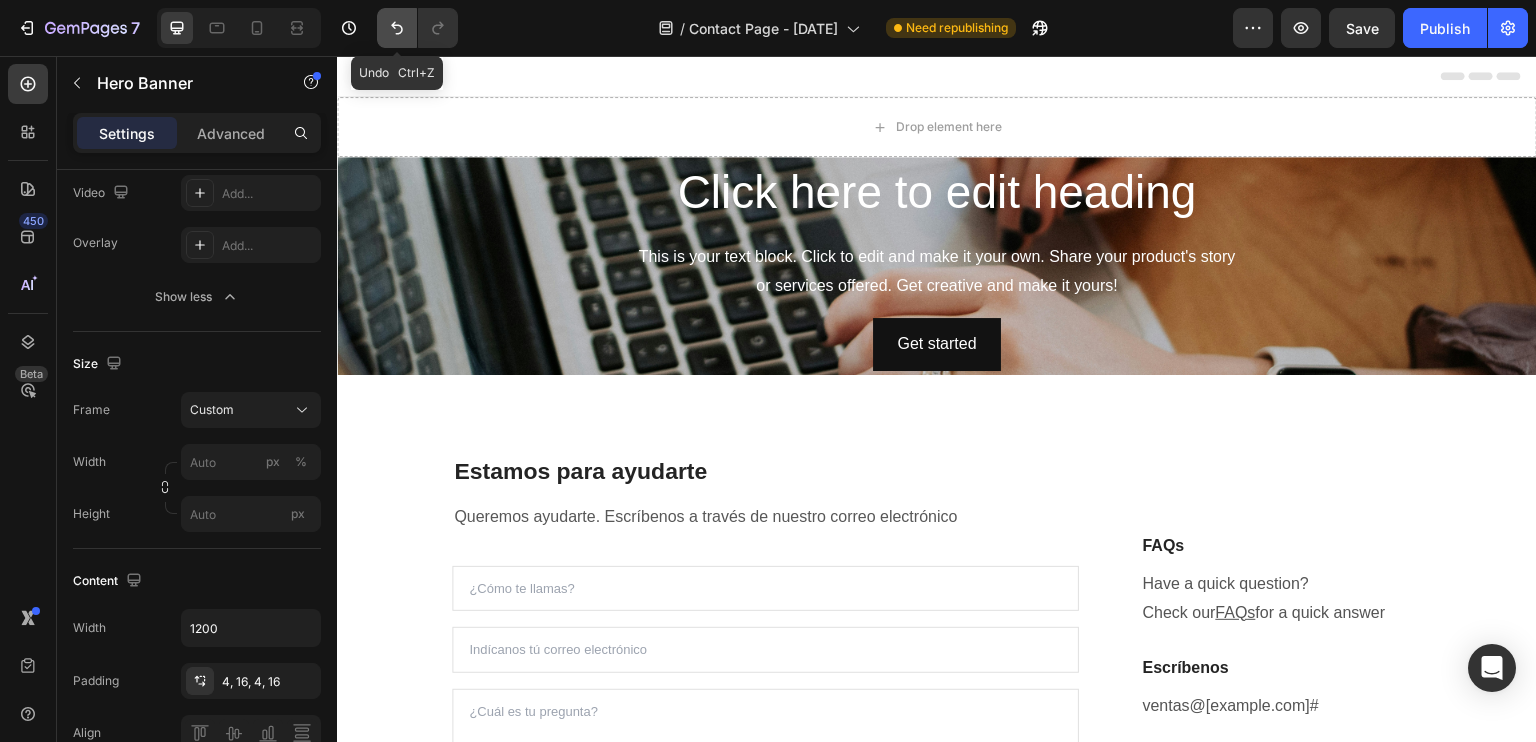 click 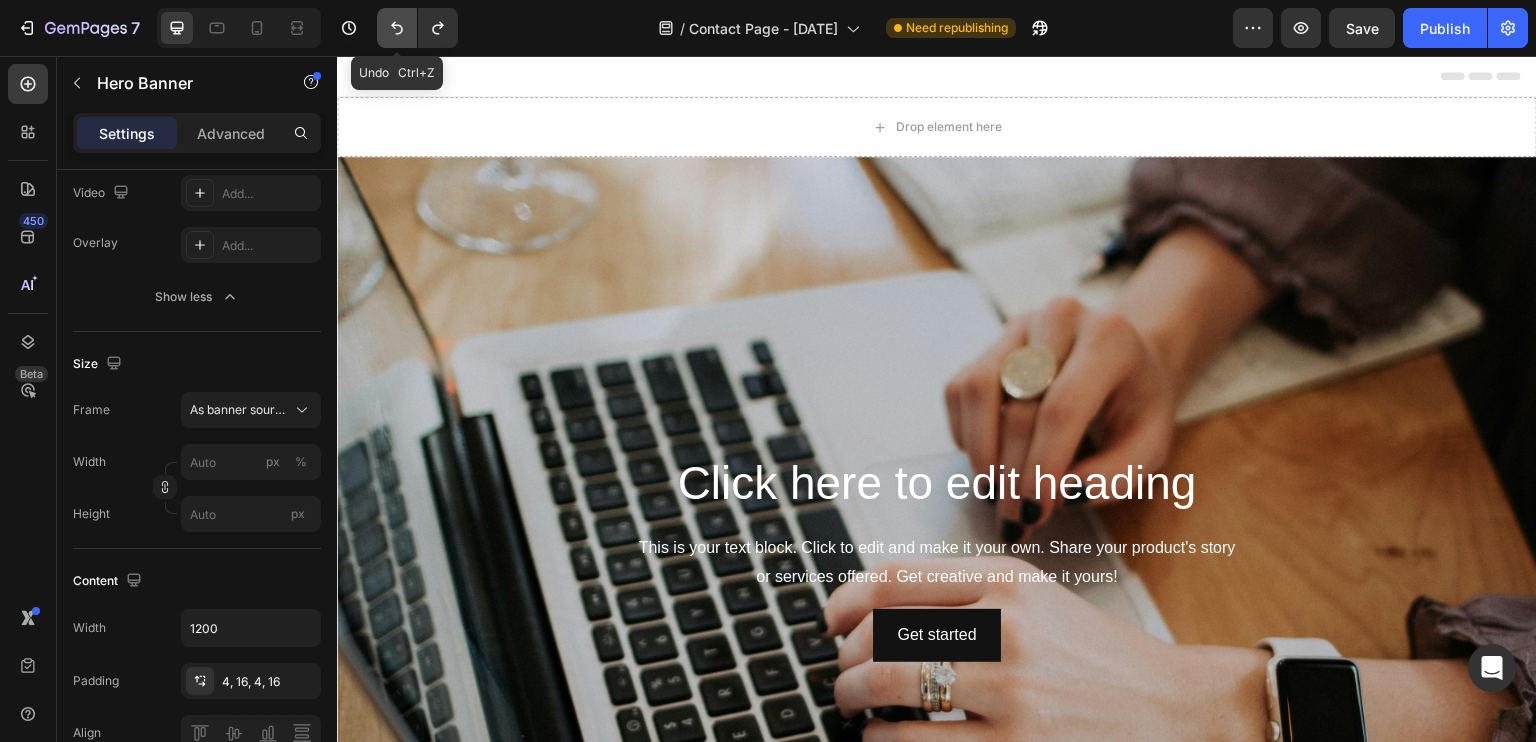 click 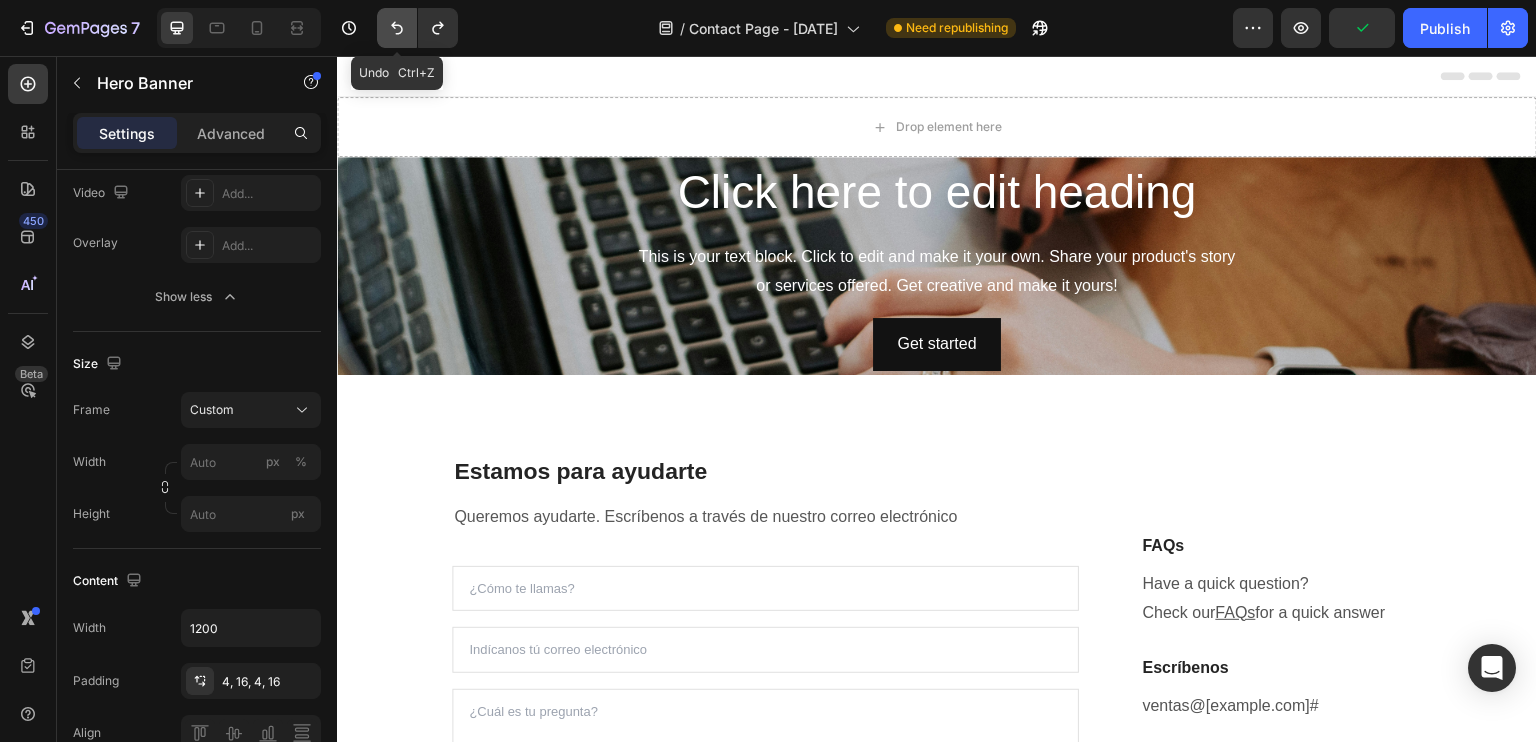 click 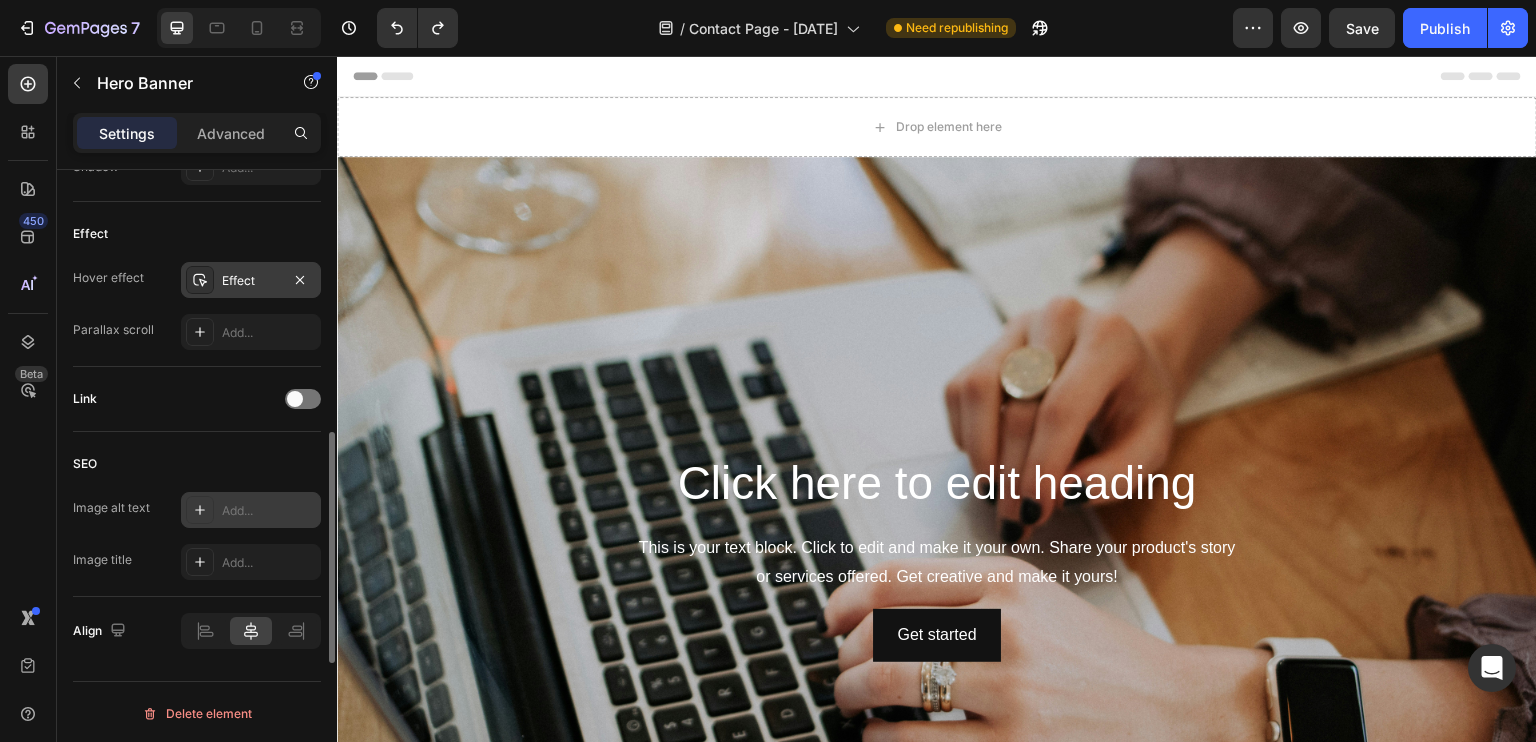 scroll, scrollTop: 983, scrollLeft: 0, axis: vertical 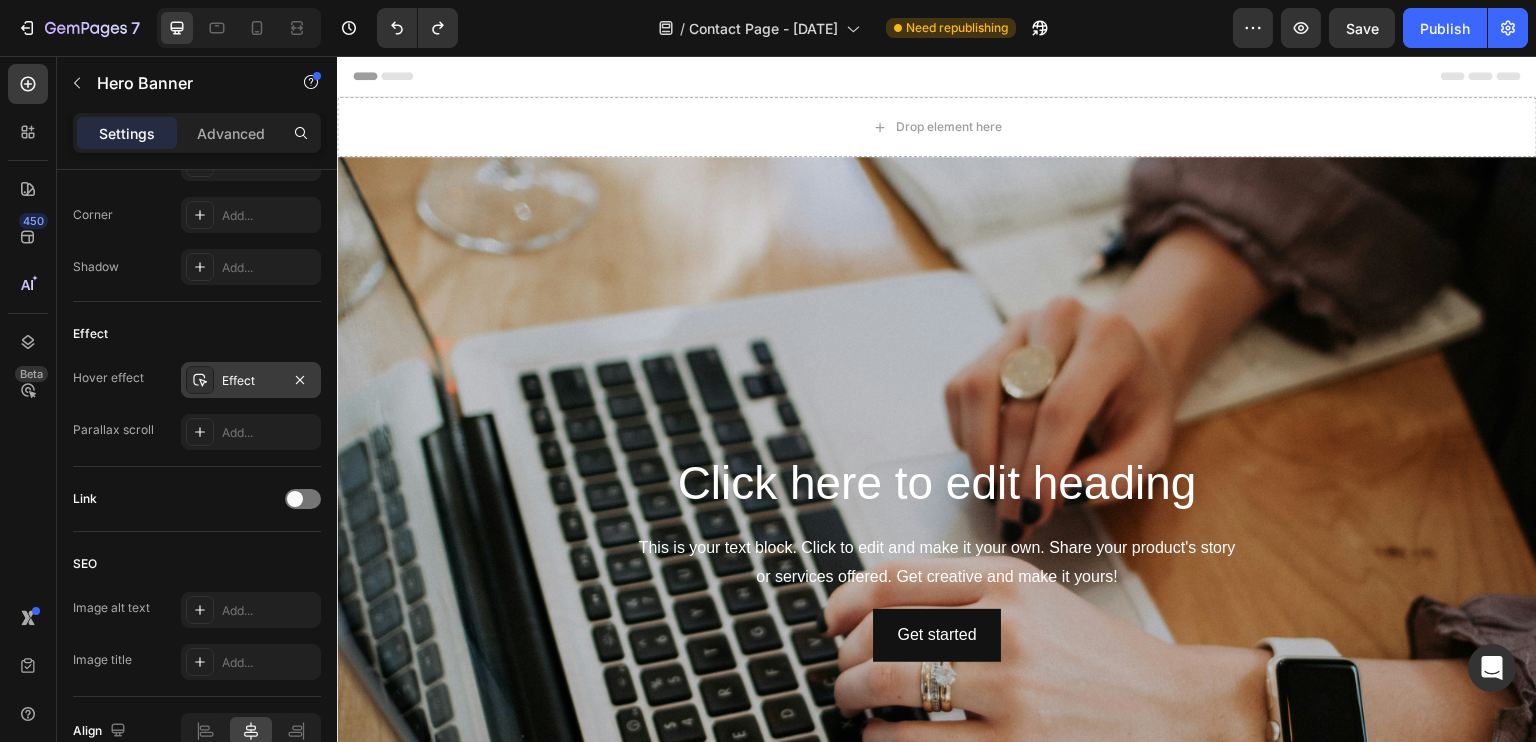click on "Effect" at bounding box center [251, 381] 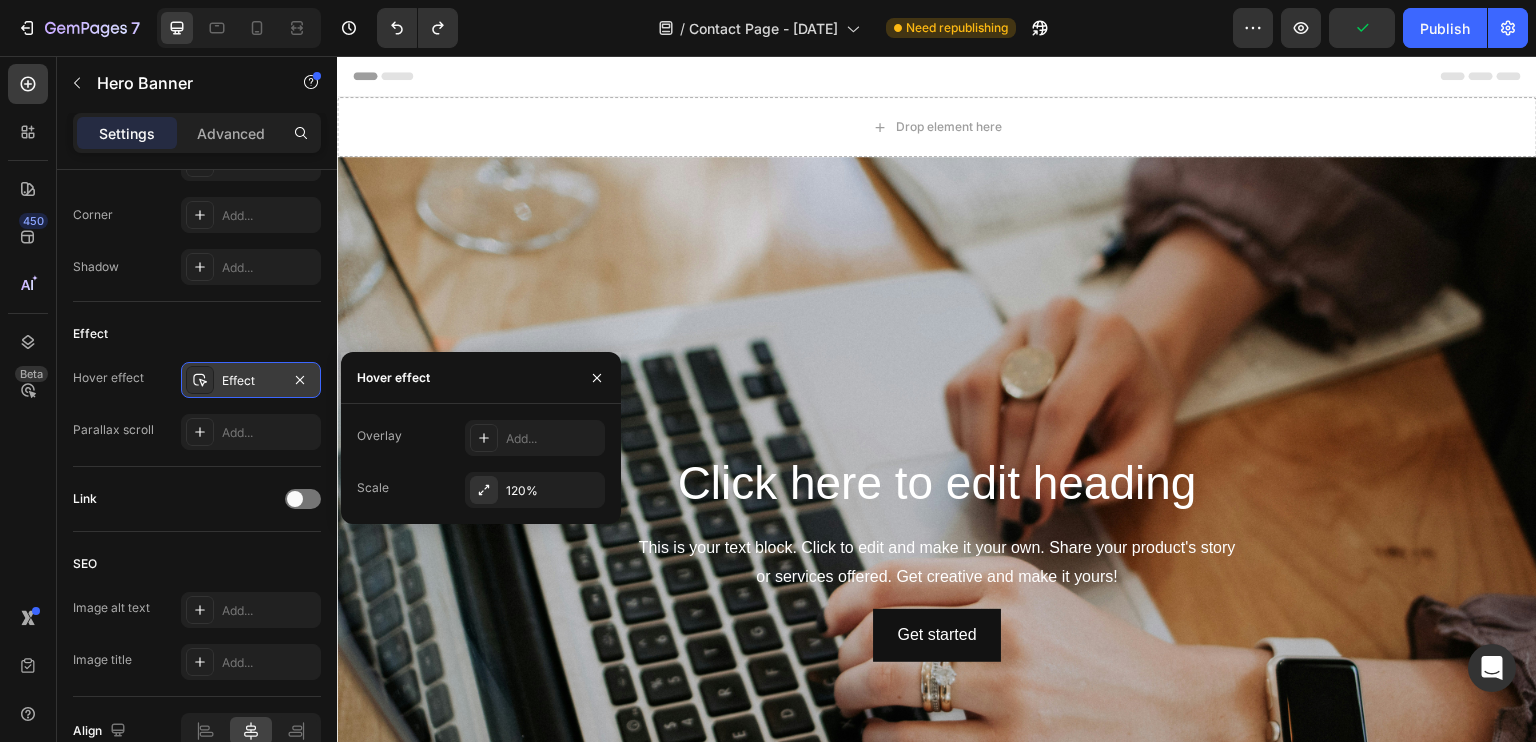 click on "Effect" at bounding box center (251, 381) 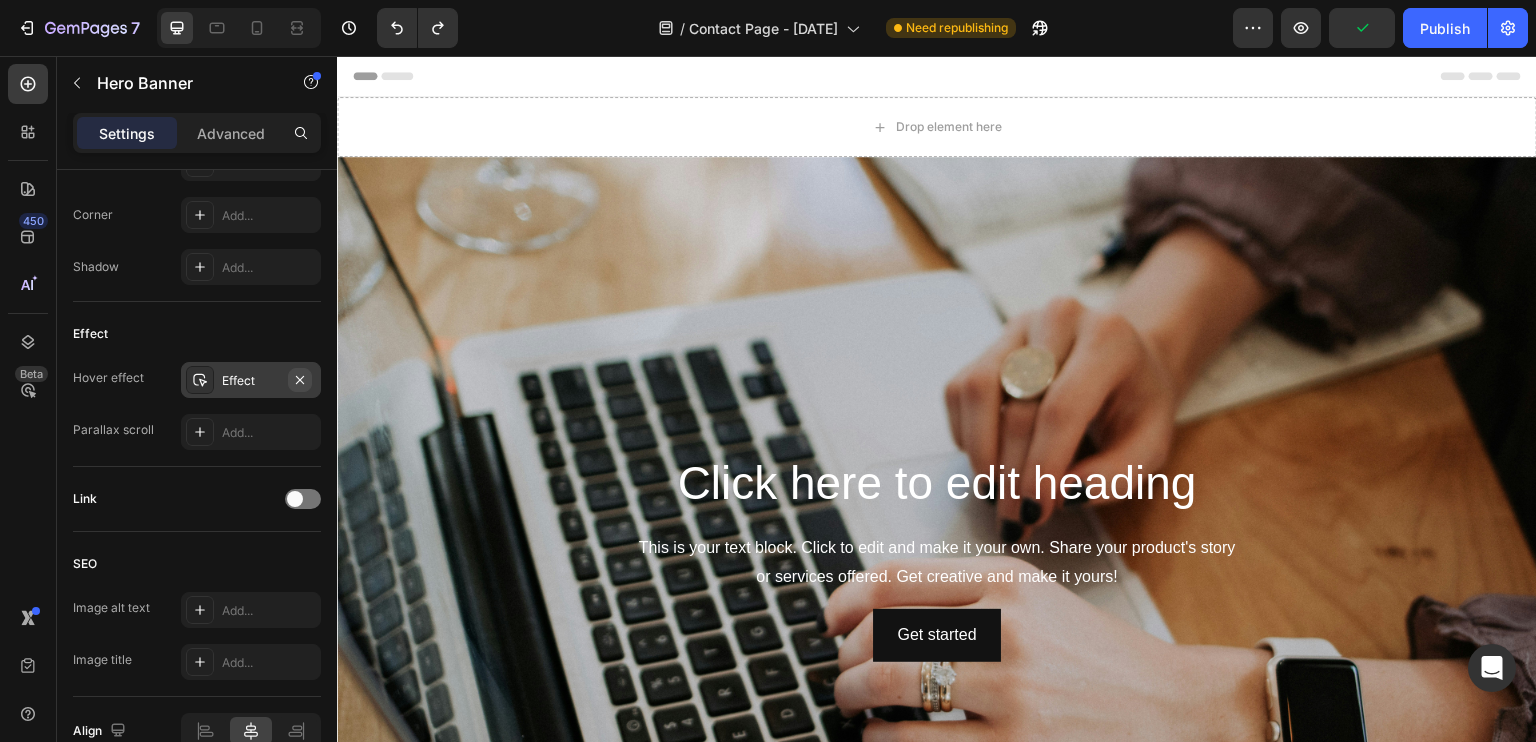 click 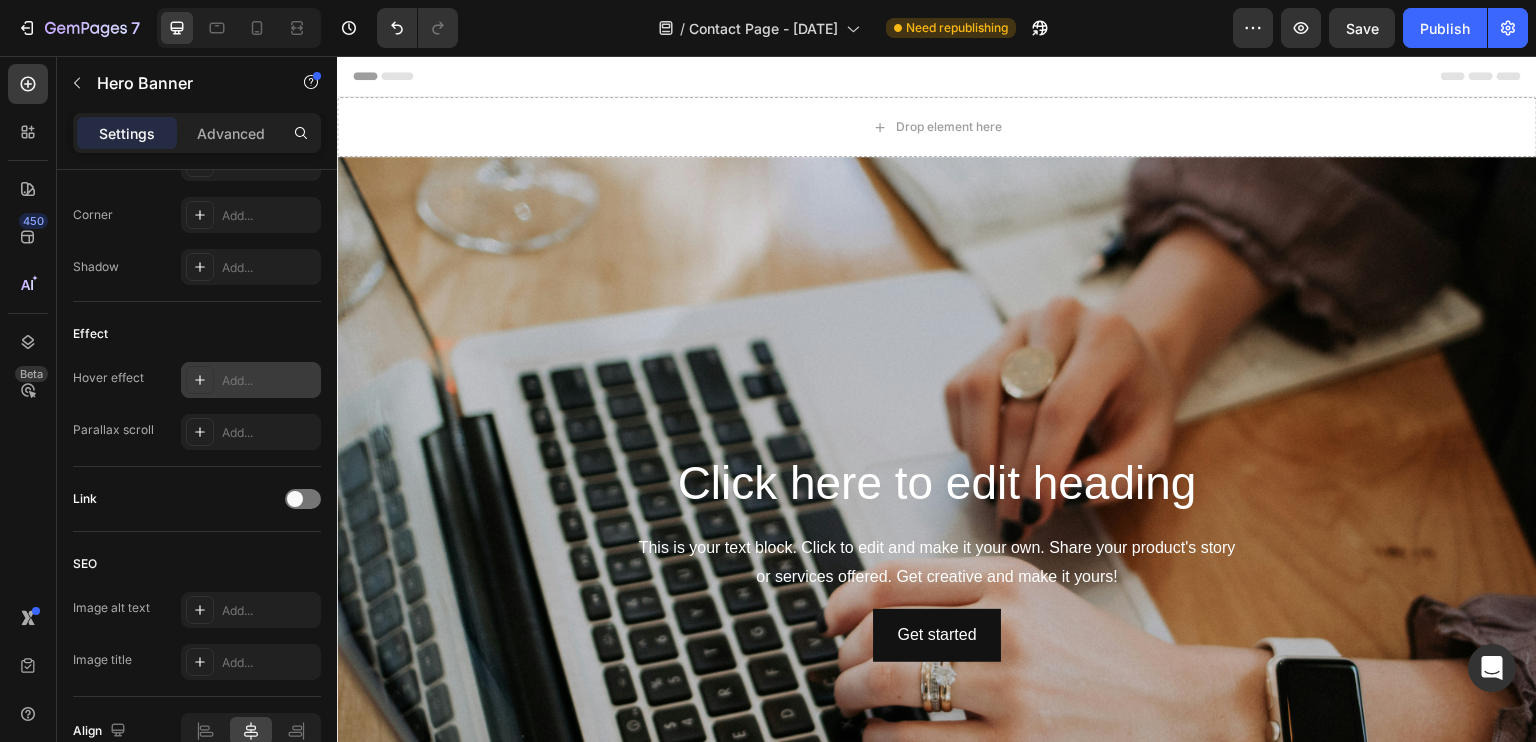 click 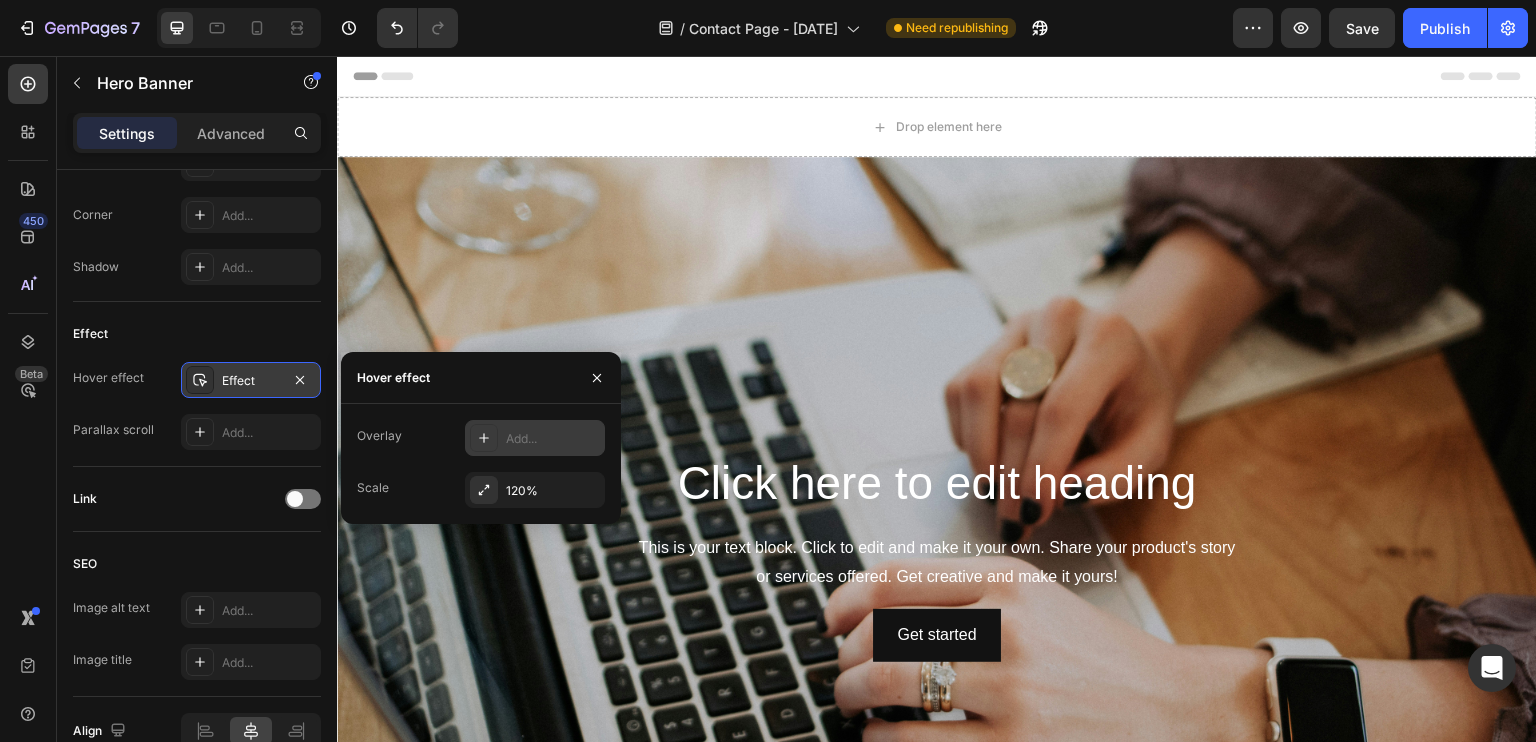 click 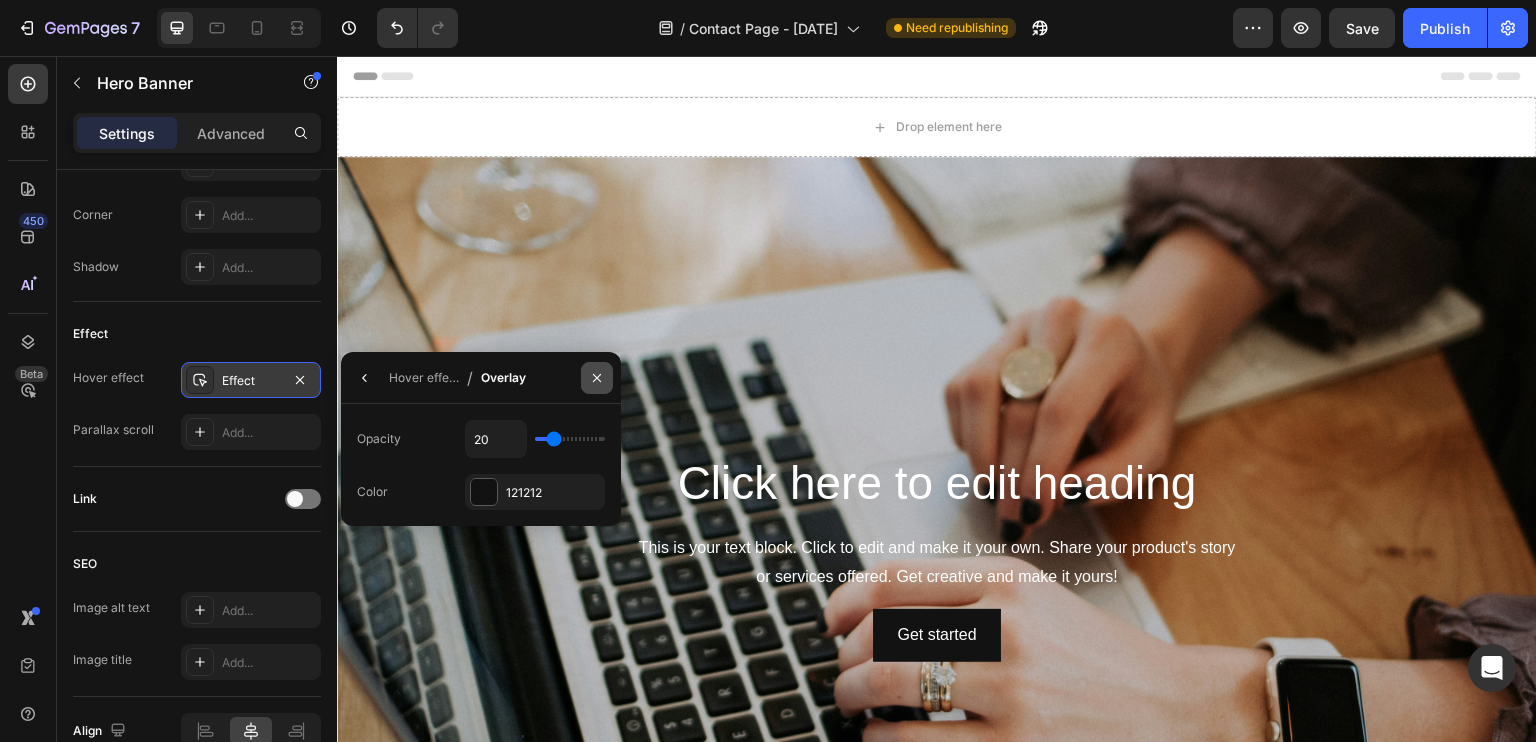 click 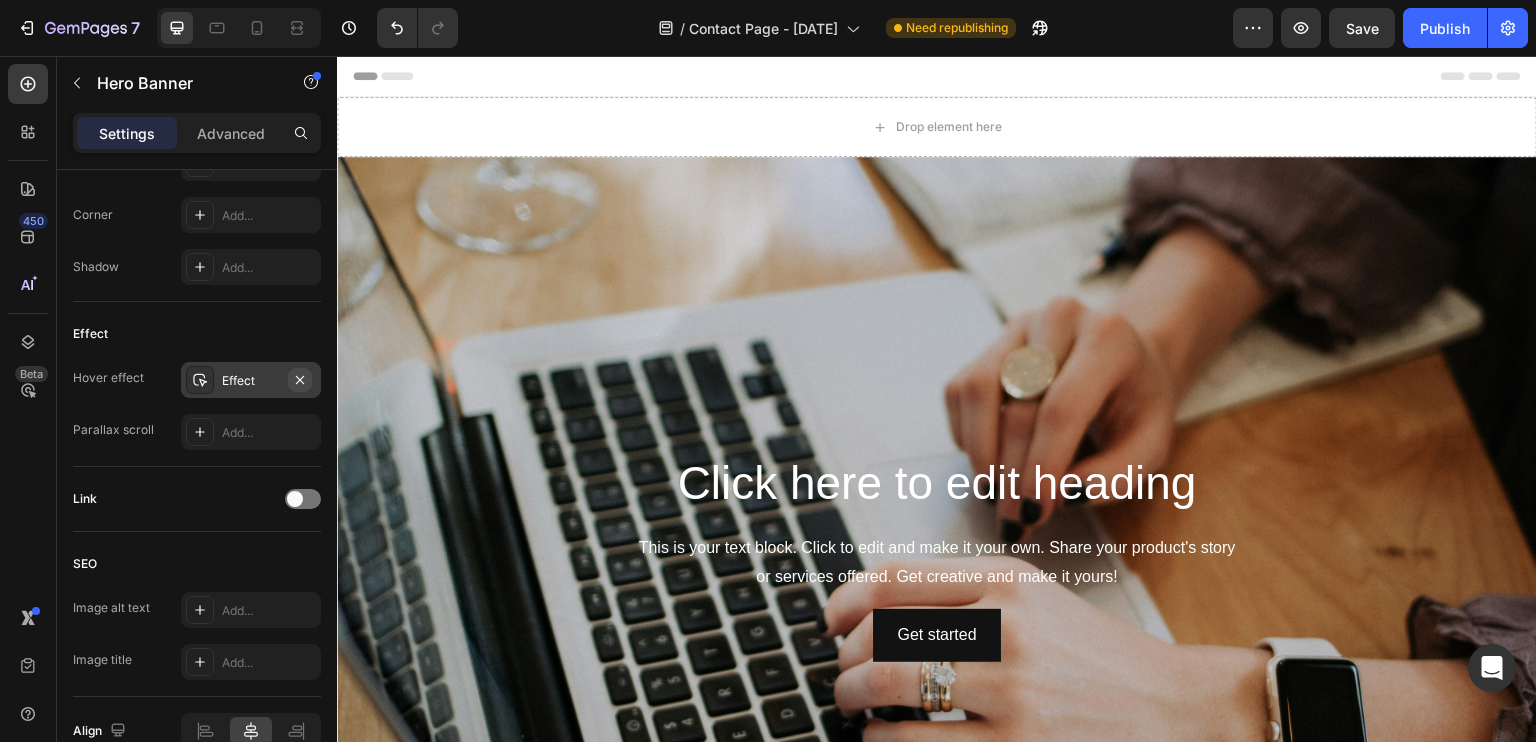 click 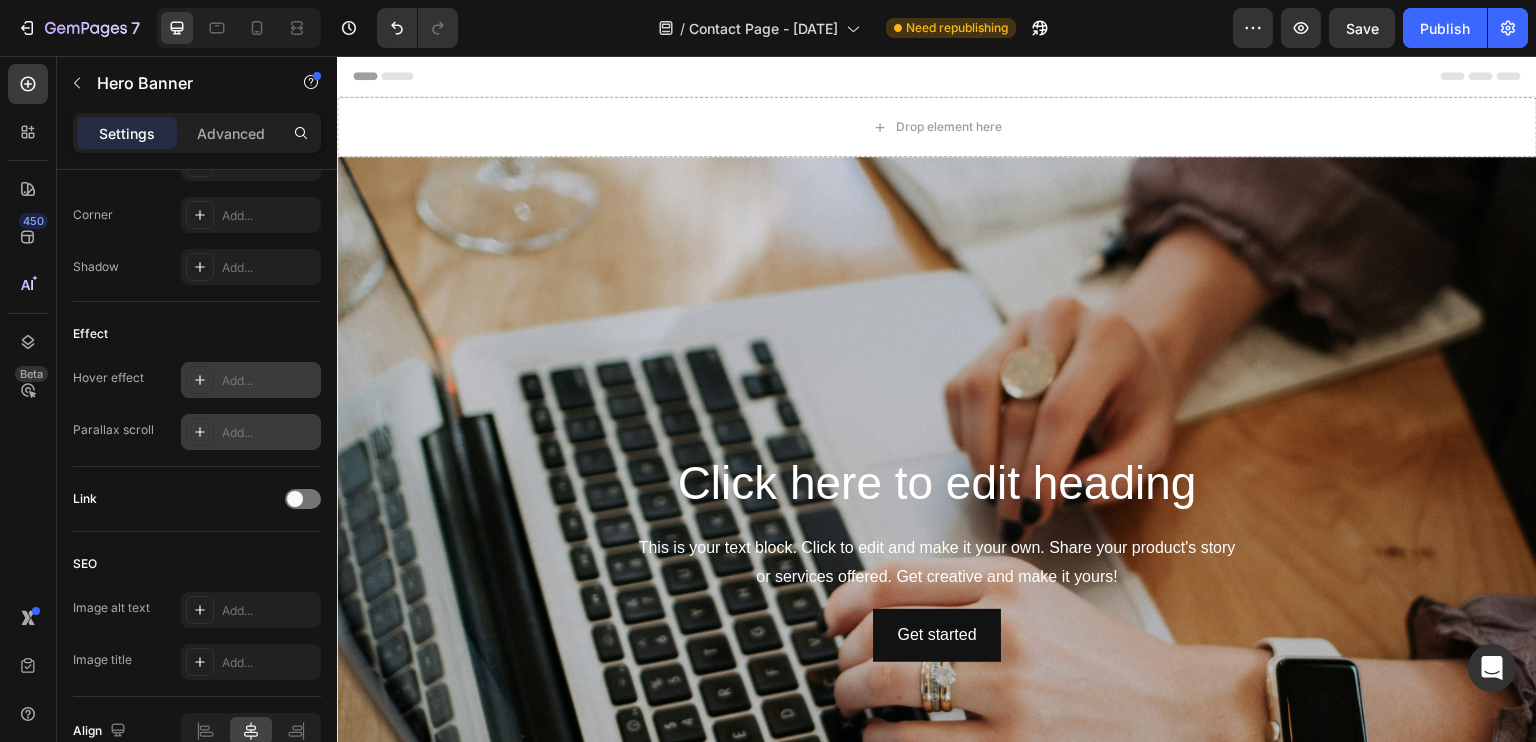 click on "Add..." at bounding box center (269, 433) 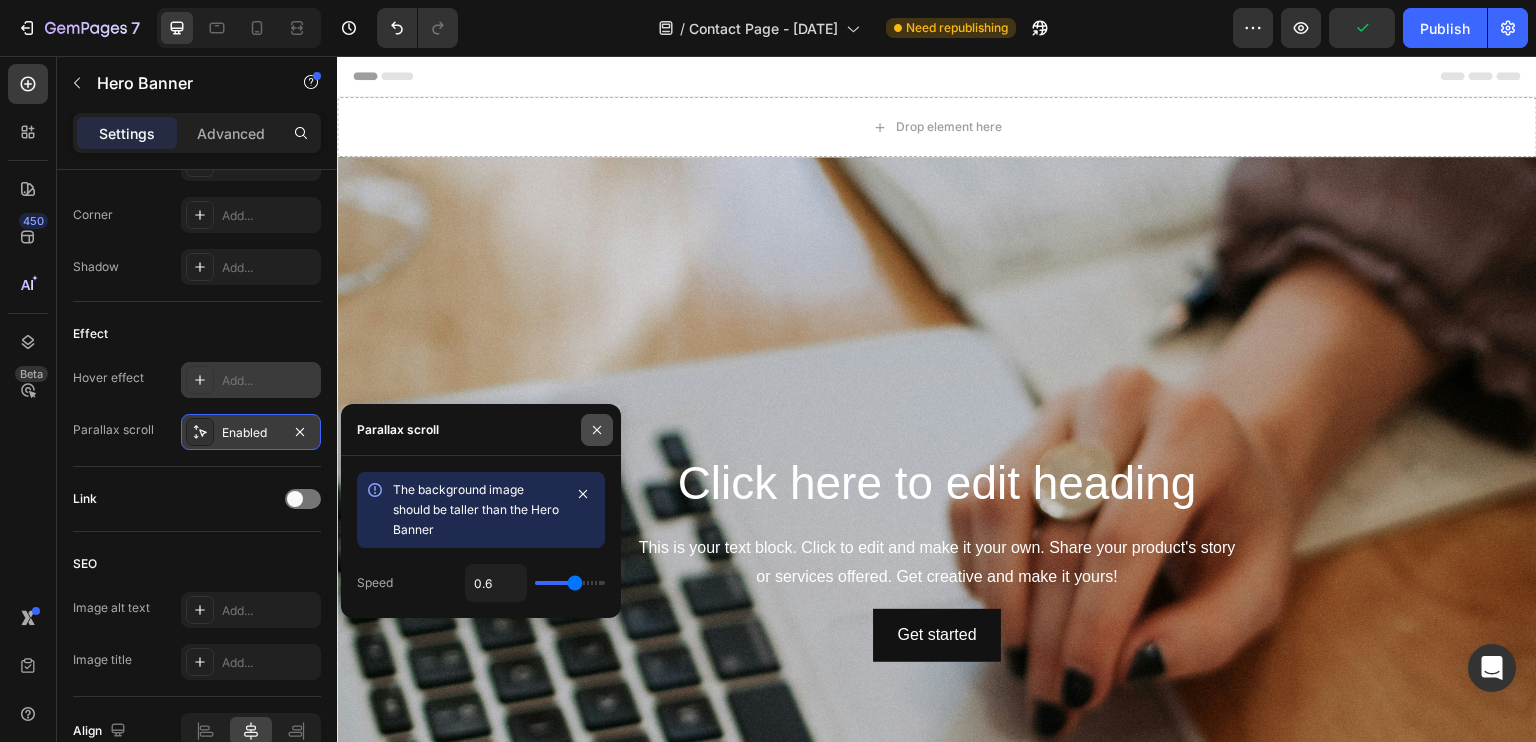 click 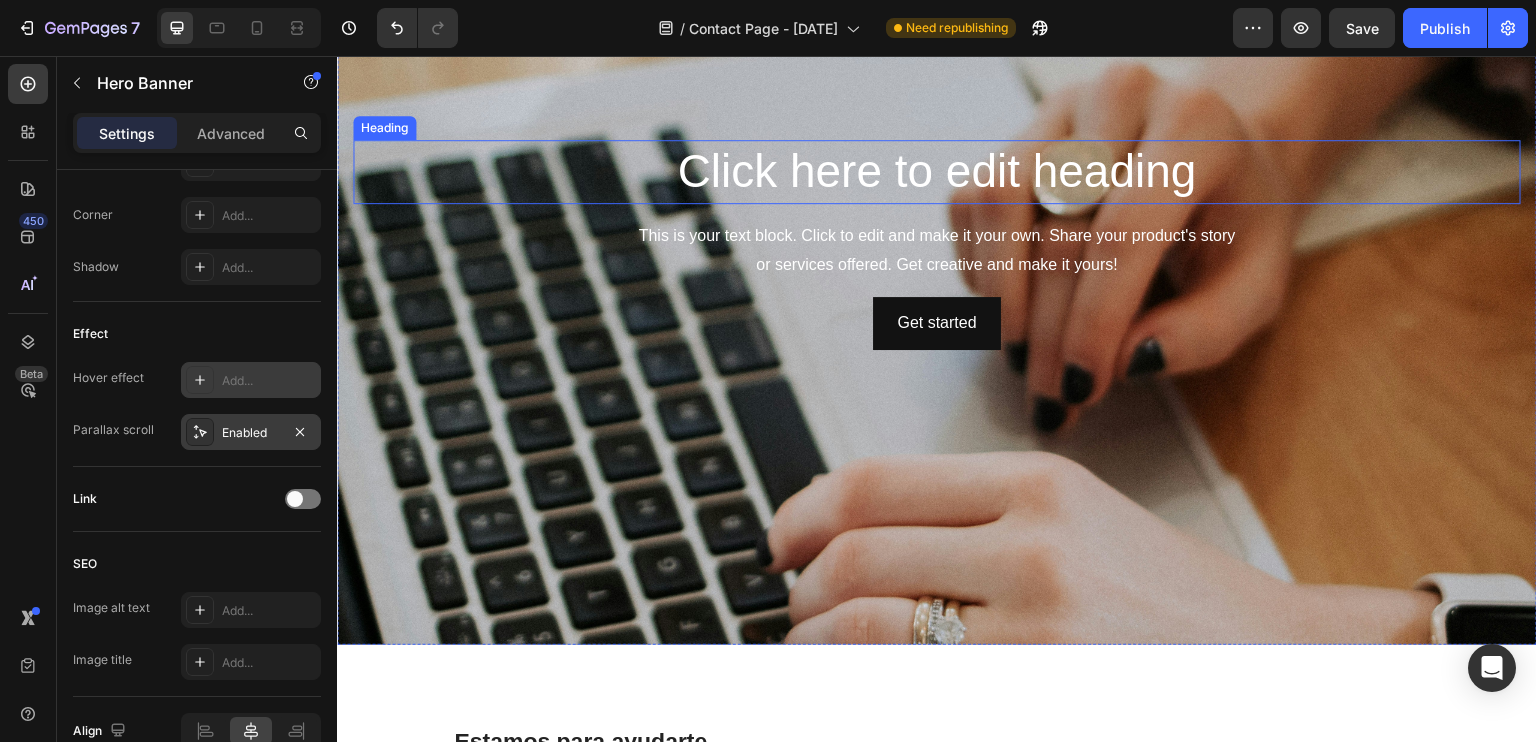 scroll, scrollTop: 400, scrollLeft: 0, axis: vertical 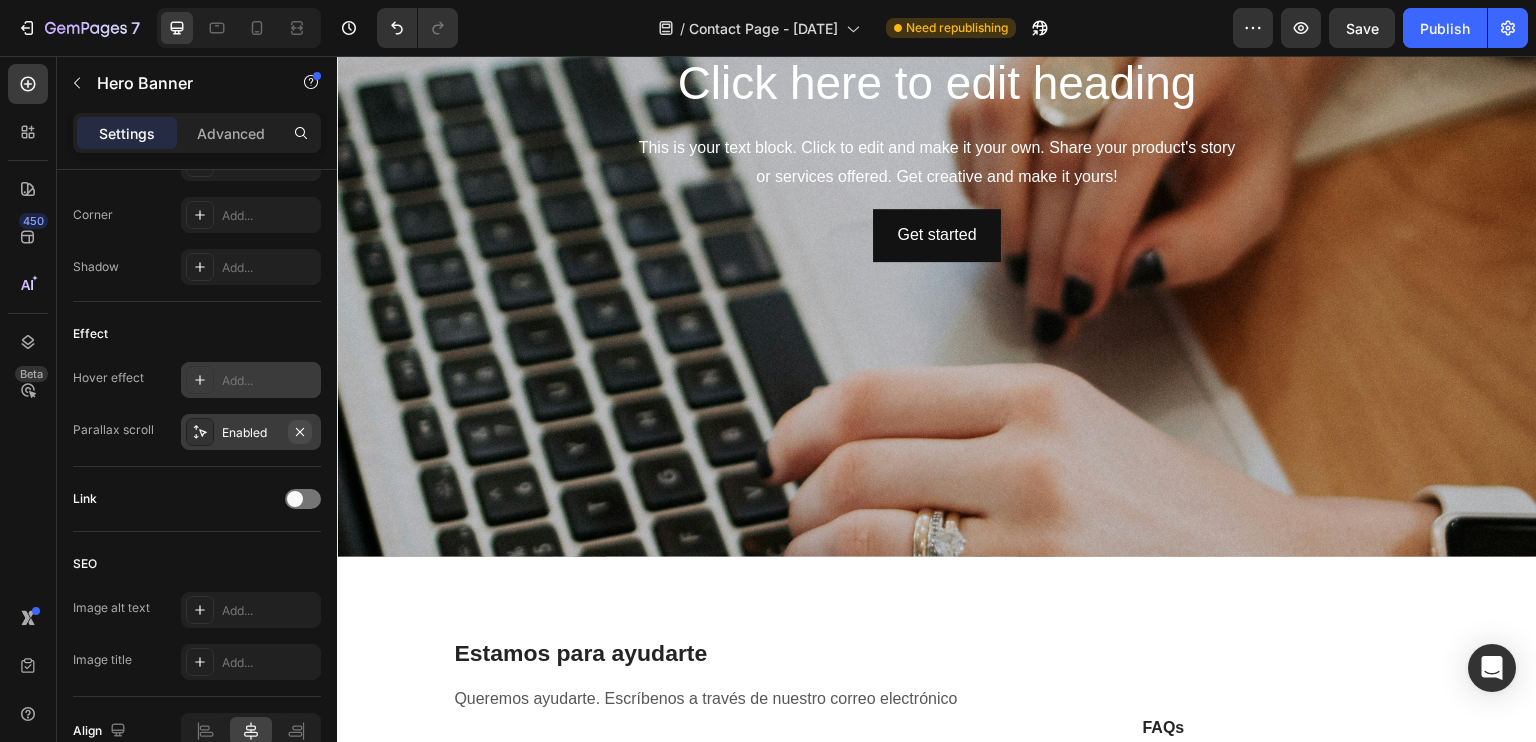 click 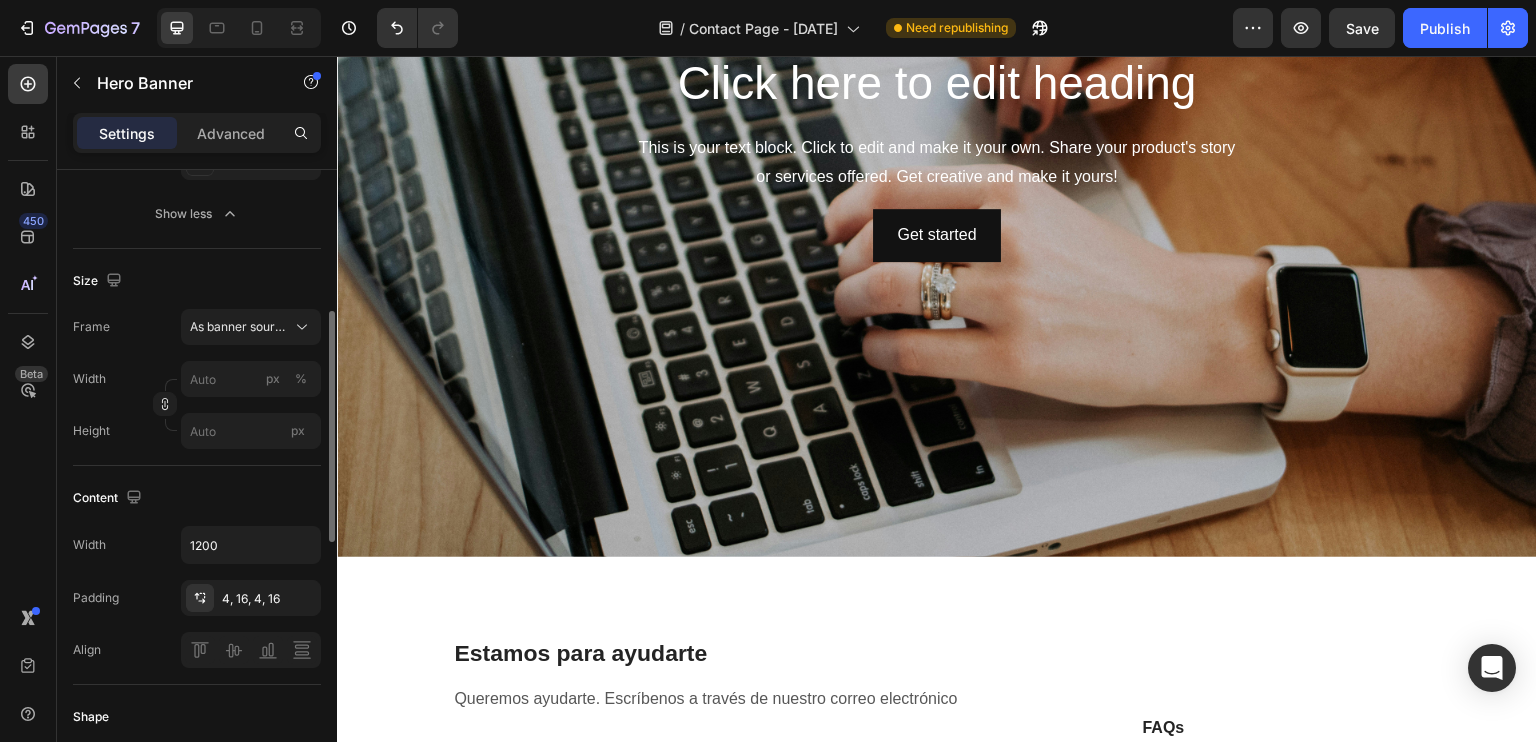 scroll, scrollTop: 0, scrollLeft: 0, axis: both 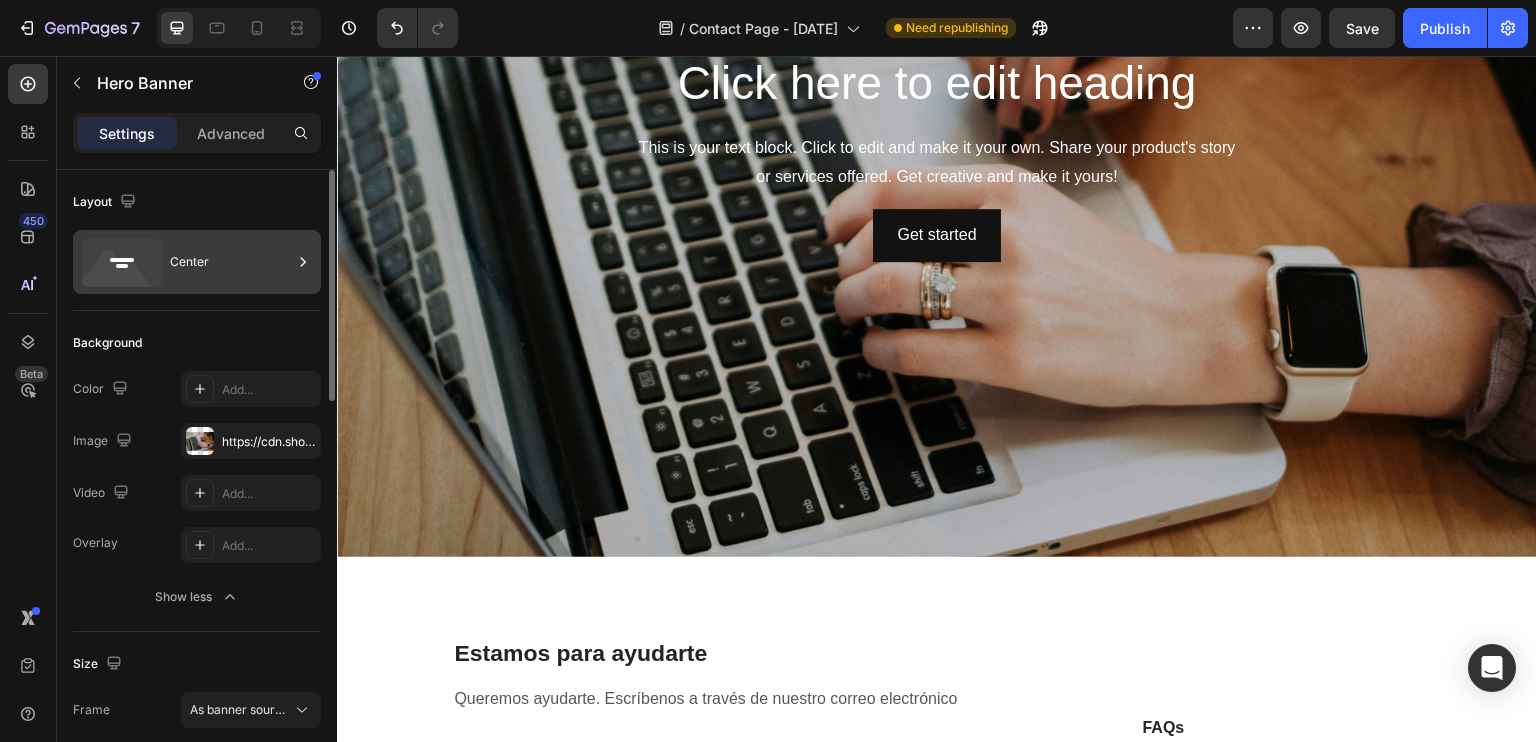 click on "Center" at bounding box center (231, 262) 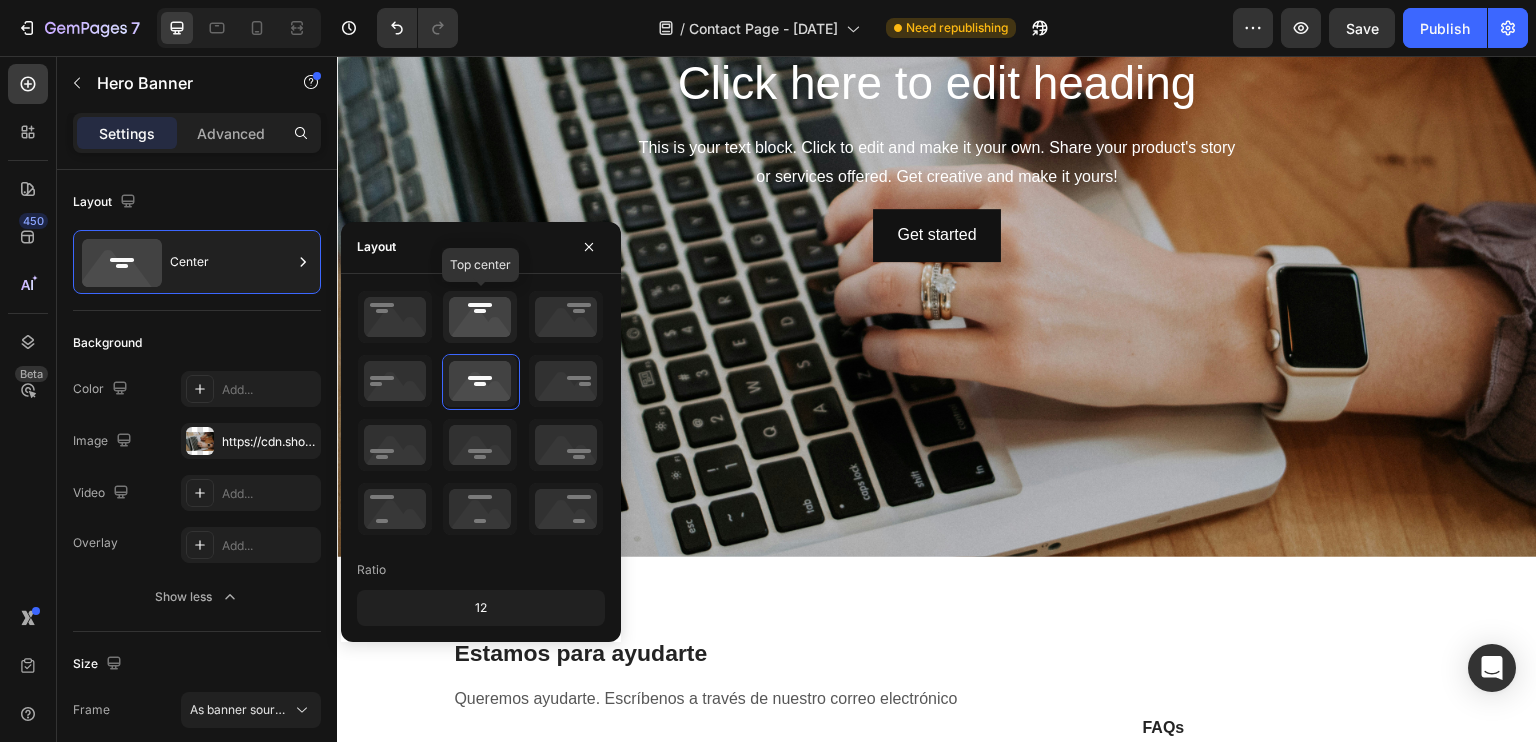 click 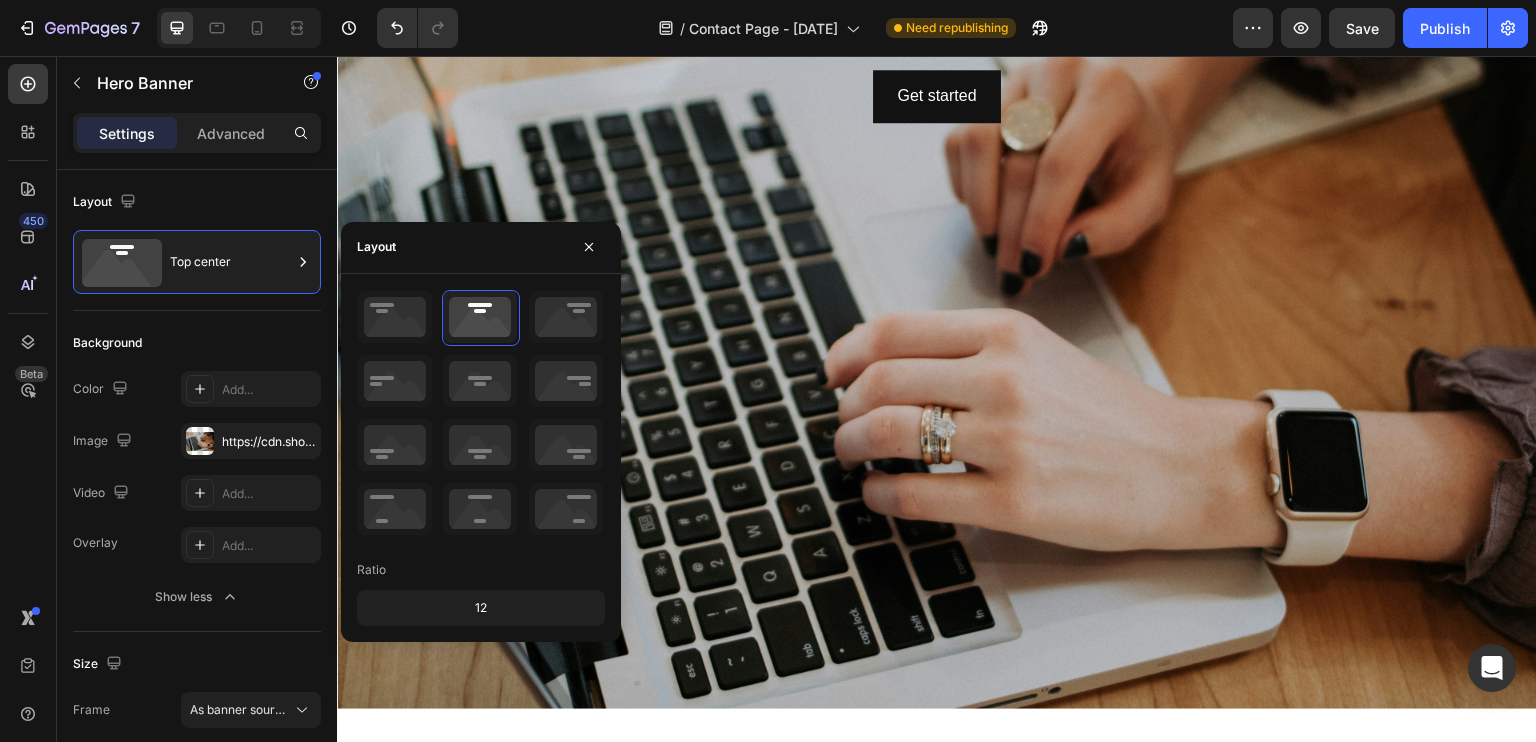 scroll, scrollTop: 0, scrollLeft: 0, axis: both 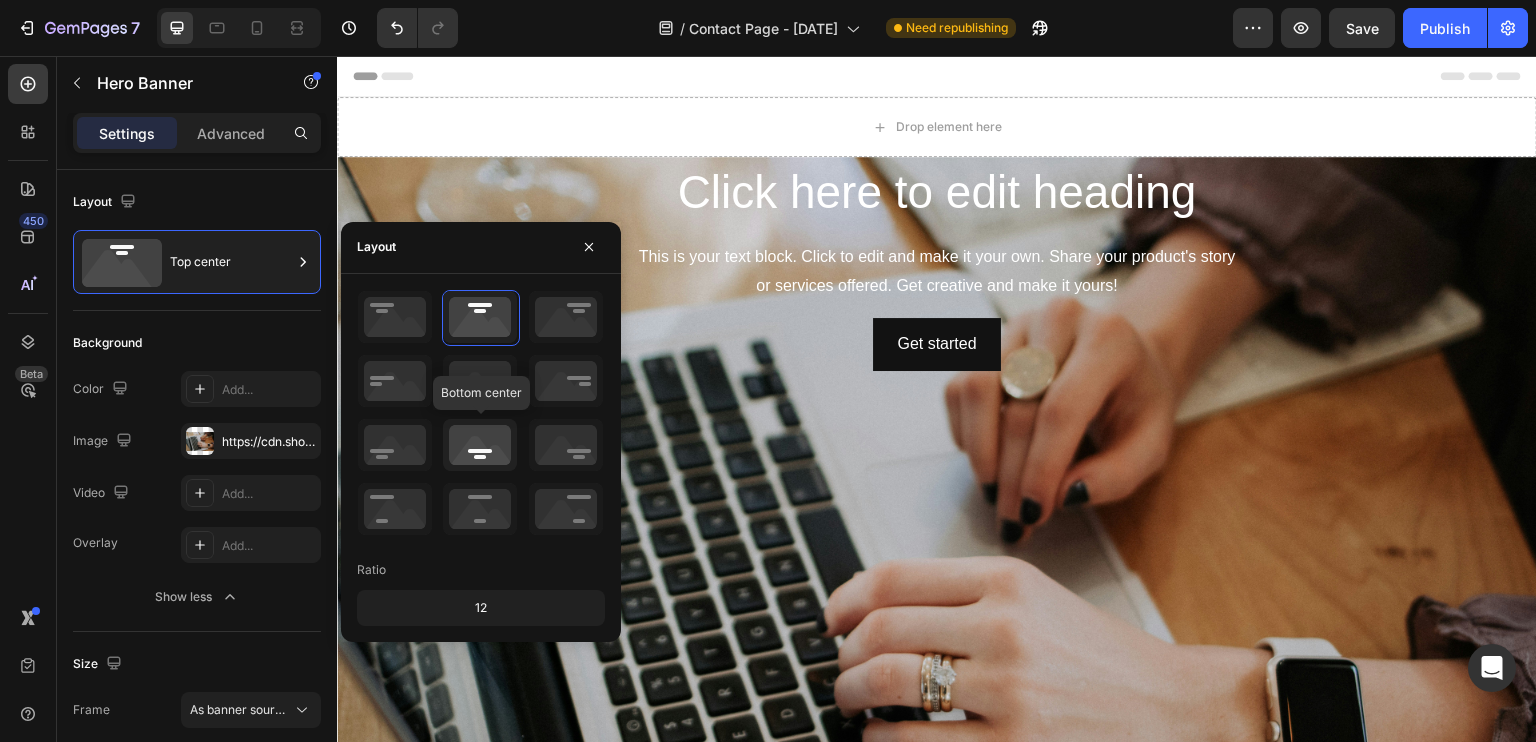 click 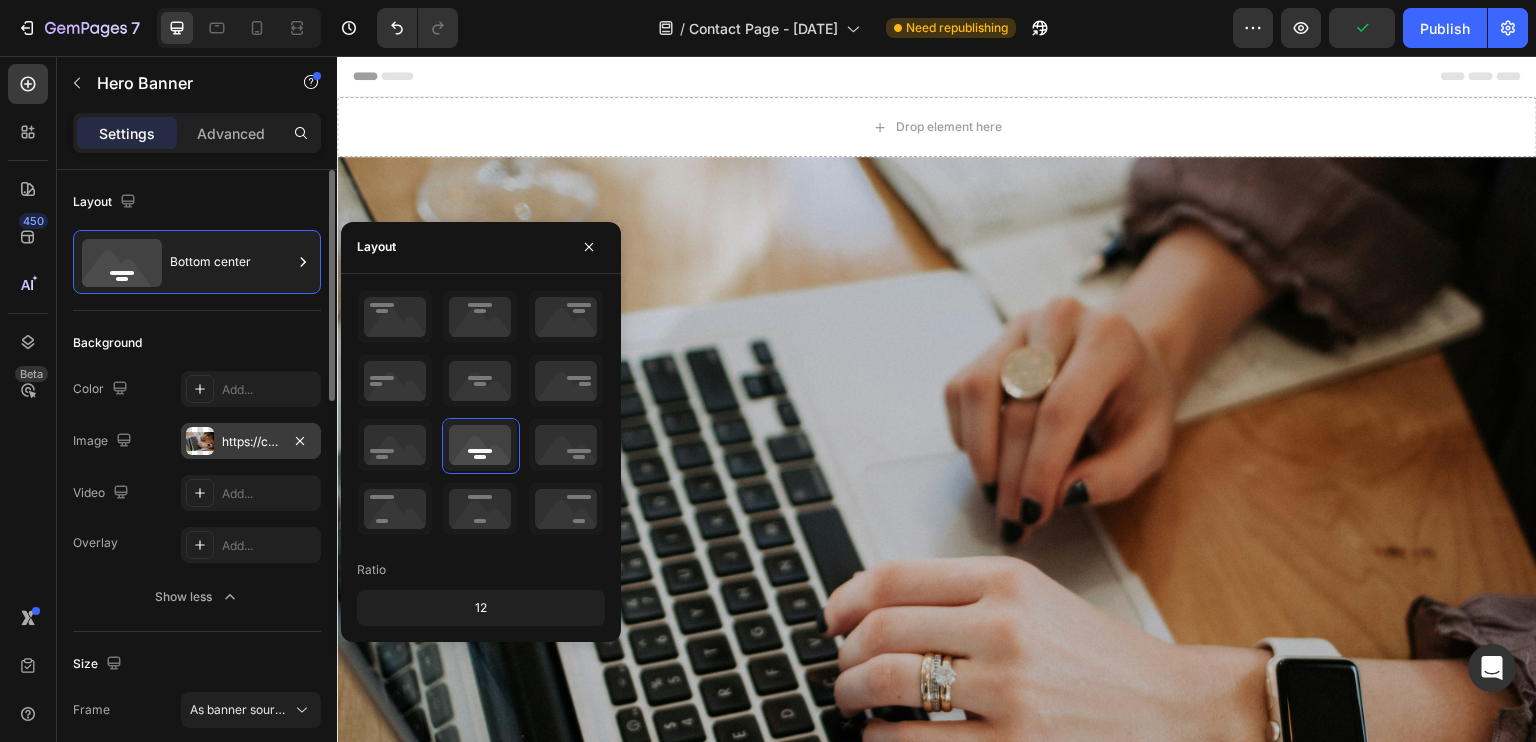 click on "https://cdn.shopify.com/s/files/1/0928/3646/2967/files/gempages_575284865218380362-0dc7dbdb-0b2f-447b-987e-de0e9df170e9.jpg" at bounding box center [251, 442] 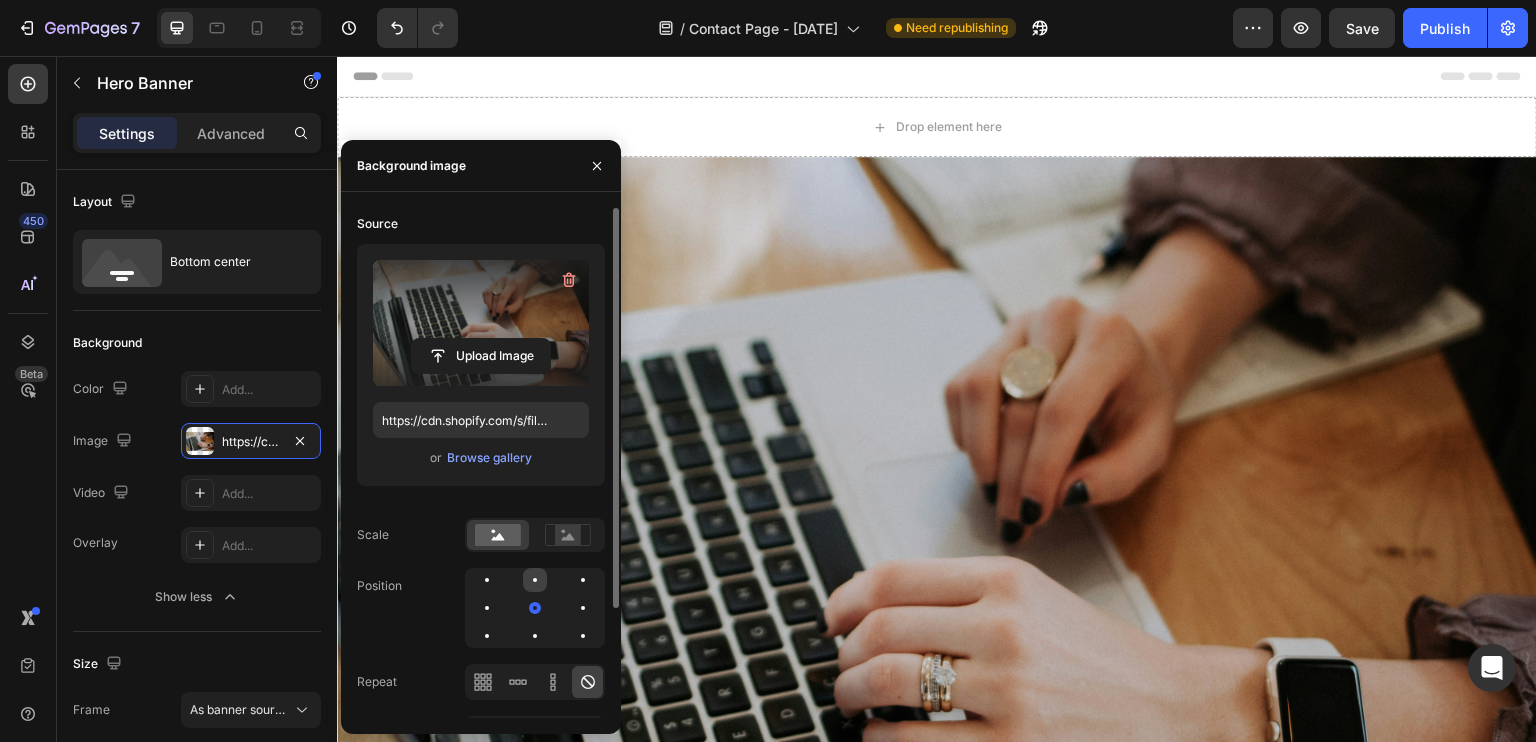click 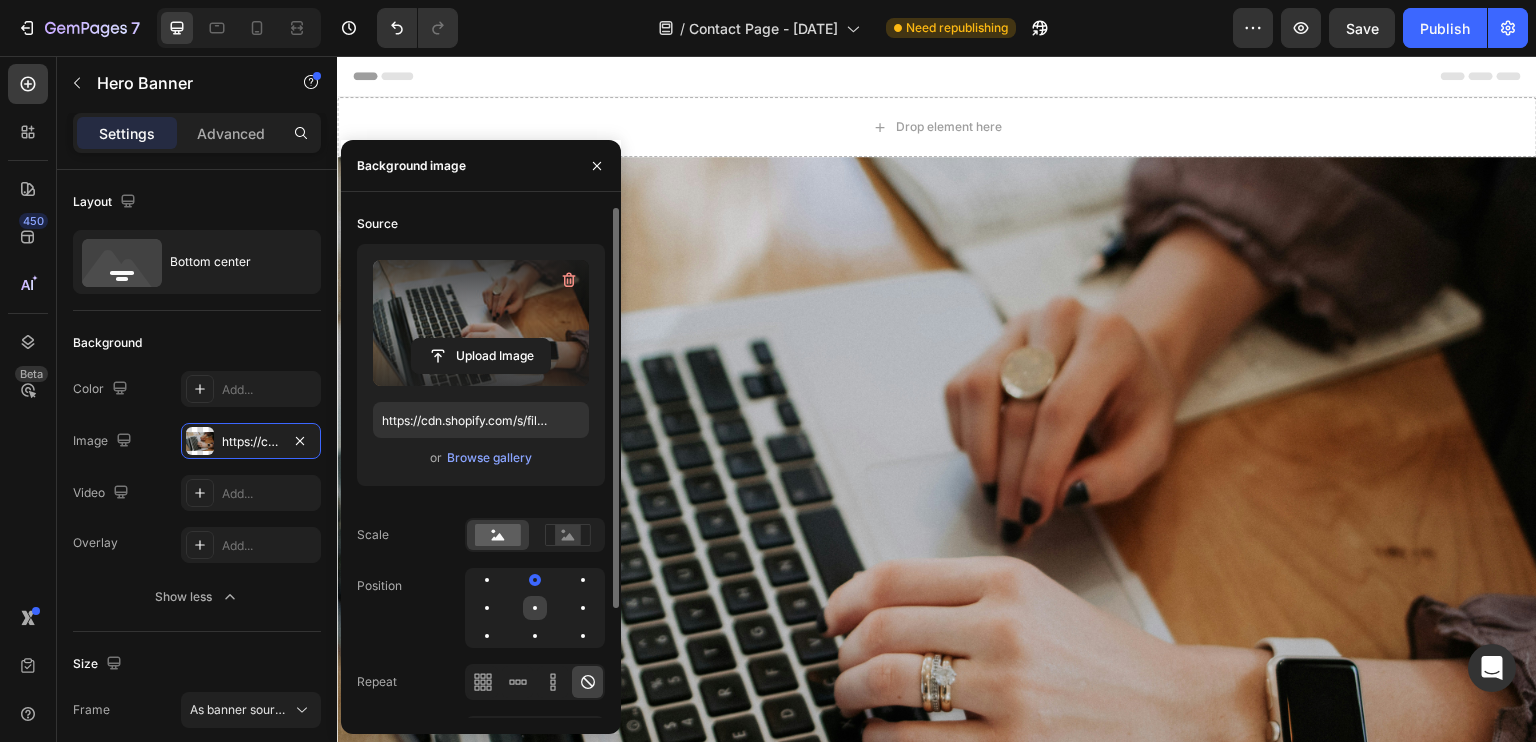click at bounding box center [535, 608] 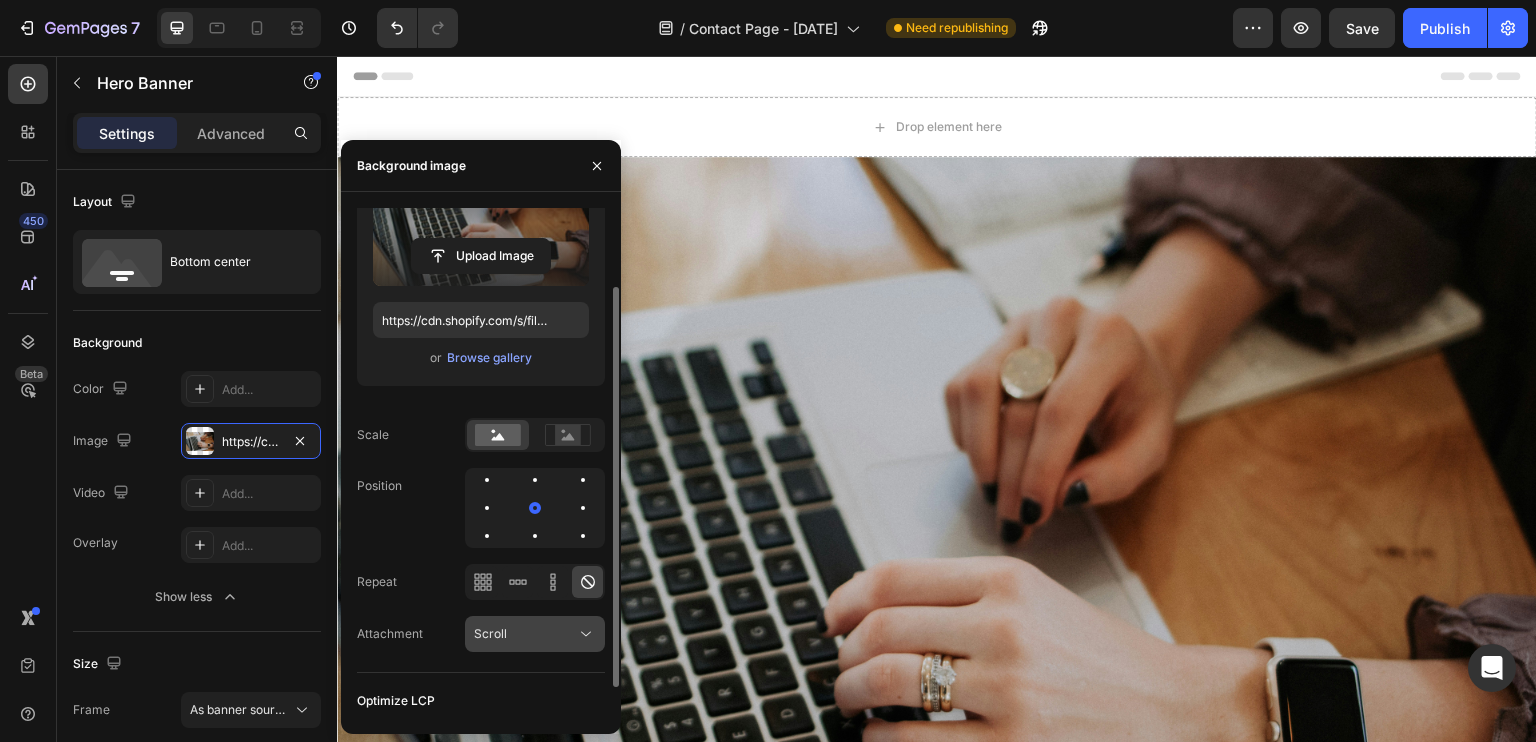 scroll, scrollTop: 138, scrollLeft: 0, axis: vertical 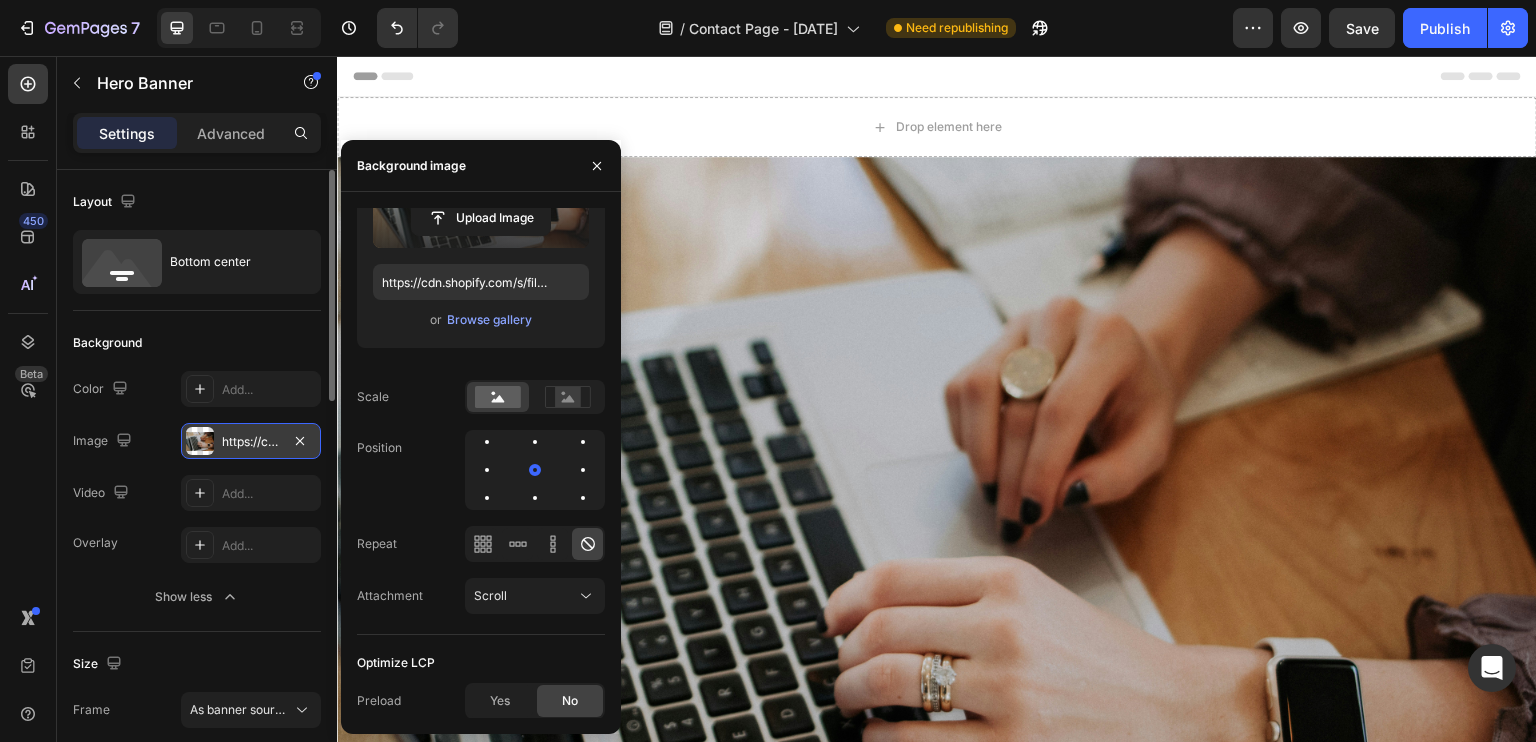 click on "https://cdn.shopify.com/s/files/1/0928/3646/2967/files/gempages_575284865218380362-0dc7dbdb-0b2f-447b-987e-de0e9df170e9.jpg" at bounding box center (251, 442) 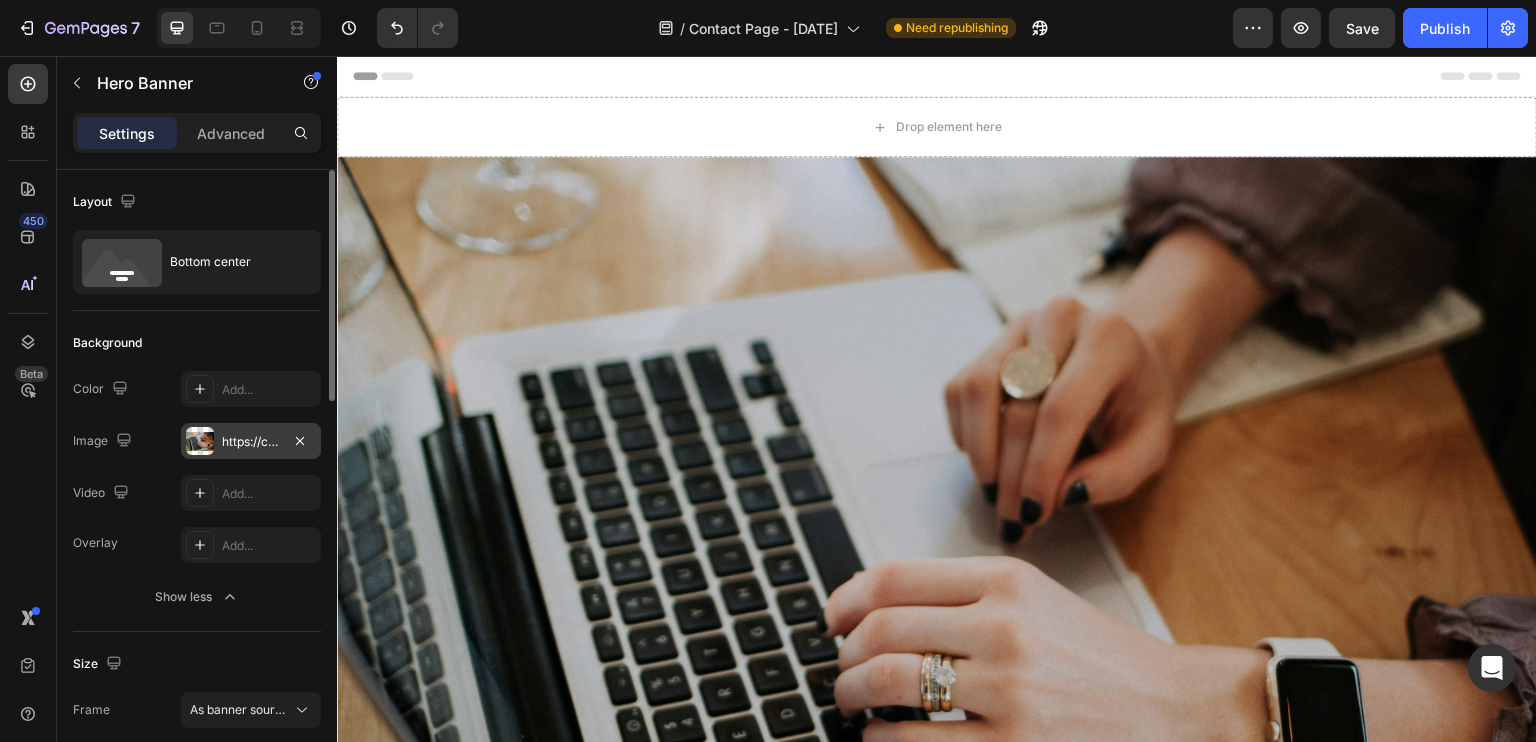 click on "https://cdn.shopify.com/s/files/1/0928/3646/2967/files/gempages_575284865218380362-0dc7dbdb-0b2f-447b-987e-de0e9df170e9.jpg" at bounding box center [251, 442] 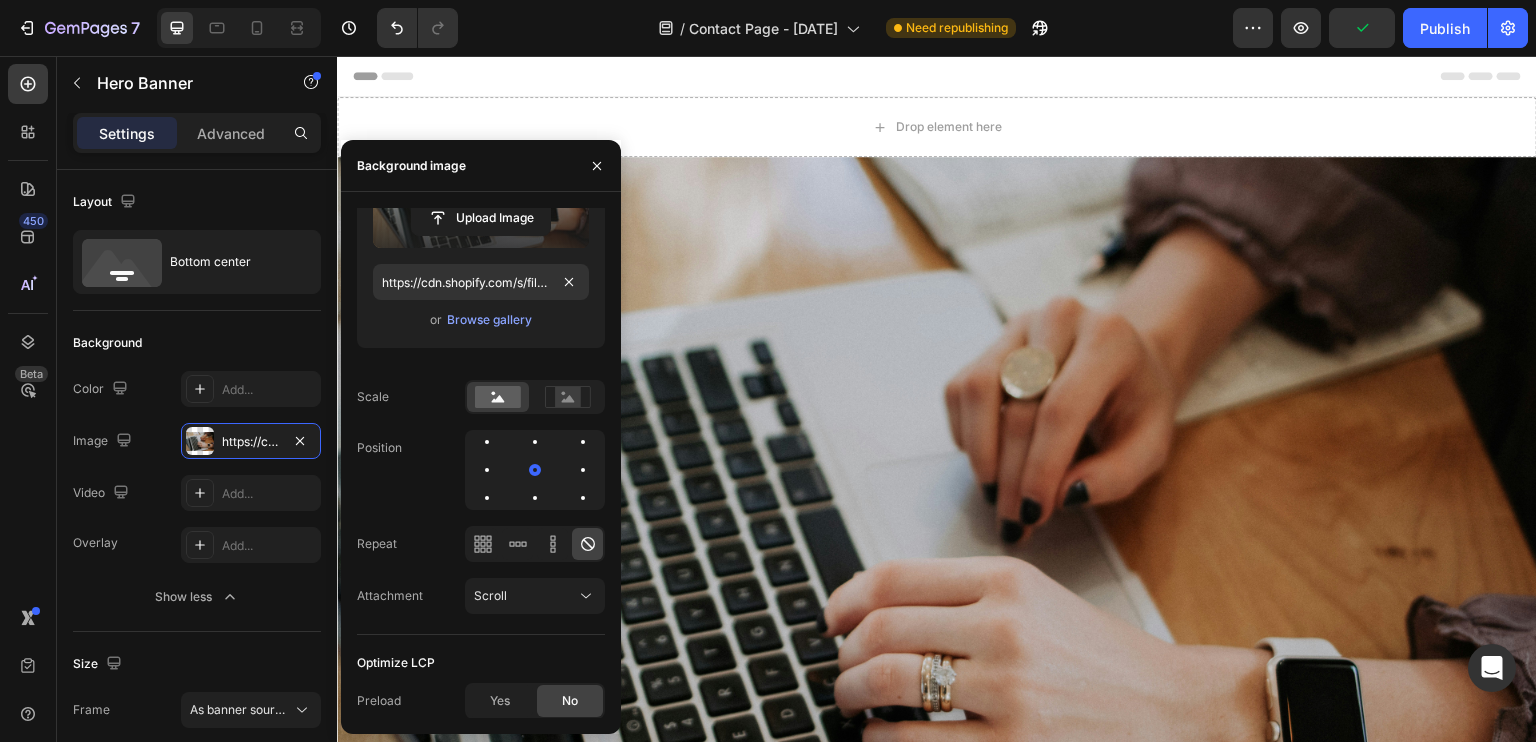 scroll, scrollTop: 0, scrollLeft: 0, axis: both 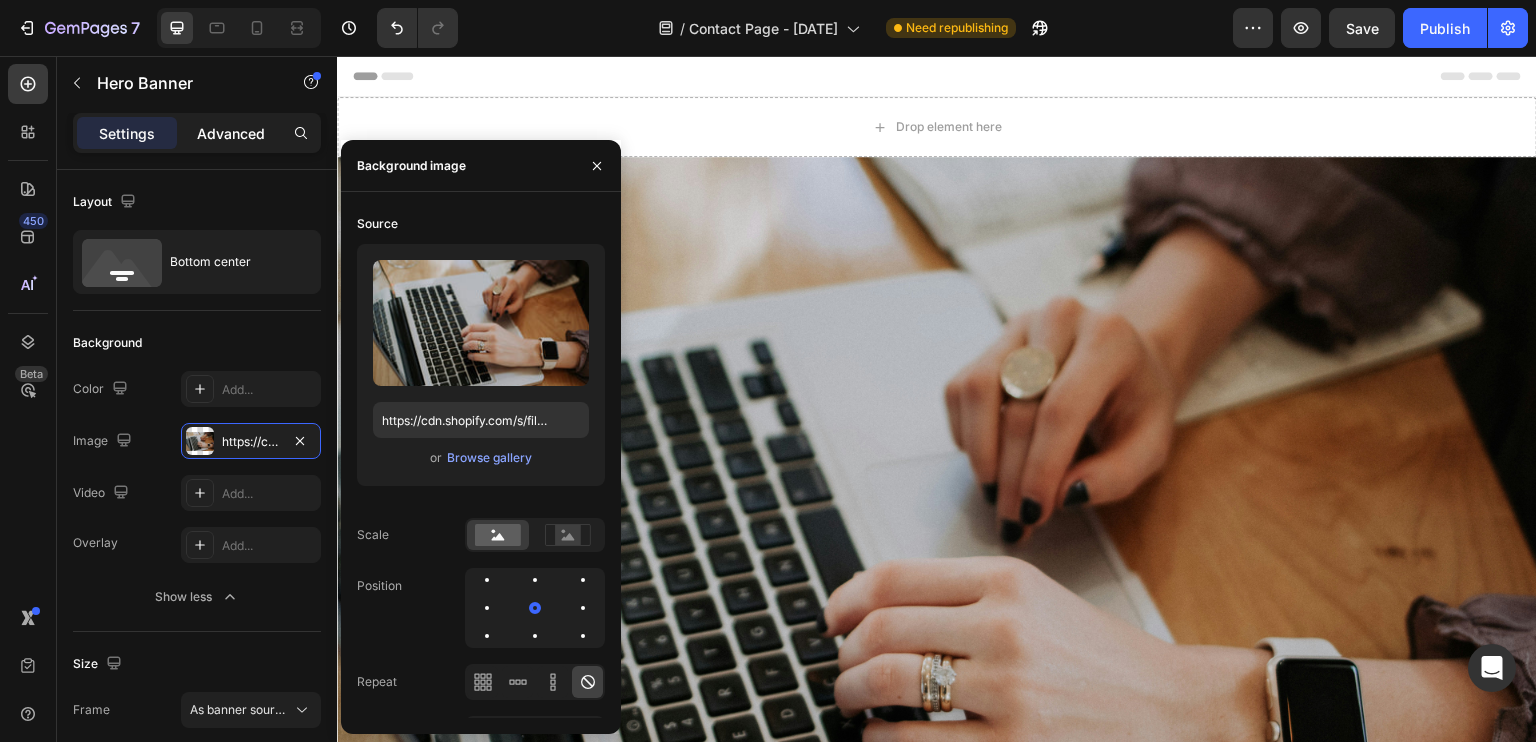 click on "Advanced" at bounding box center (231, 133) 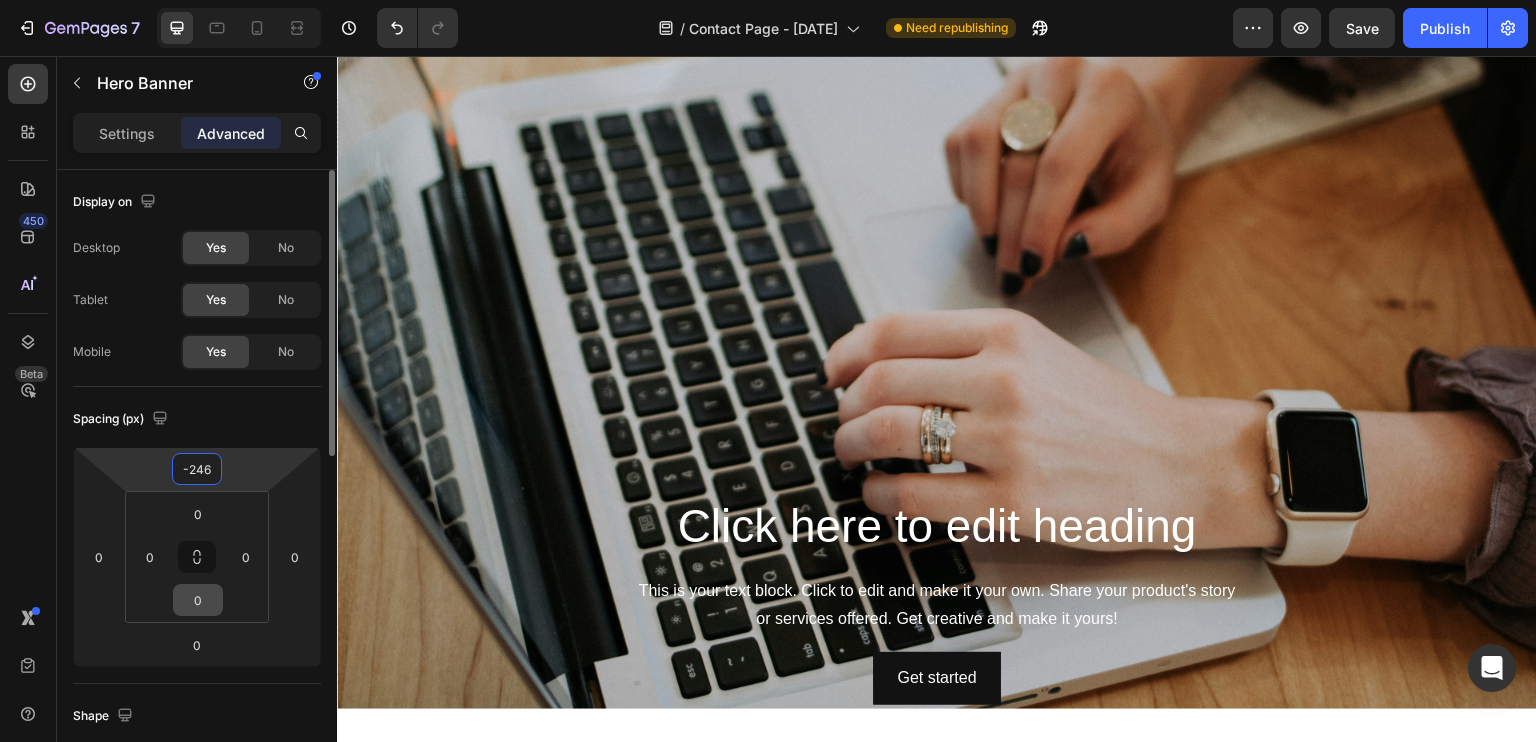 drag, startPoint x: 203, startPoint y: 487, endPoint x: 199, endPoint y: 597, distance: 110.0727 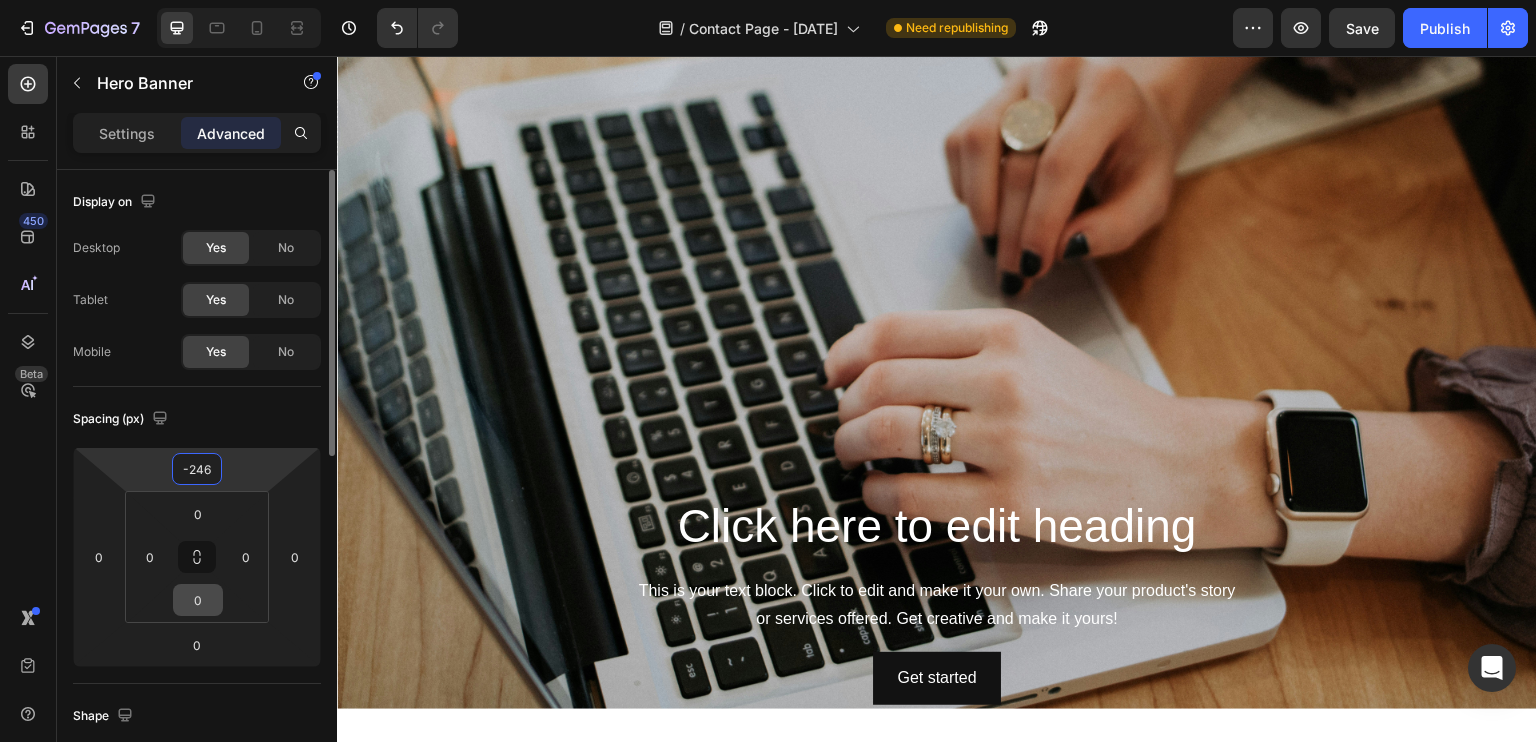 click on "7   /  Contact Page - Aug 1, 17:06:54 Need republishing Preview  Save   Publish  450 Beta Sections(18) Elements(83) Section Element Hero Section Product Detail Brands Trusted Badges Guarantee Product Breakdown How to use Testimonials Compare Bundle FAQs Social Proof Brand Story Product List Collection Blog List Contact Sticky Add to Cart Custom Footer Browse Library 450 Layout
Row
Row
Row
Row Text
Heading
Text Block Button
Button
Button Media
Image
Image" at bounding box center [768, 0] 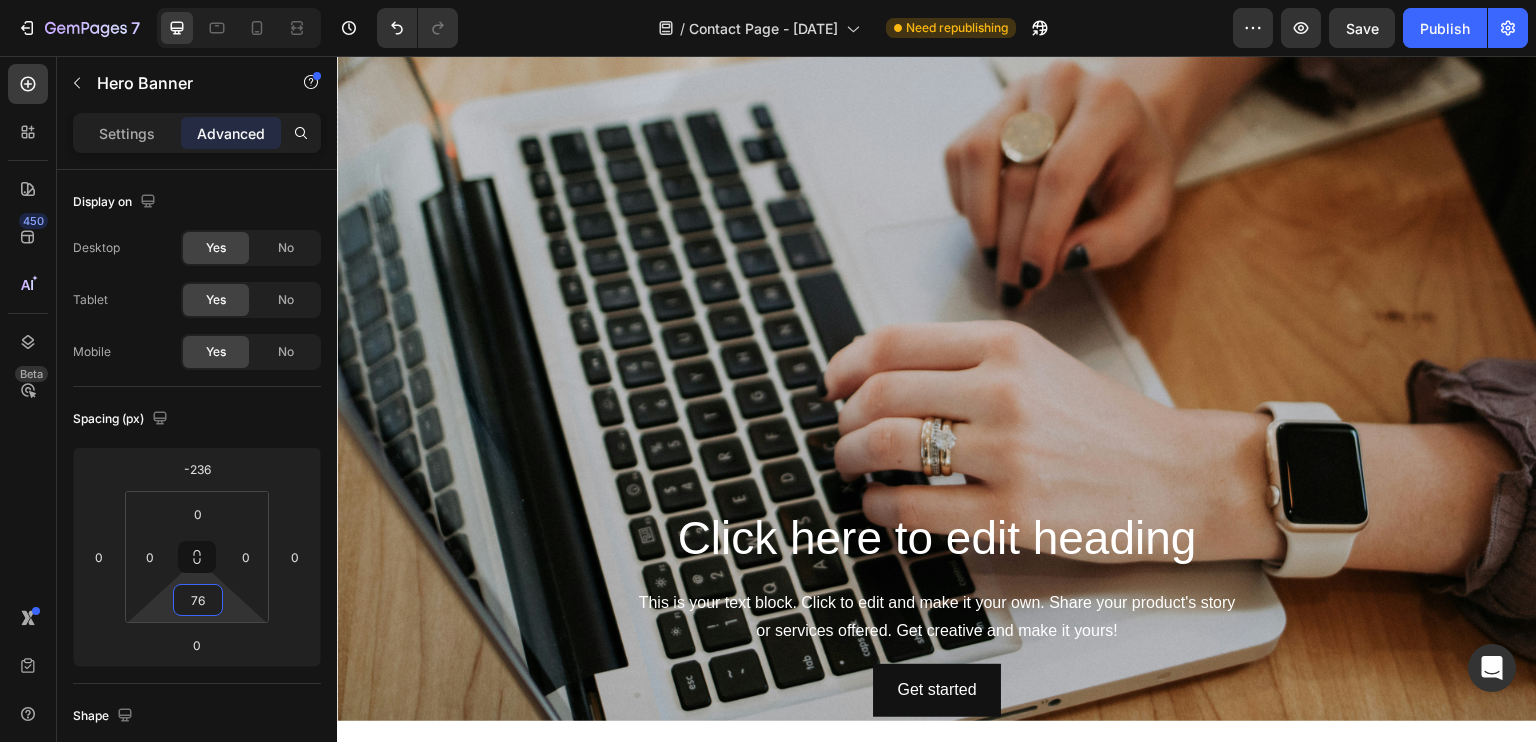 type on "80" 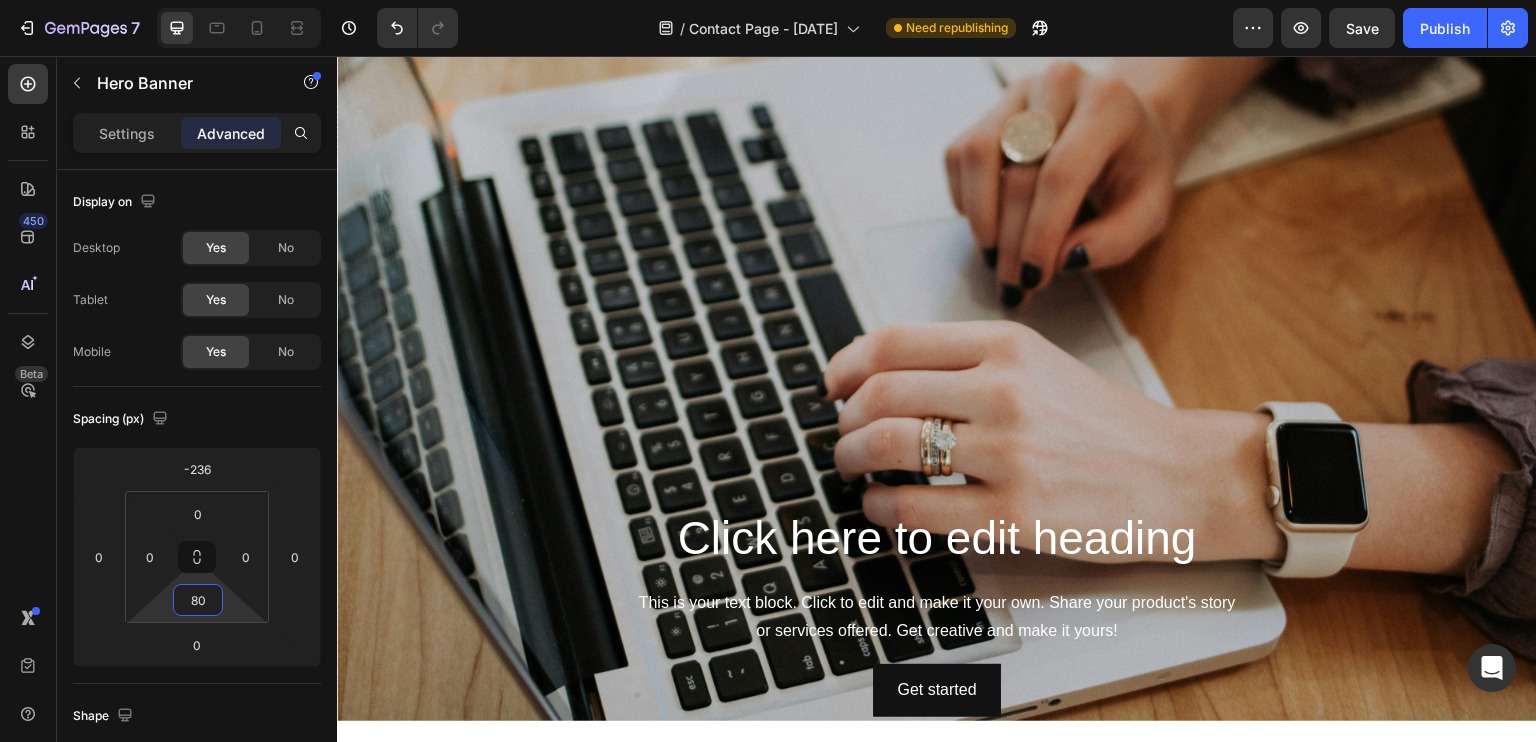 drag, startPoint x: 196, startPoint y: 618, endPoint x: 198, endPoint y: 578, distance: 40.04997 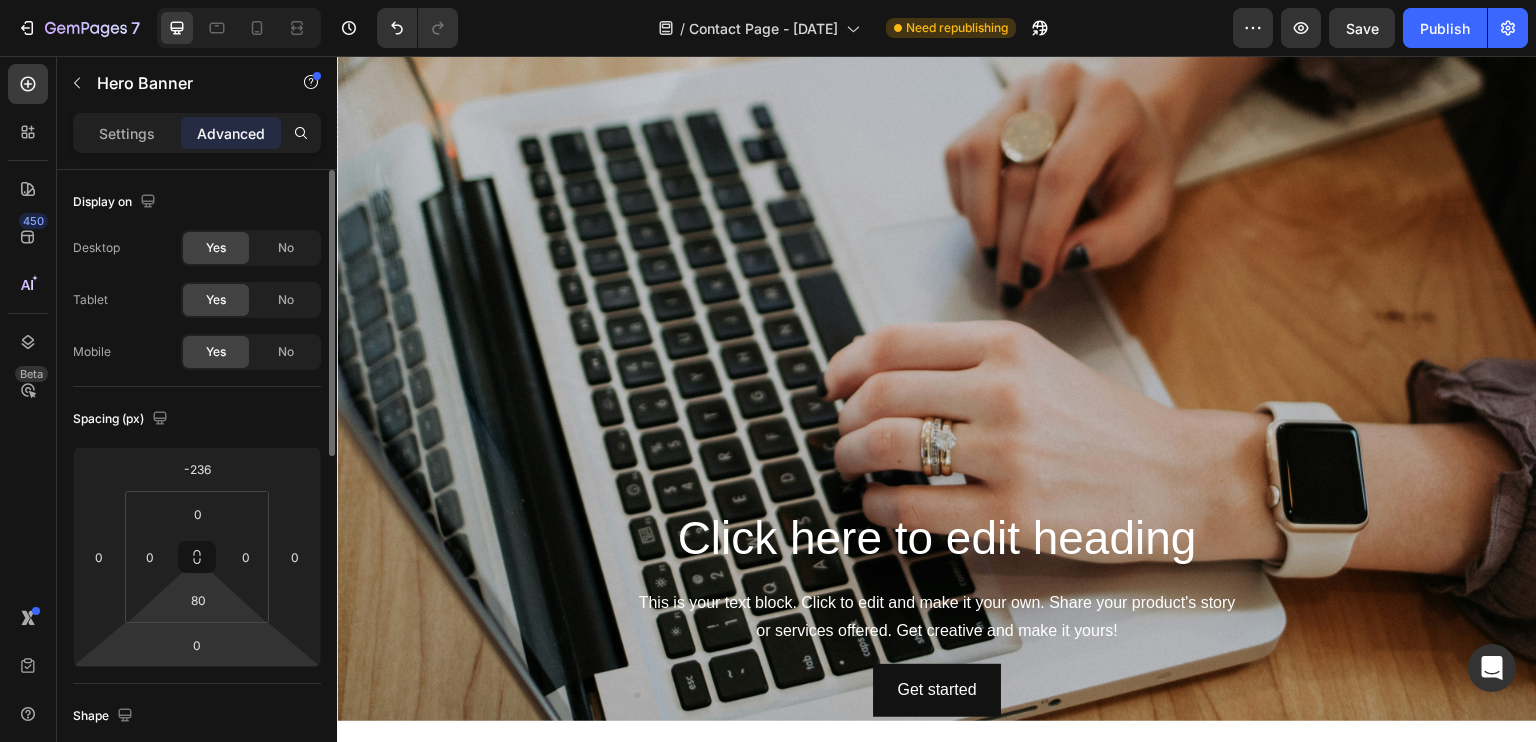 click on "Spacing (px) -236 0 0 0 0 0 80 0" 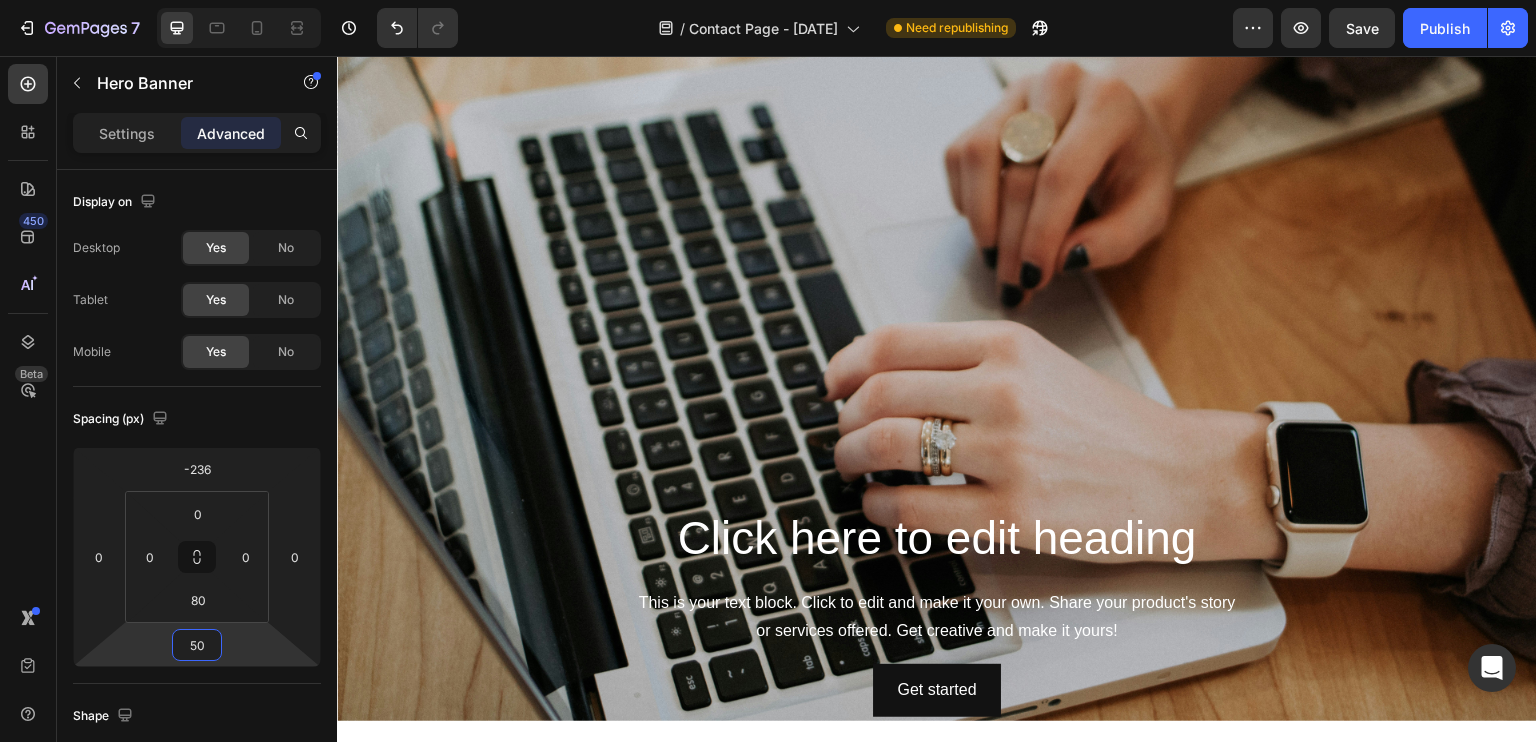 type on "52" 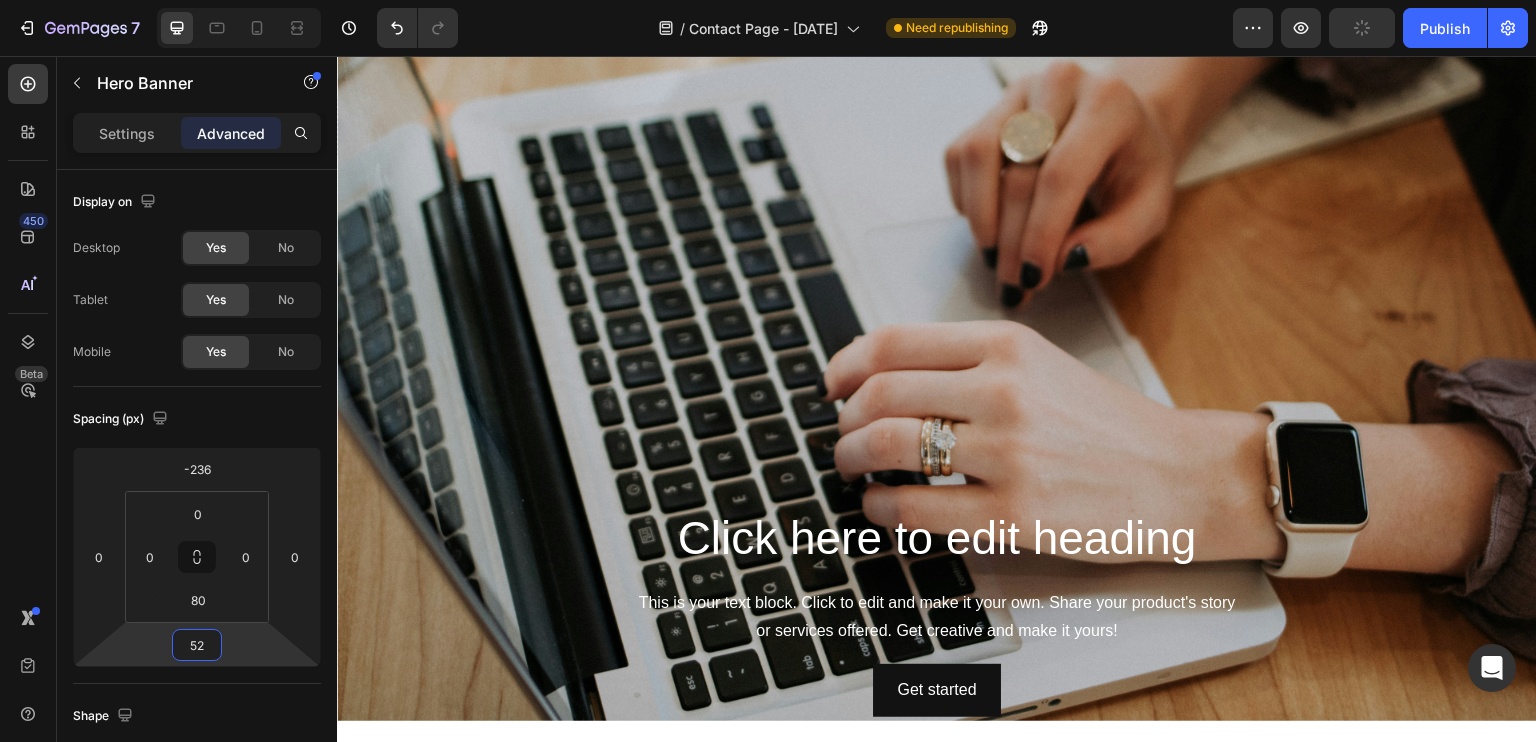 drag, startPoint x: 215, startPoint y: 661, endPoint x: 220, endPoint y: 635, distance: 26.476404 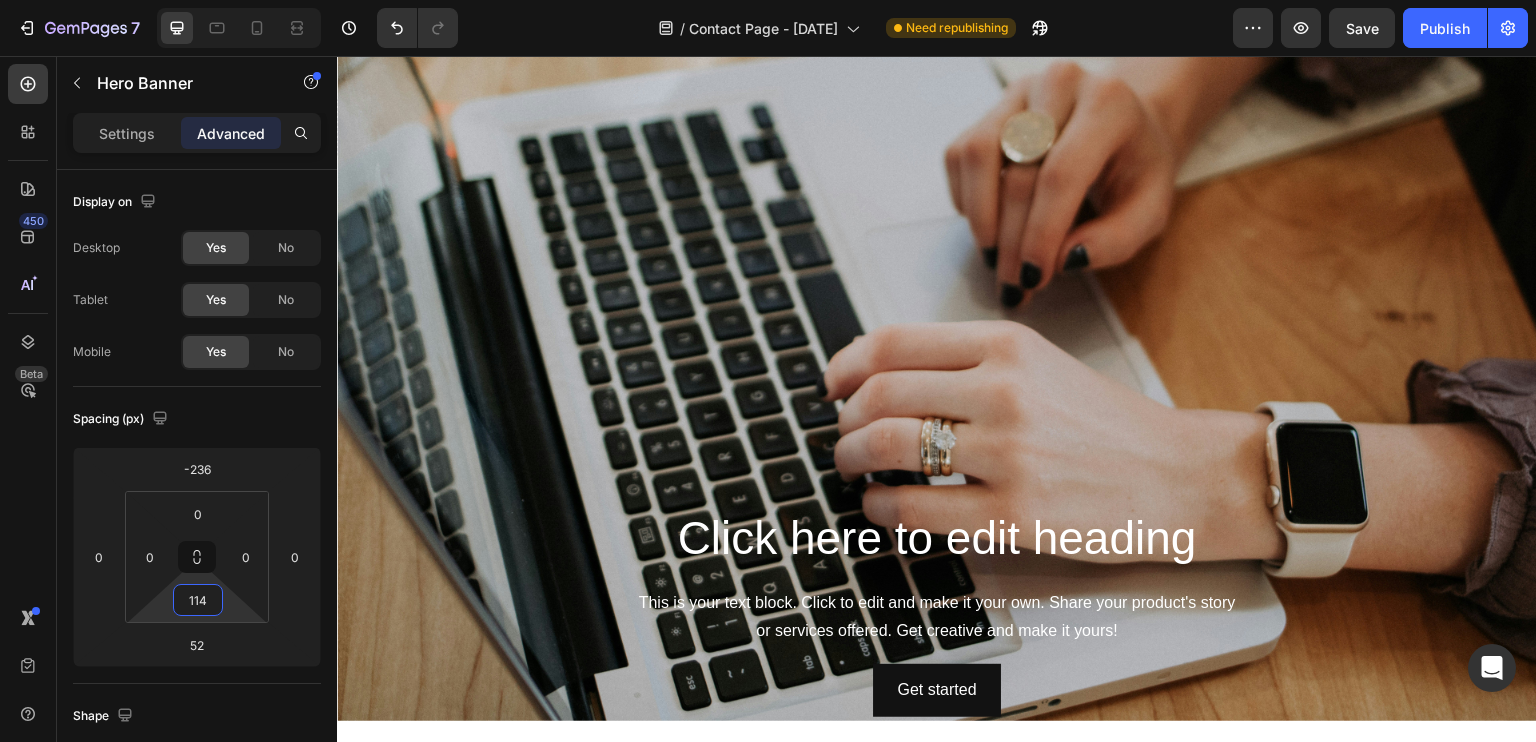 type on "118" 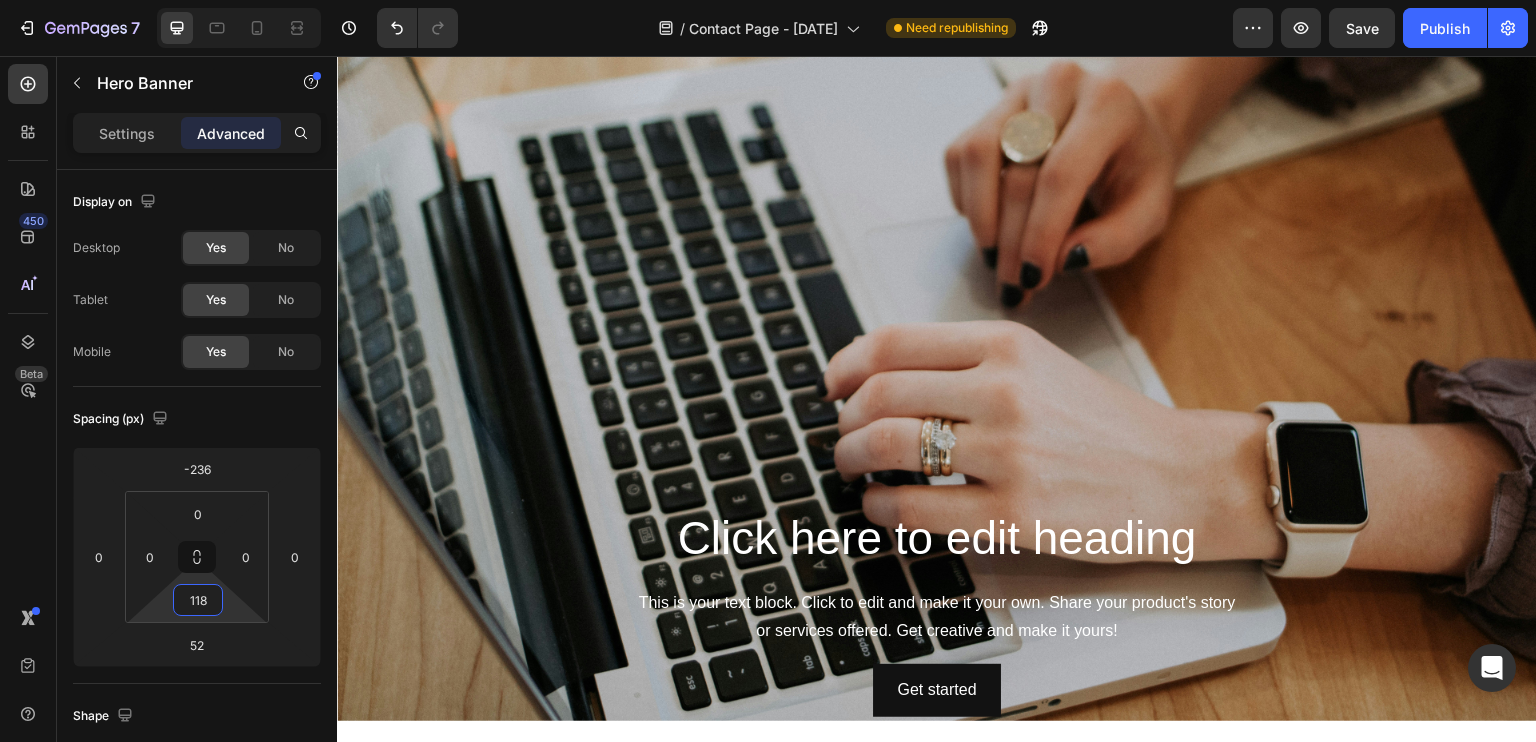 drag, startPoint x: 197, startPoint y: 574, endPoint x: 199, endPoint y: 555, distance: 19.104973 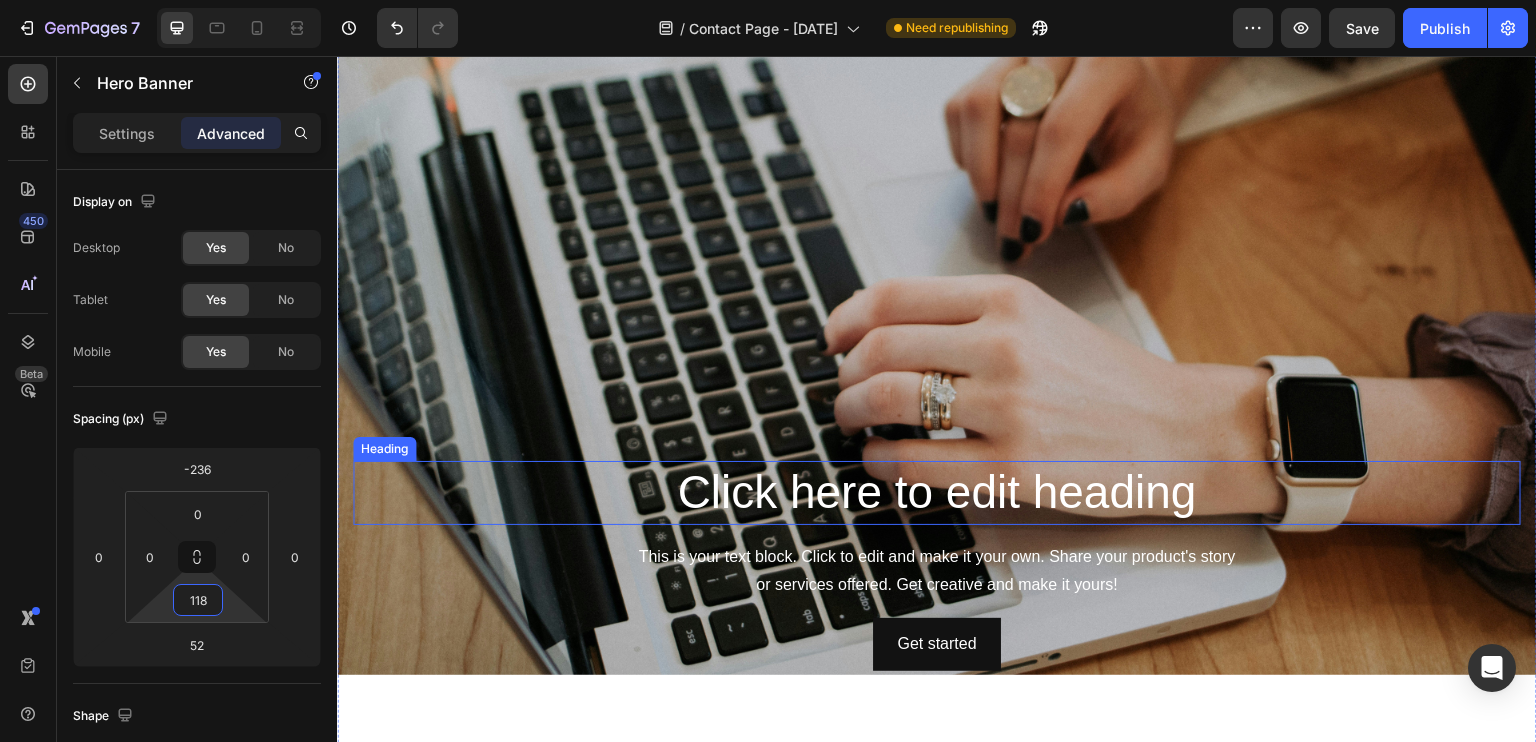 scroll, scrollTop: 0, scrollLeft: 0, axis: both 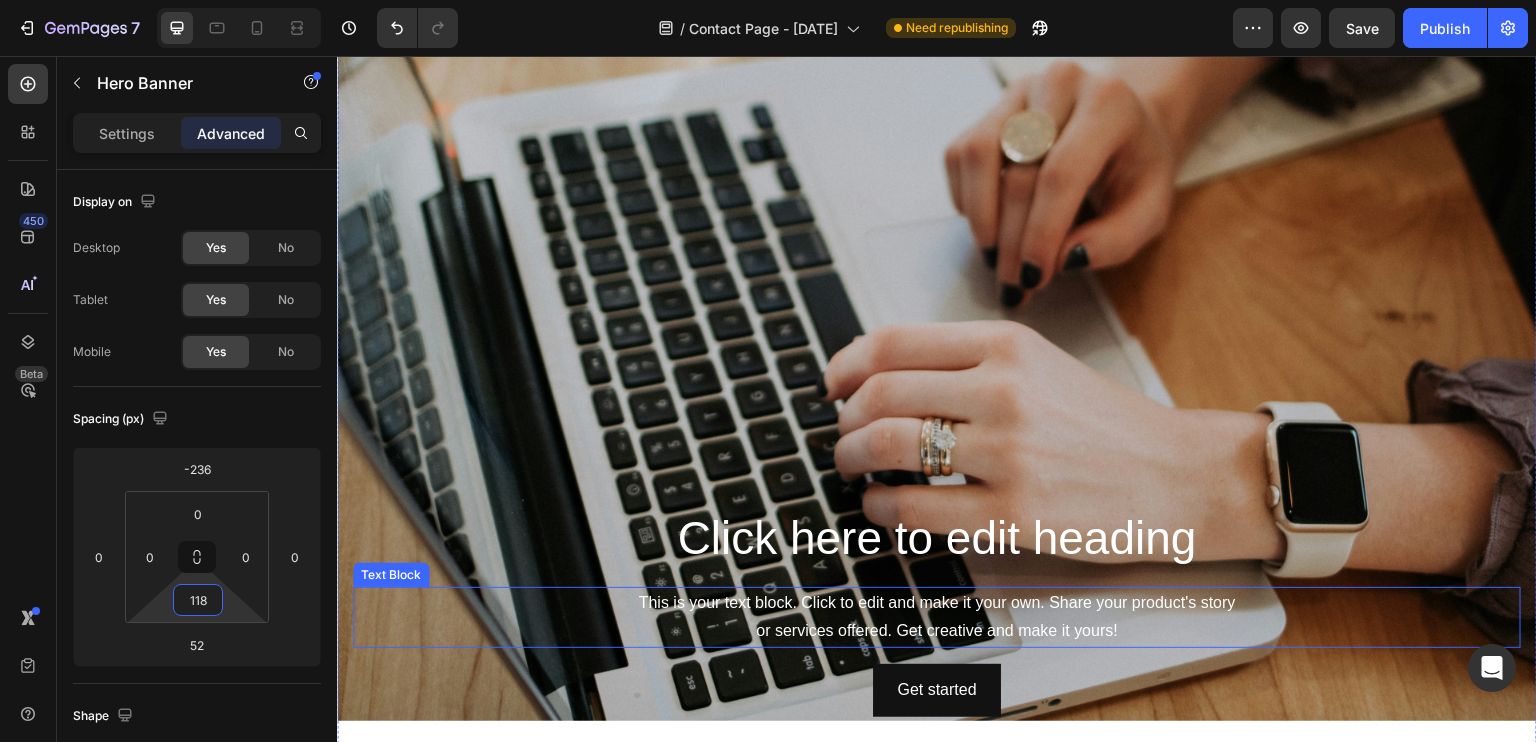 click on "Click here to edit heading Heading This is your text block. Click to edit and make it your own. Share your product's story                   or services offered. Get creative and make it yours! Text Block Get started Button" at bounding box center (937, 612) 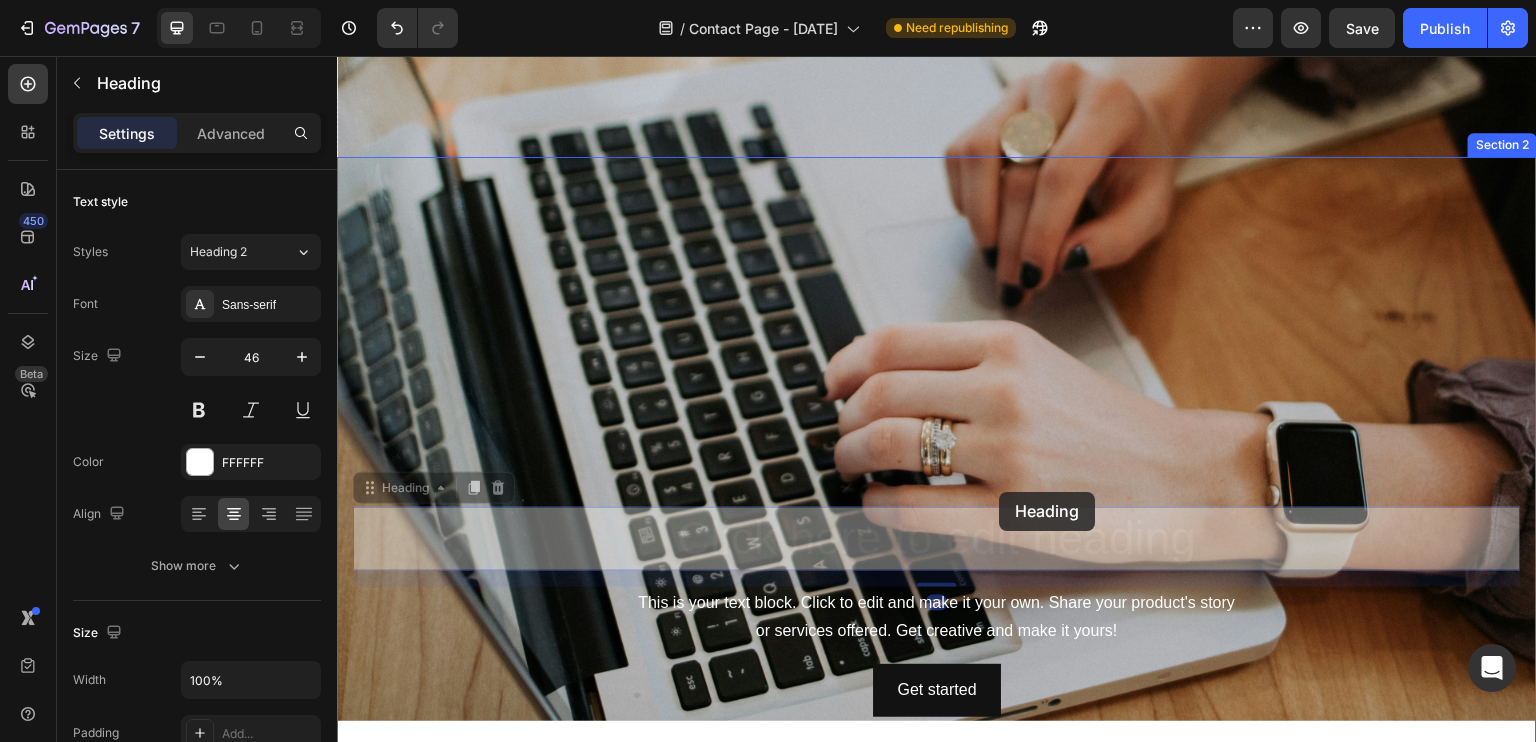 drag, startPoint x: 999, startPoint y: 525, endPoint x: 1000, endPoint y: 492, distance: 33.01515 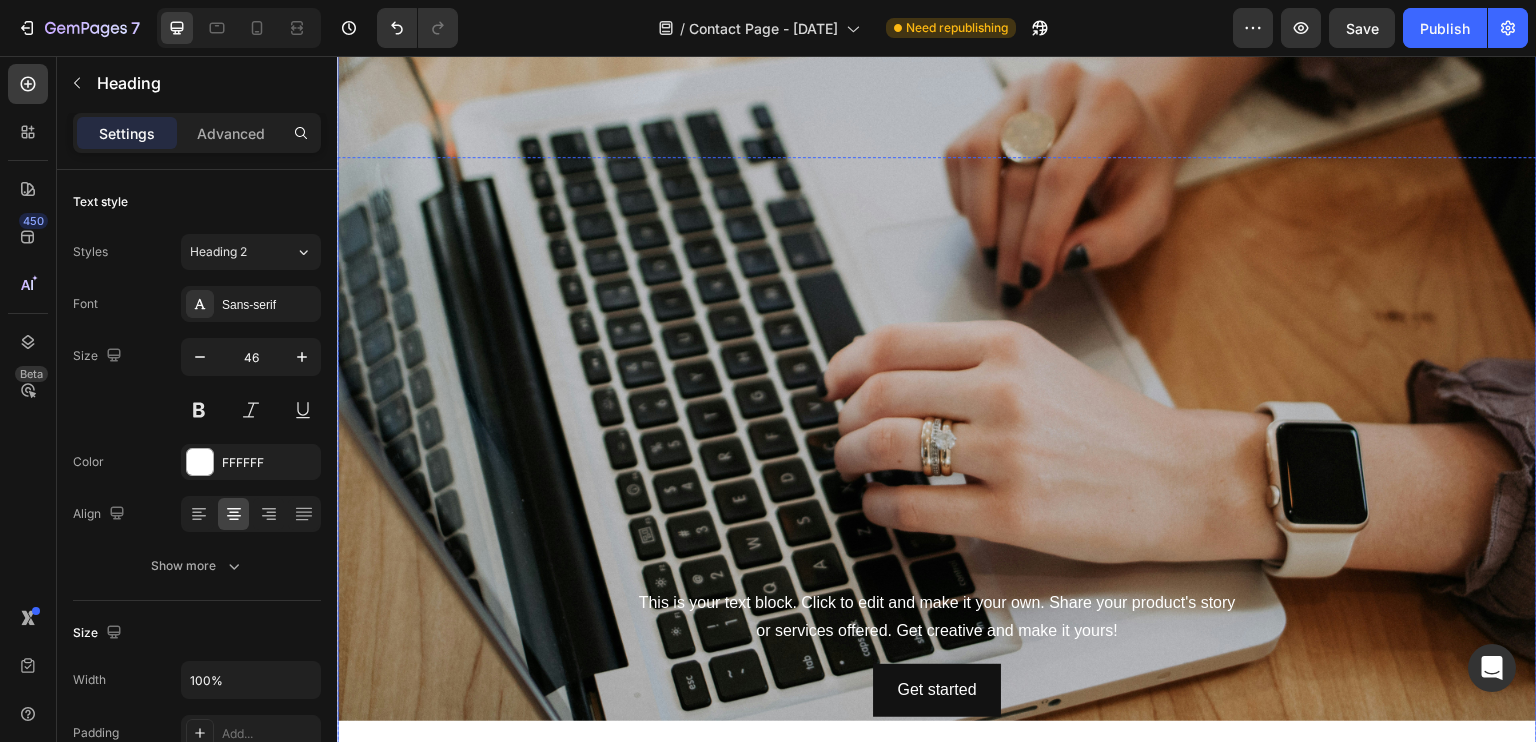 click at bounding box center [937, 321] 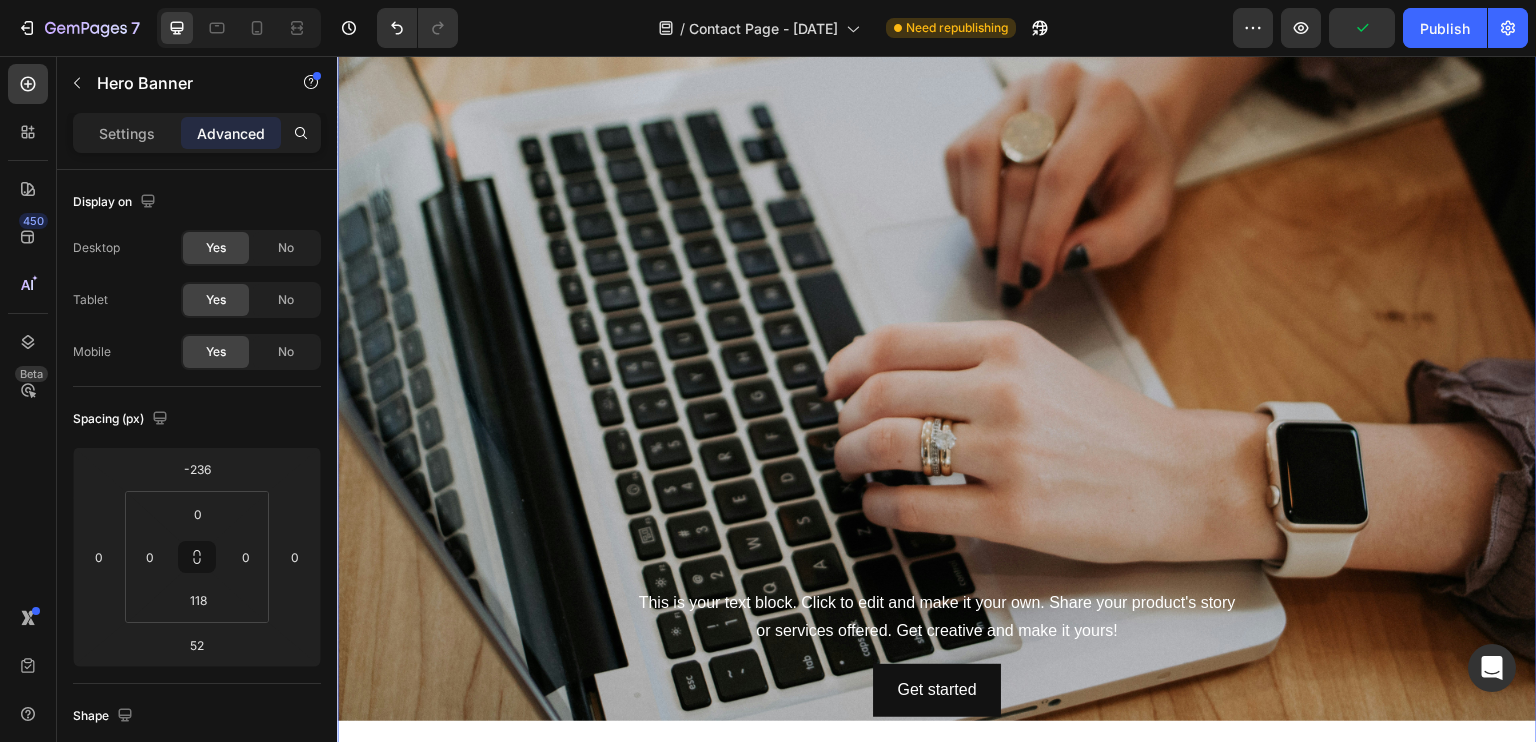 click at bounding box center [937, 321] 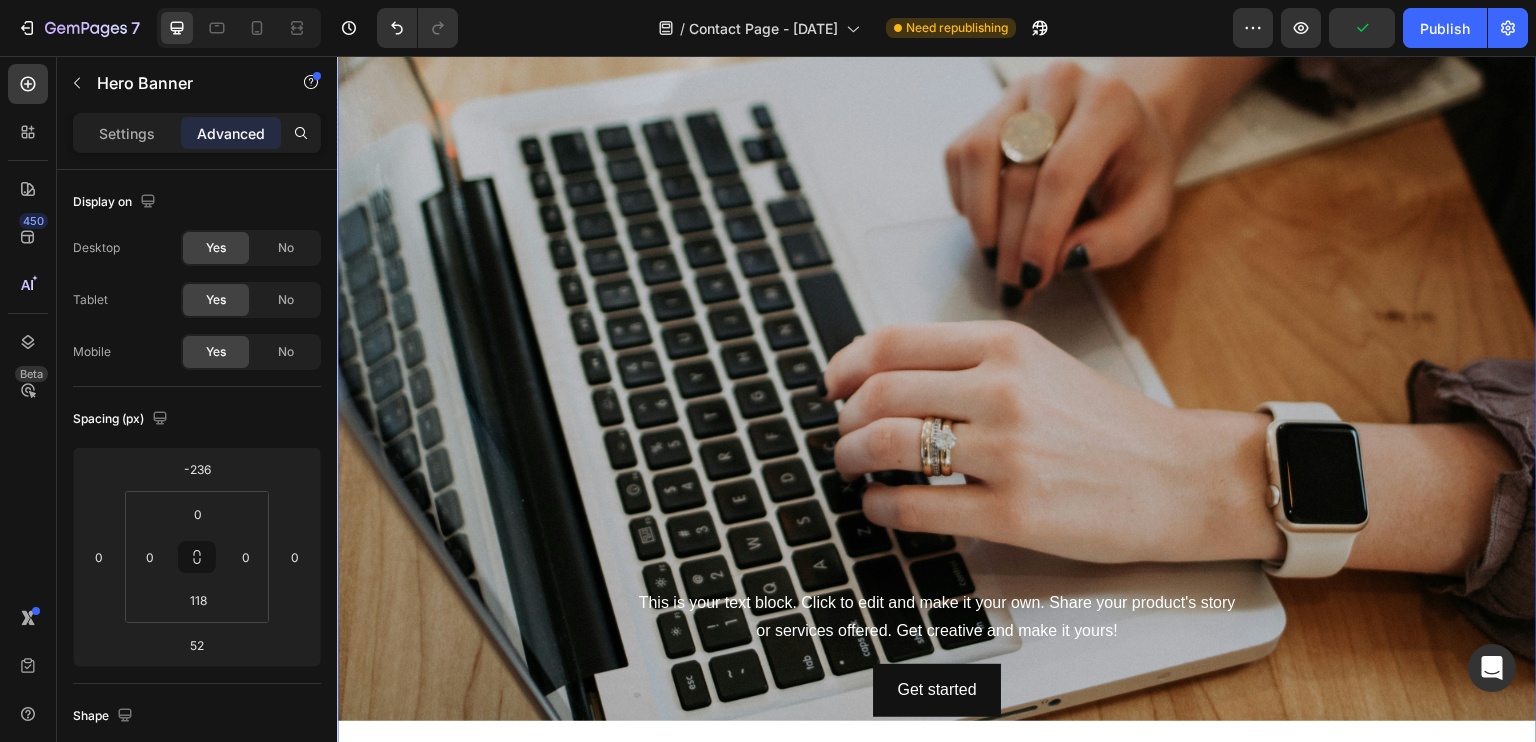 click at bounding box center (937, 321) 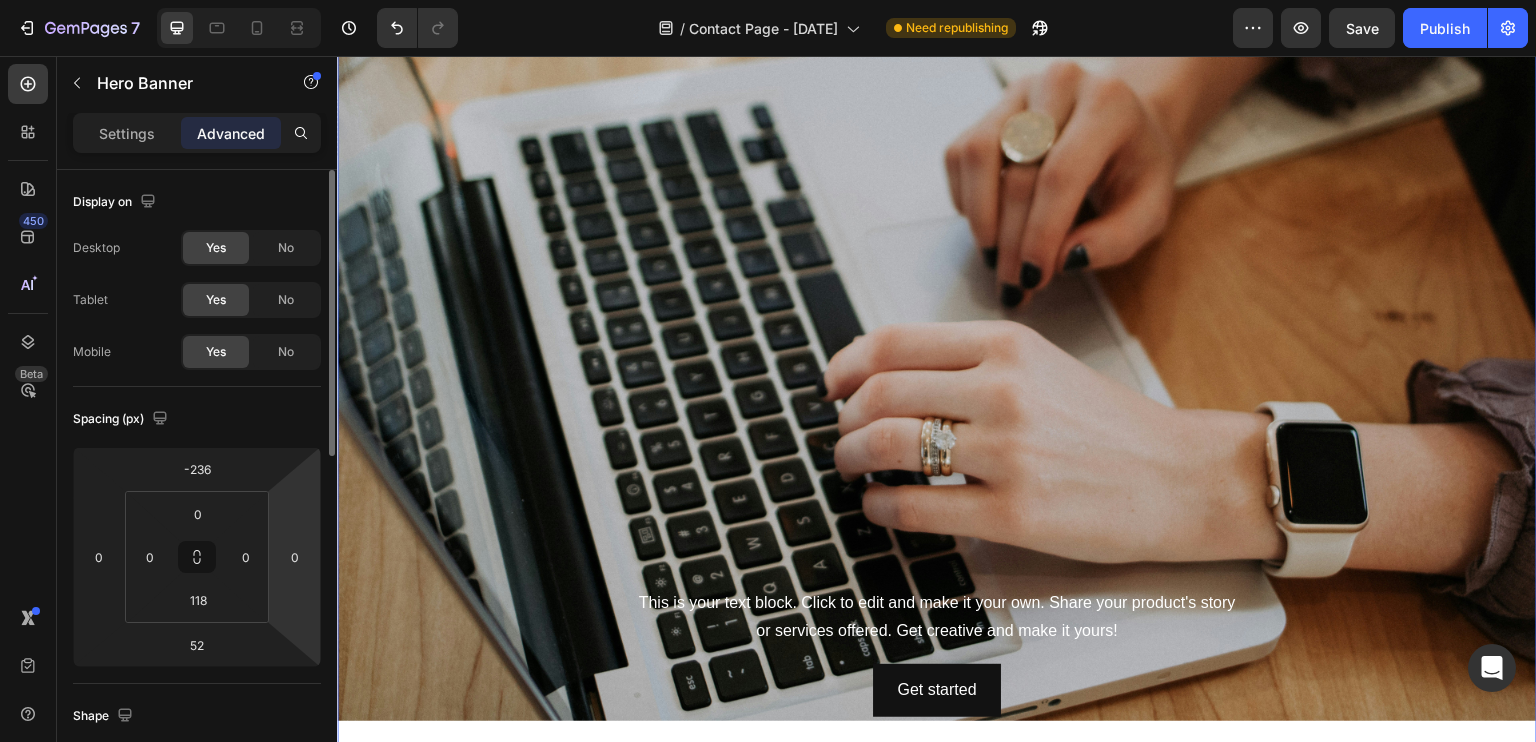 drag, startPoint x: 316, startPoint y: 447, endPoint x: 316, endPoint y: 460, distance: 13 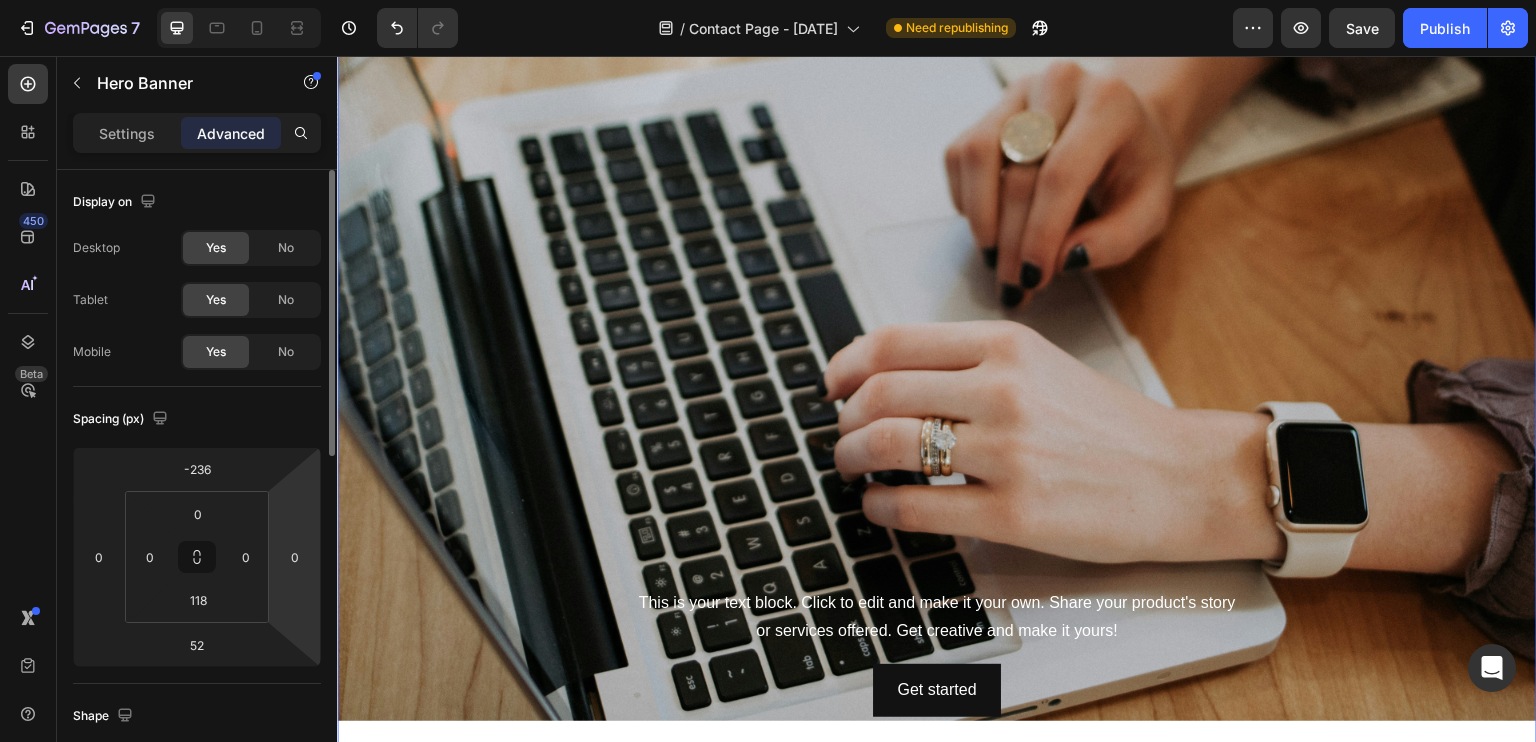 click 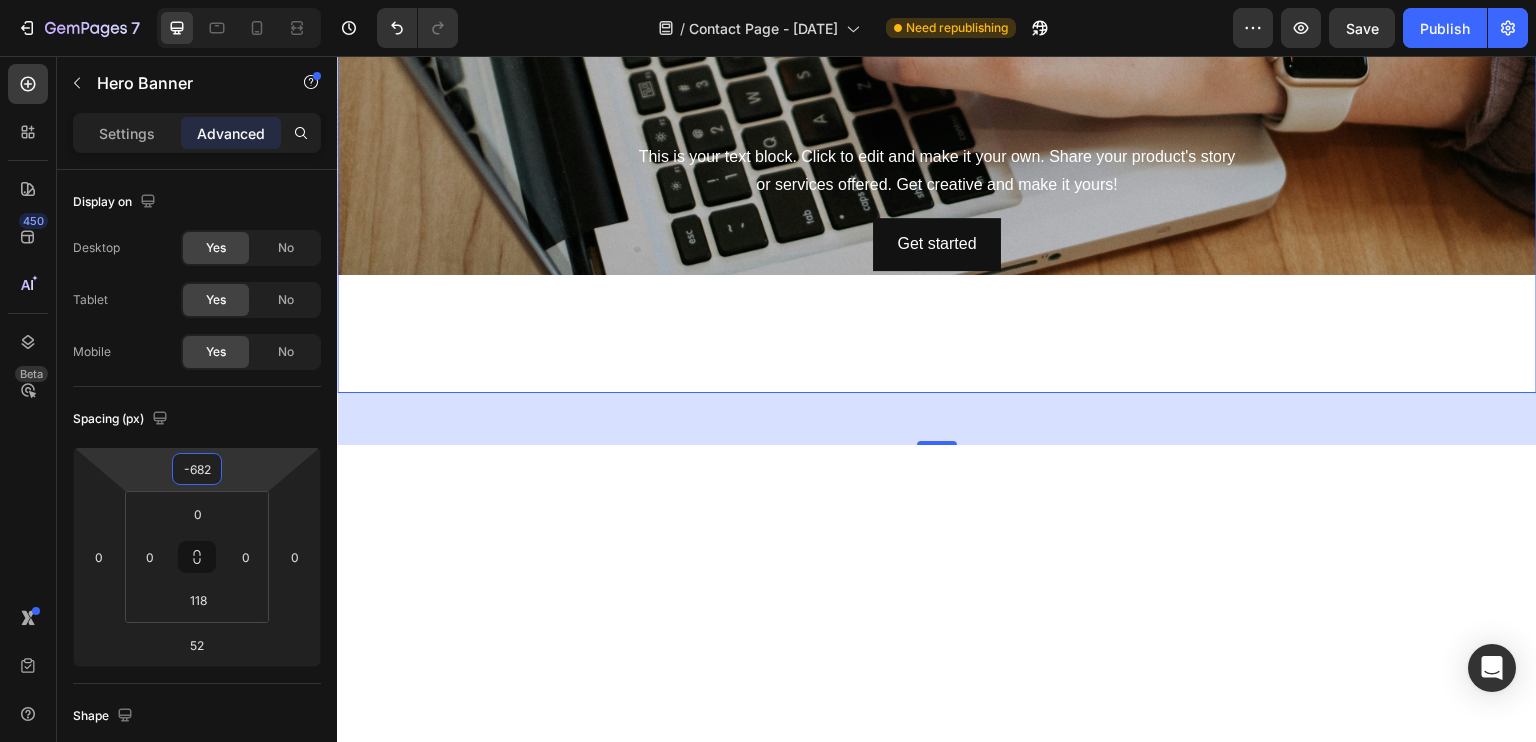 drag, startPoint x: 237, startPoint y: 485, endPoint x: 240, endPoint y: 700, distance: 215.02094 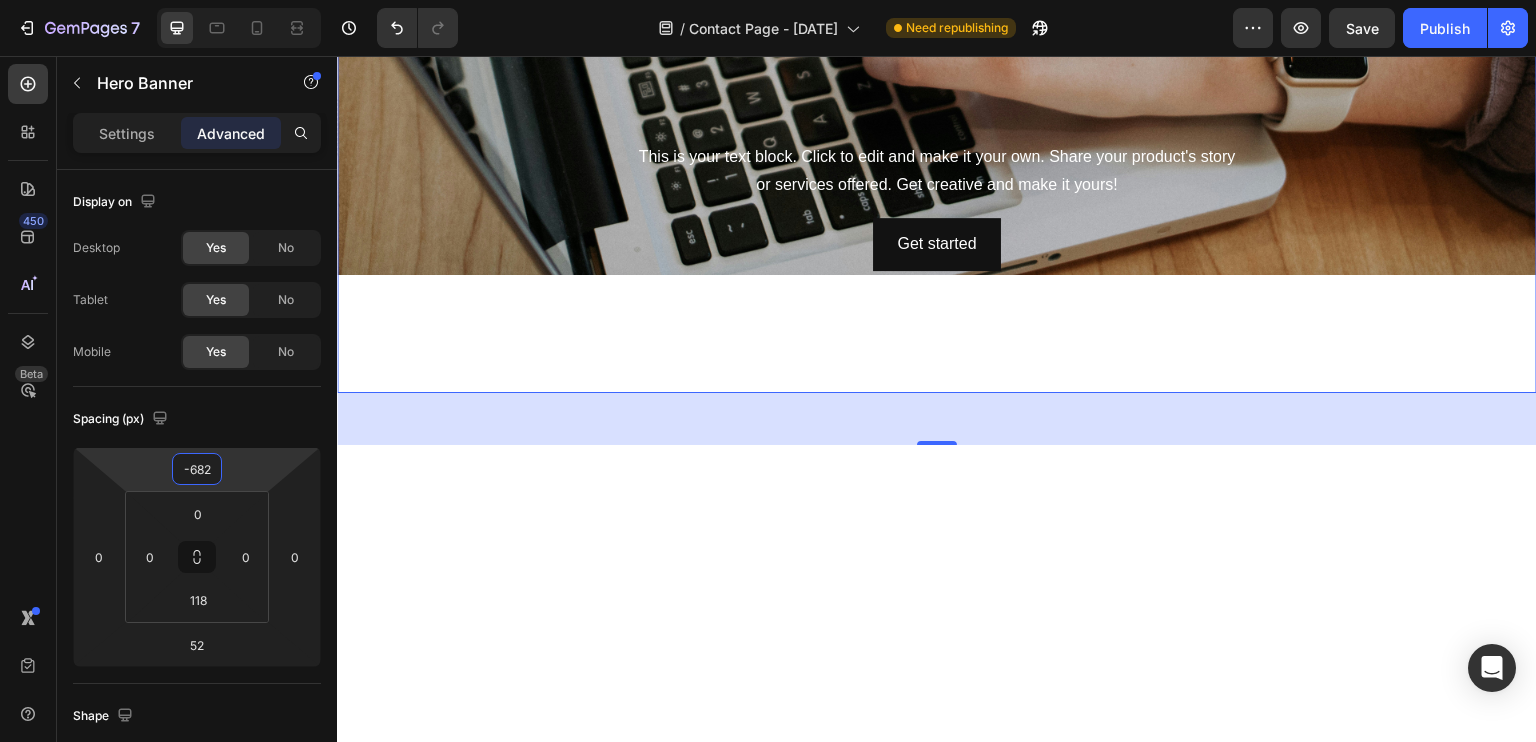 click on "7   /  Contact Page - Aug 1, 17:06:54 Need republishing Preview  Save   Publish  450 Beta Sections(18) Elements(83) Section Element Hero Section Product Detail Brands Trusted Badges Guarantee Product Breakdown How to use Testimonials Compare Bundle FAQs Social Proof Brand Story Product List Collection Blog List Contact Sticky Add to Cart Custom Footer Browse Library 450 Layout
Row
Row
Row
Row Text
Heading
Text Block Button
Button
Button Media
Image
Image" at bounding box center [768, 0] 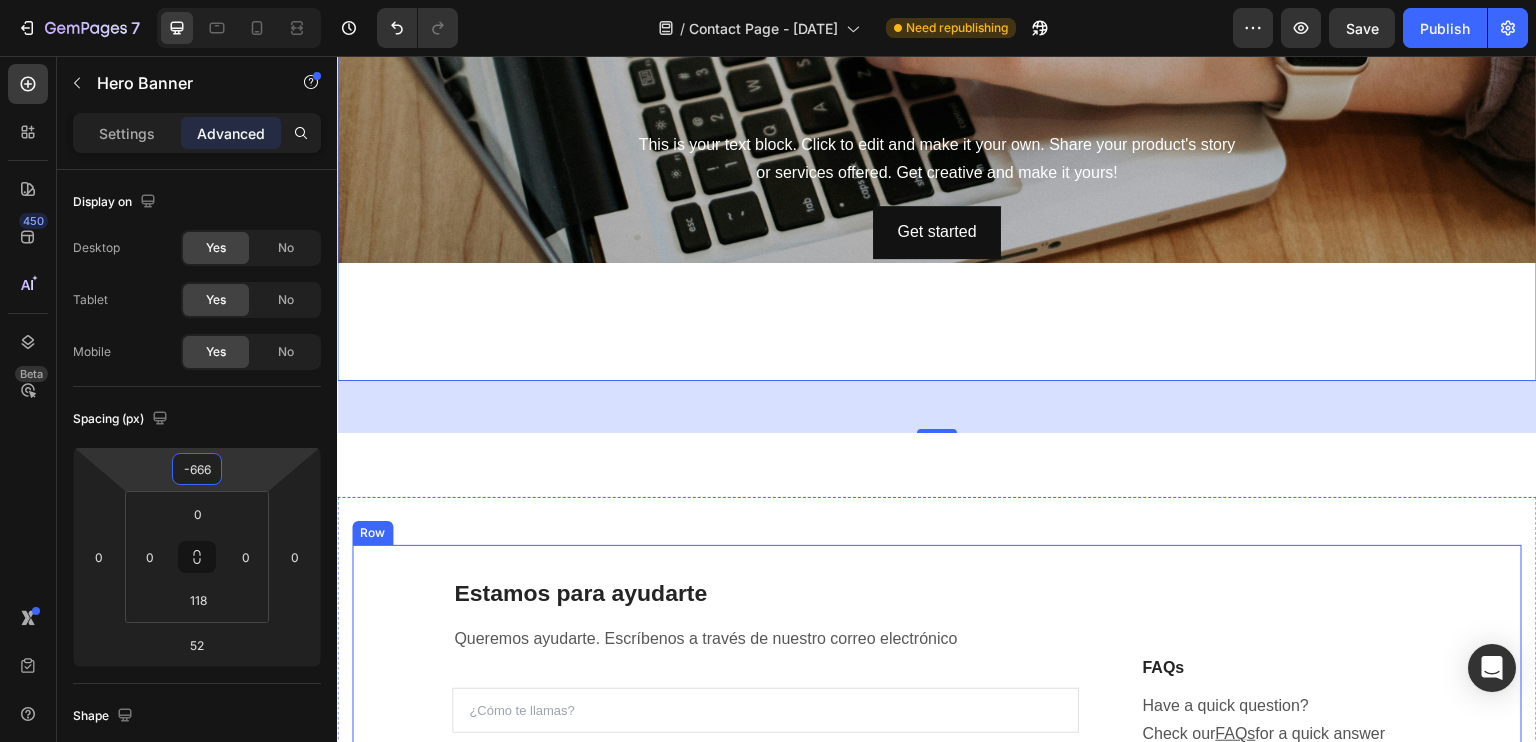 scroll, scrollTop: 0, scrollLeft: 0, axis: both 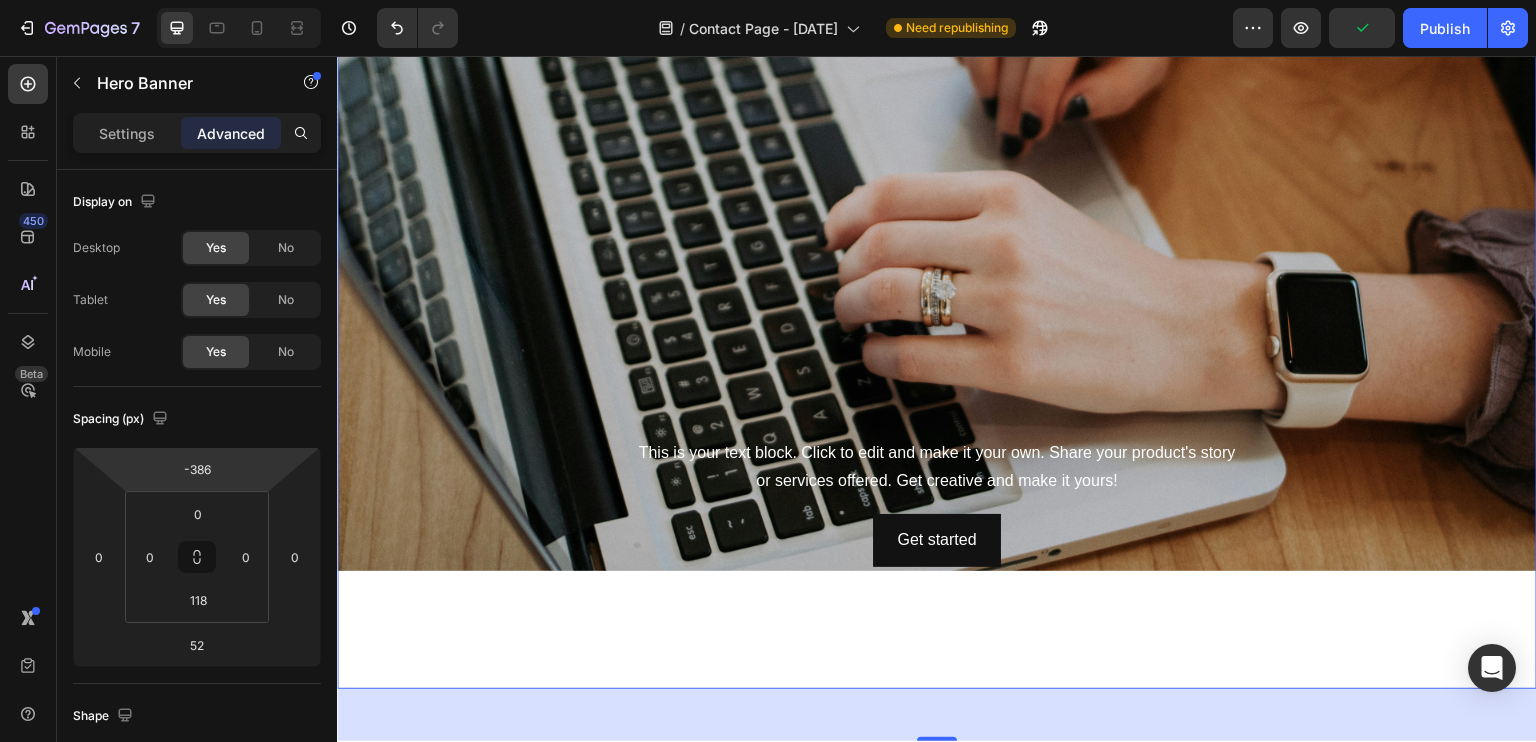 type on "-384" 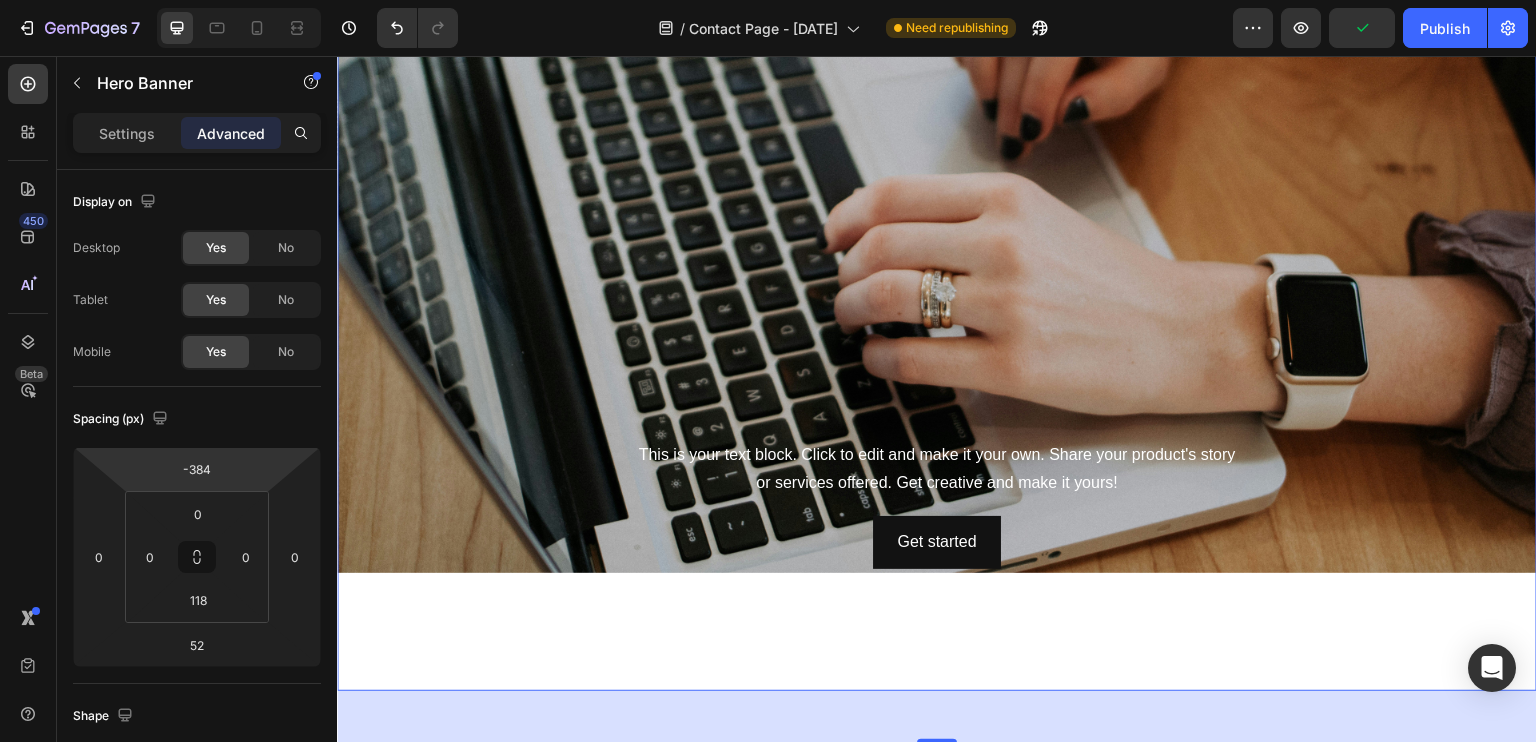 drag, startPoint x: 237, startPoint y: 489, endPoint x: 244, endPoint y: 348, distance: 141.17365 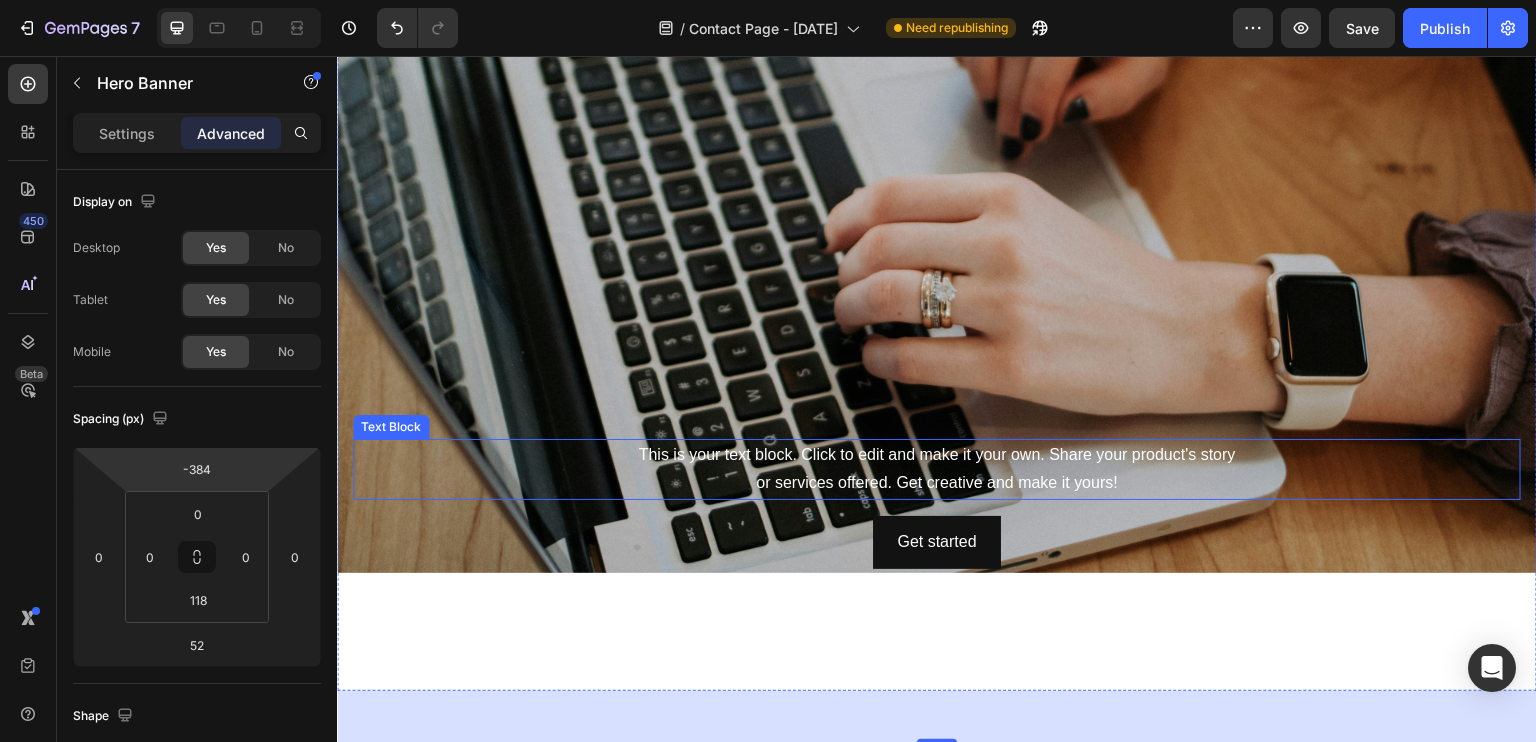 click on "This is your text block. Click to edit and make it your own. Share your product's story                   or services offered. Get creative and make it yours!" at bounding box center [937, 470] 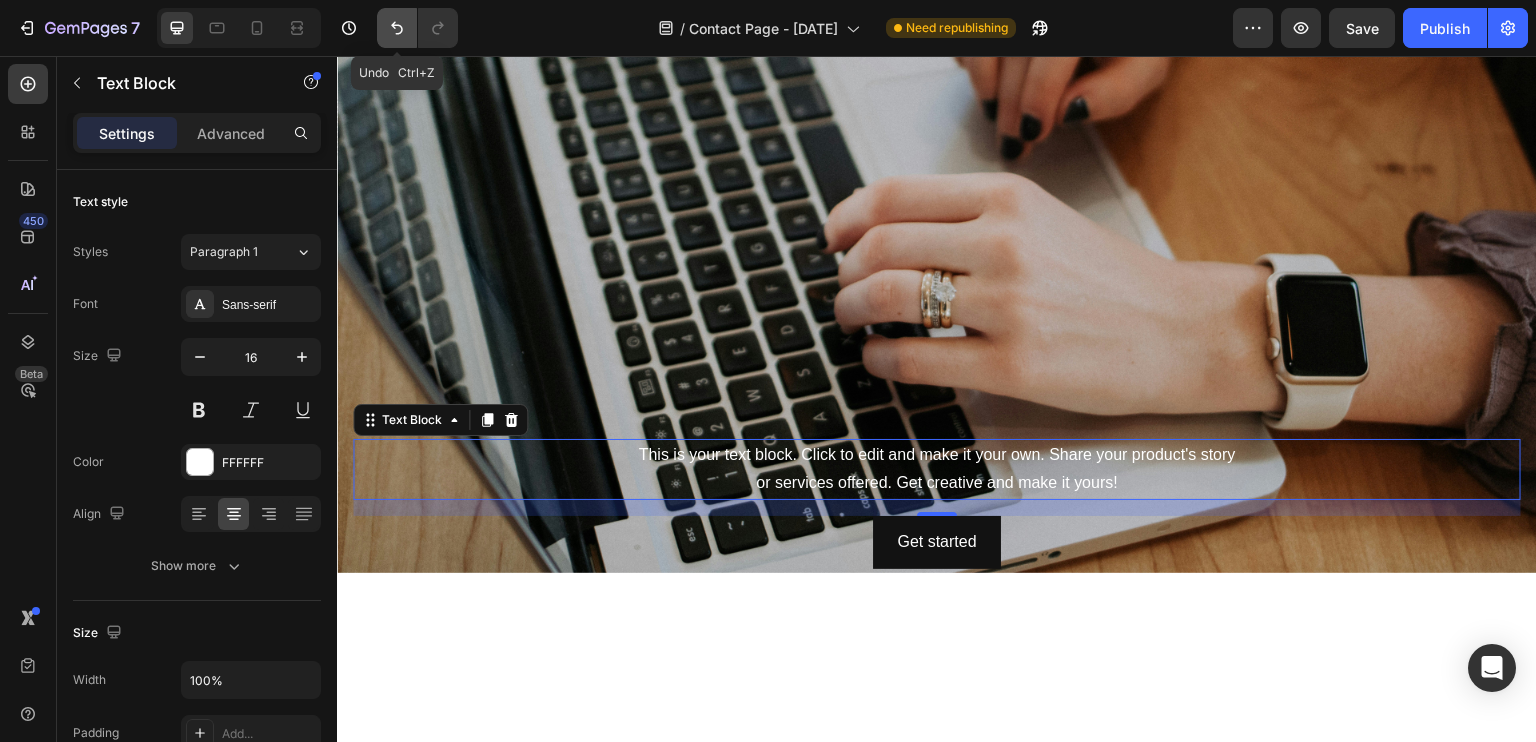 click 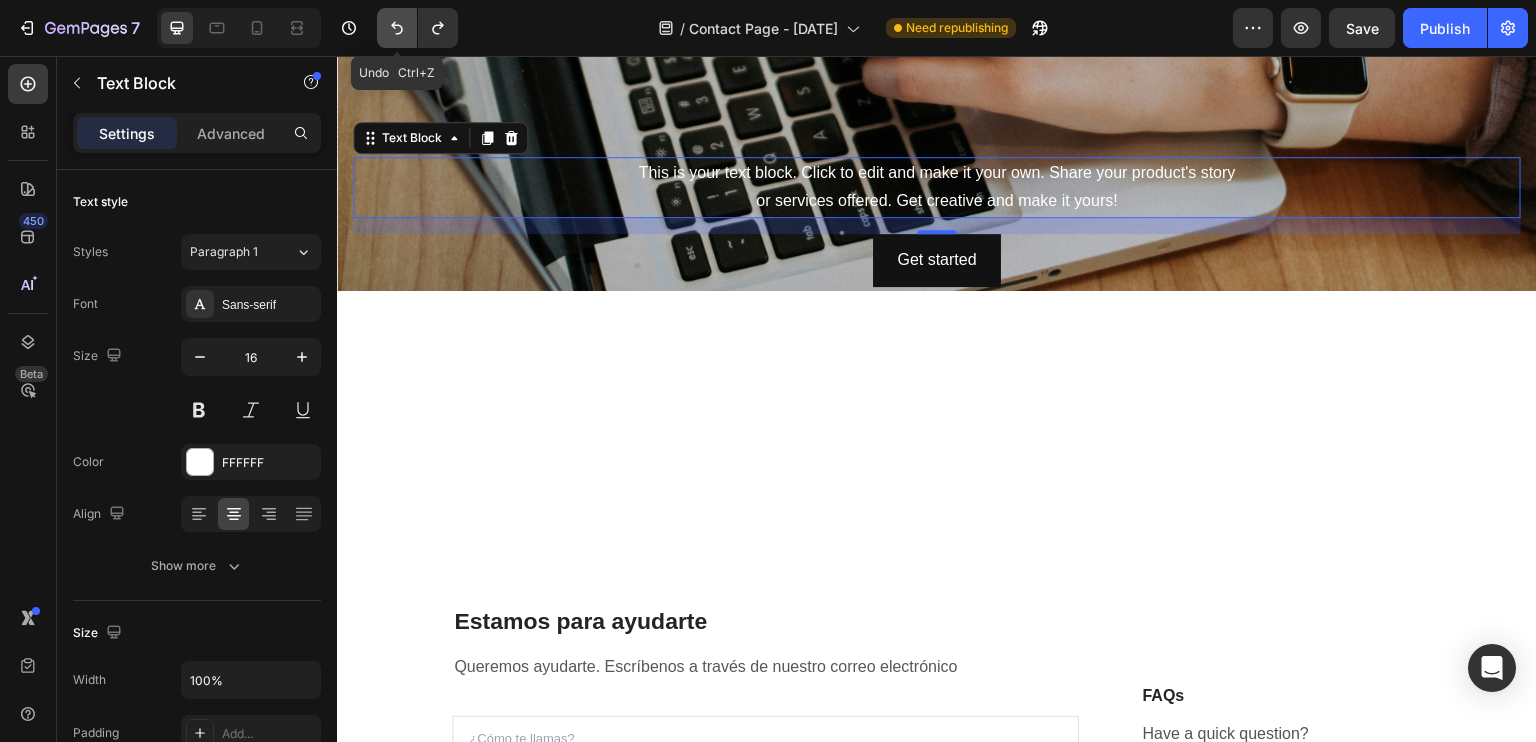 click 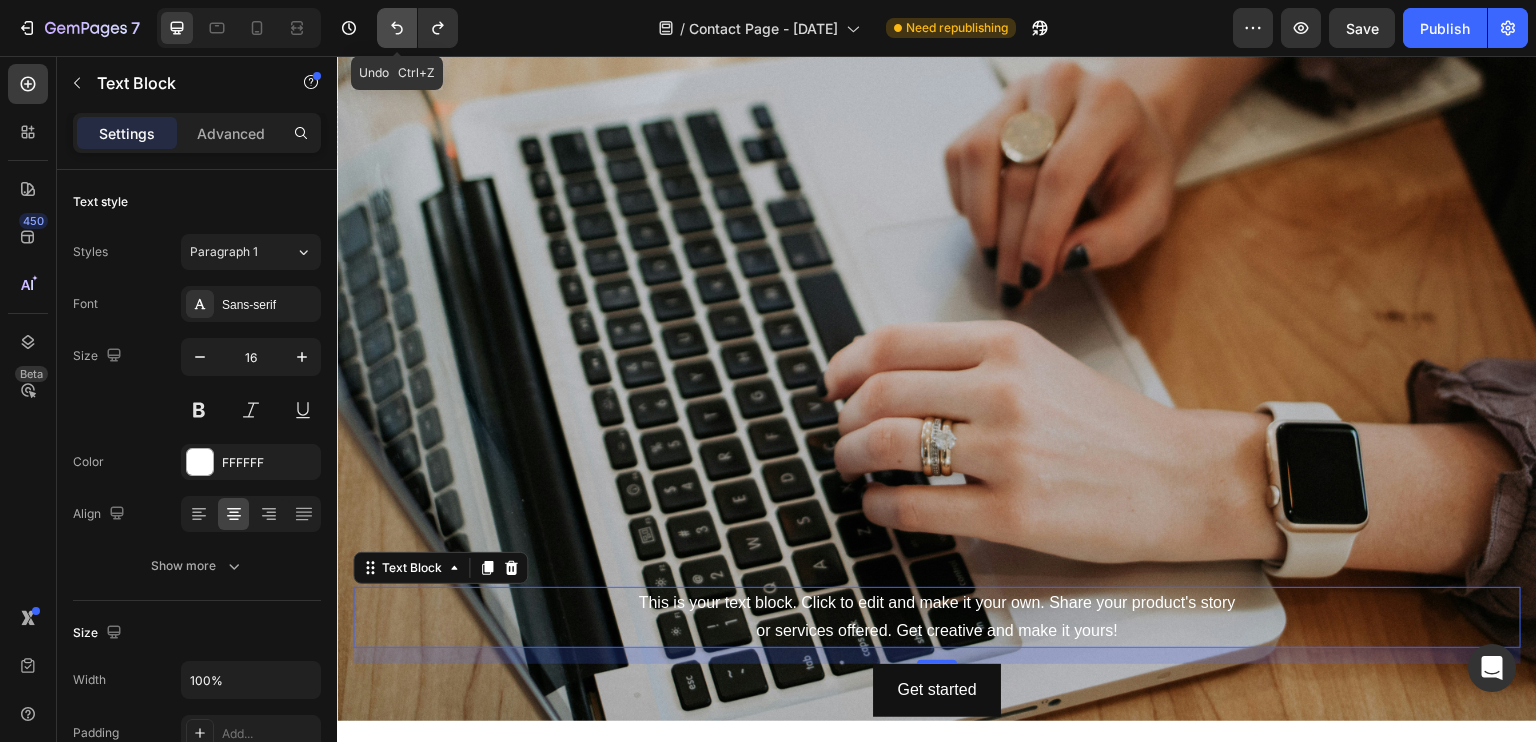 click 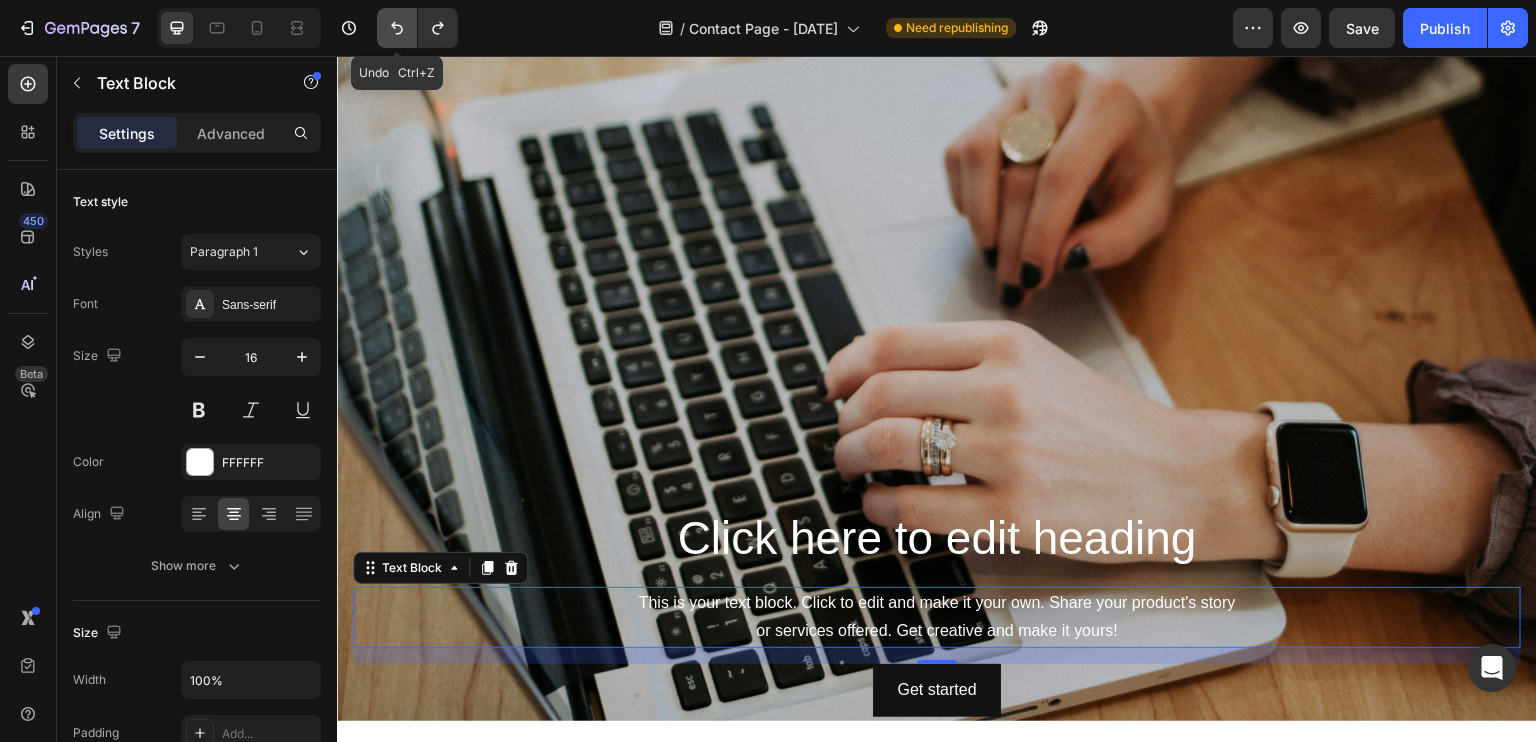 click 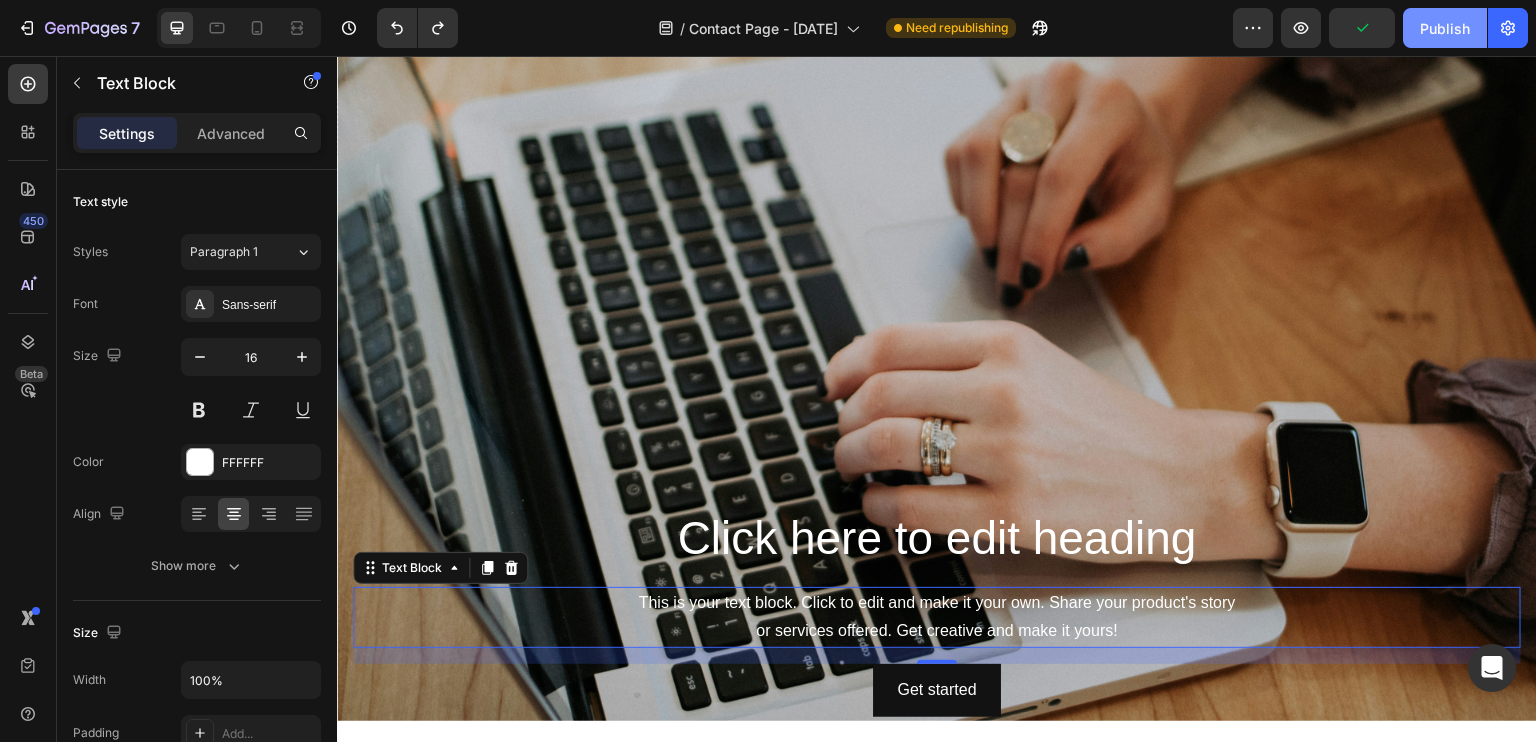 click on "Publish" at bounding box center [1445, 28] 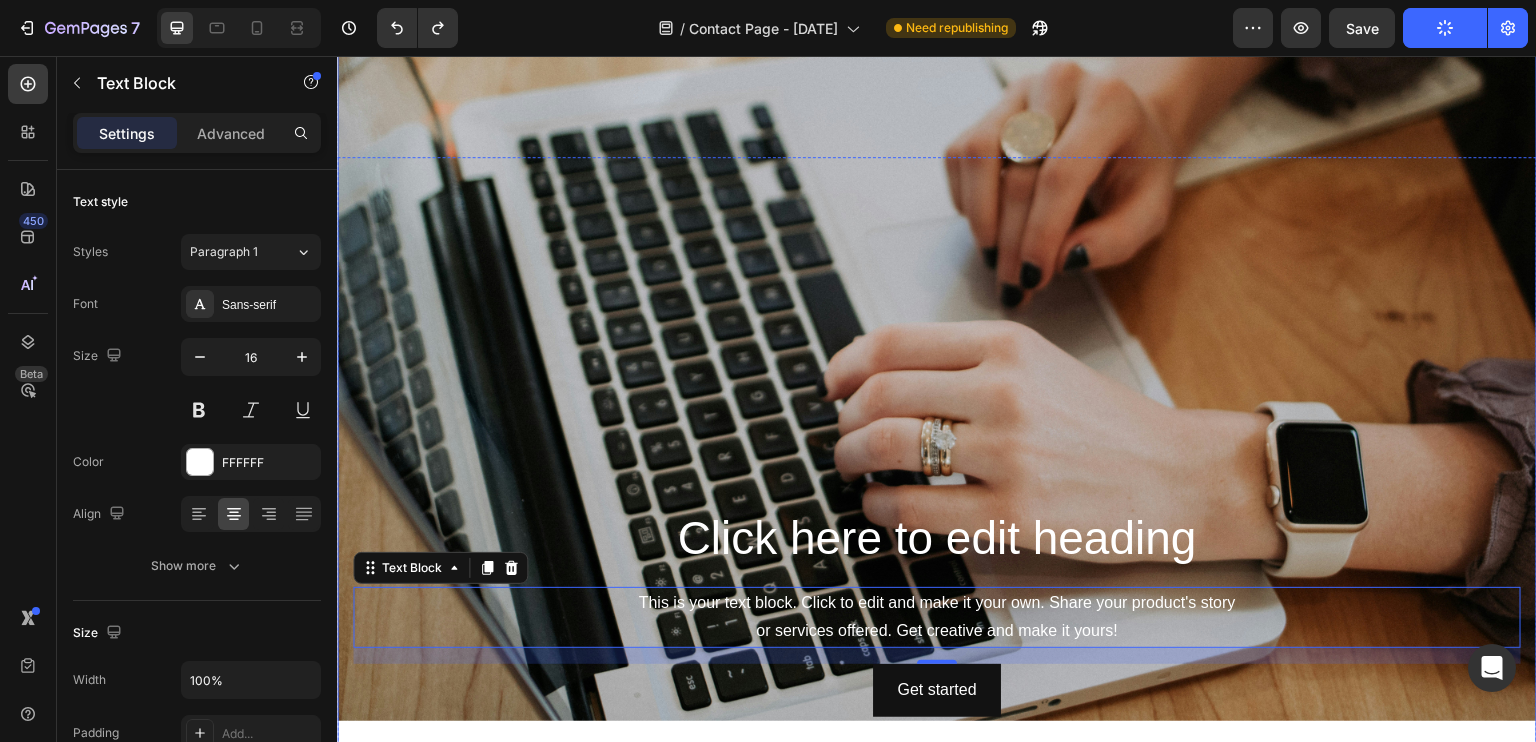 click at bounding box center (937, 321) 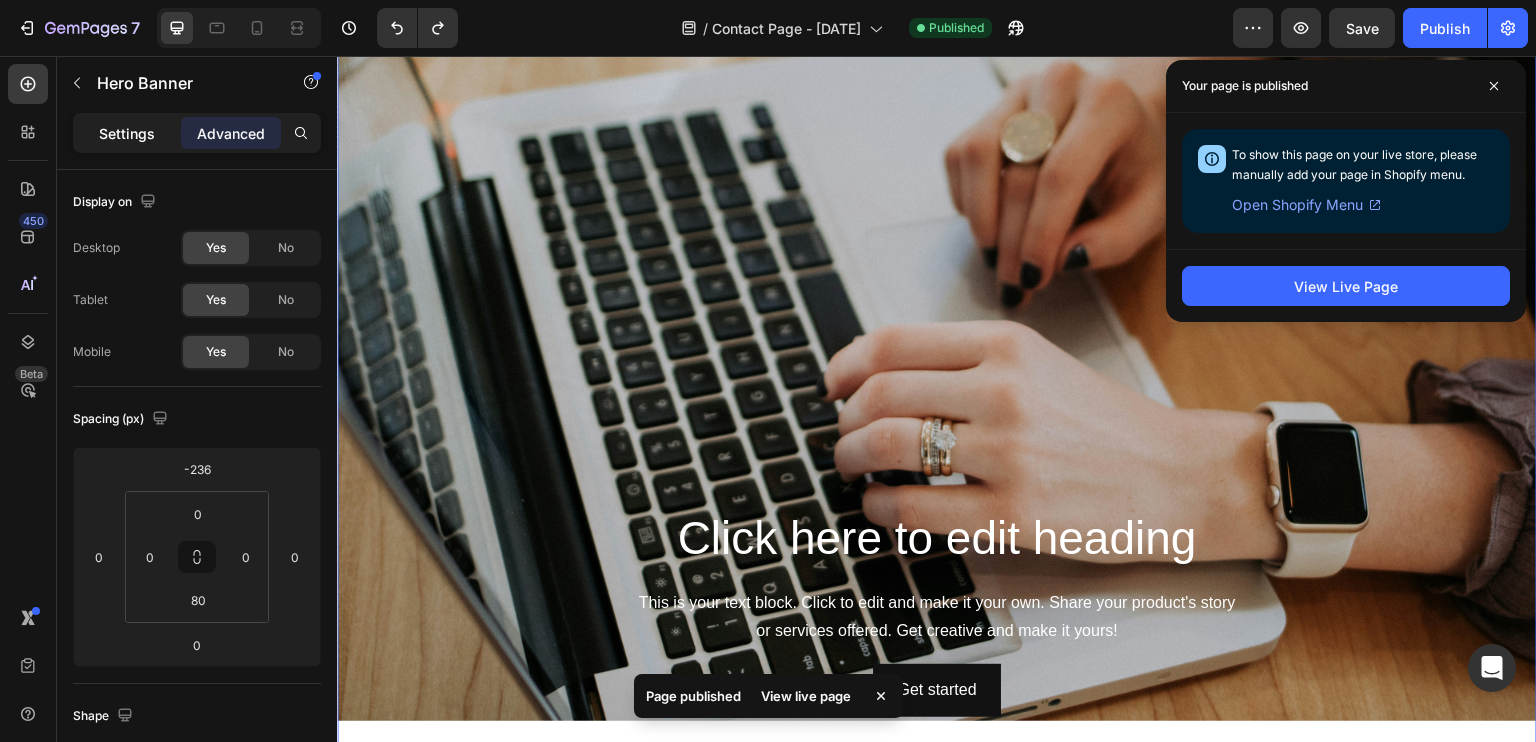 click on "Settings" at bounding box center (127, 133) 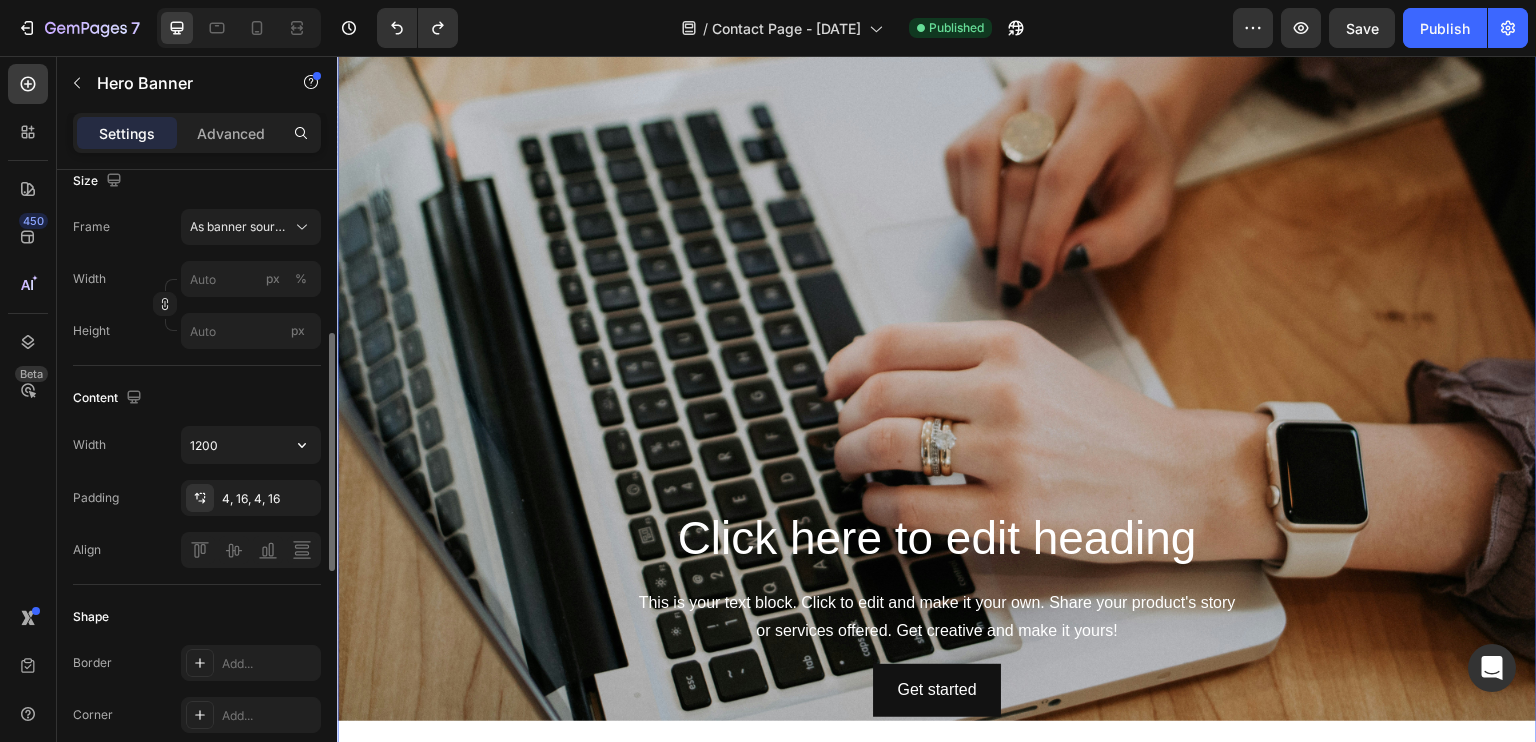 scroll, scrollTop: 0, scrollLeft: 0, axis: both 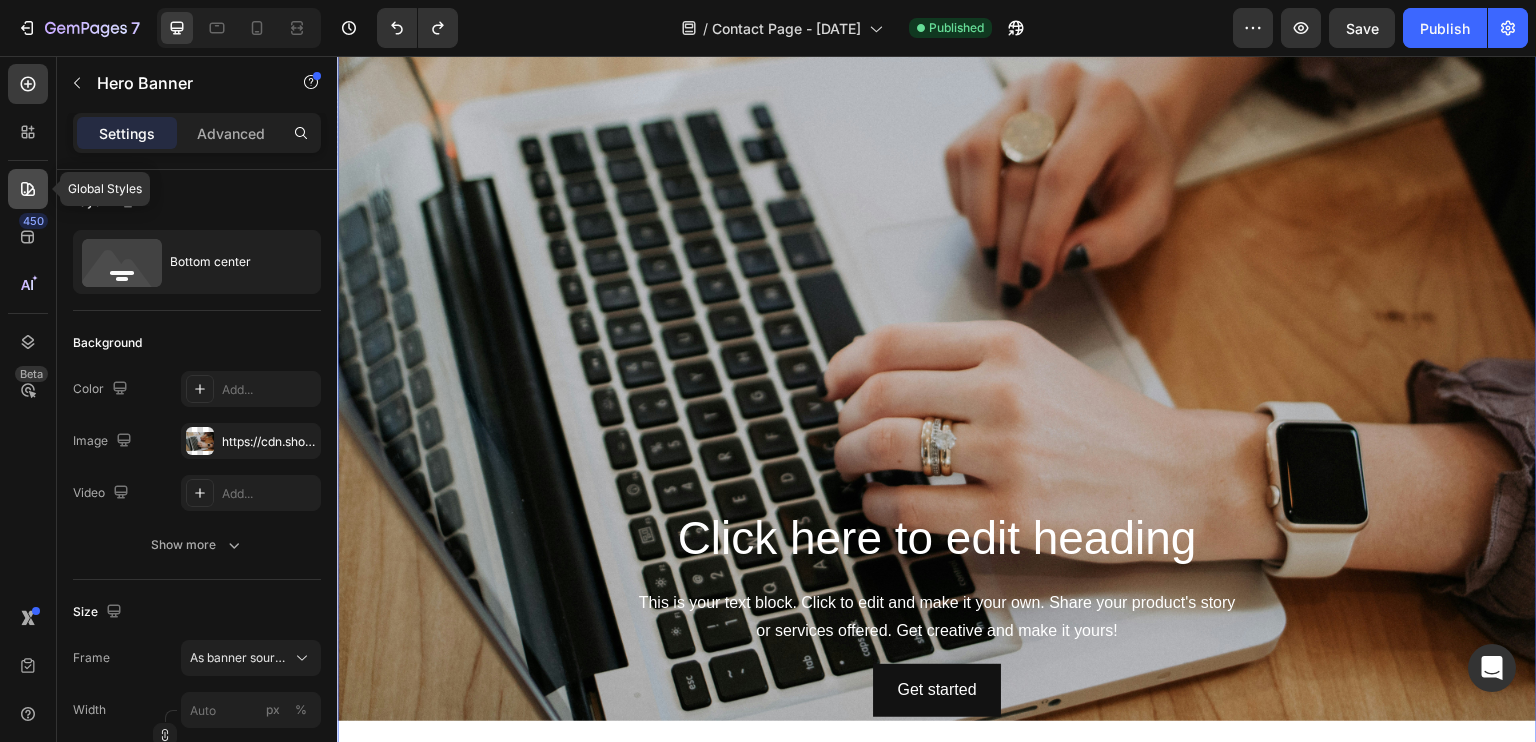 click 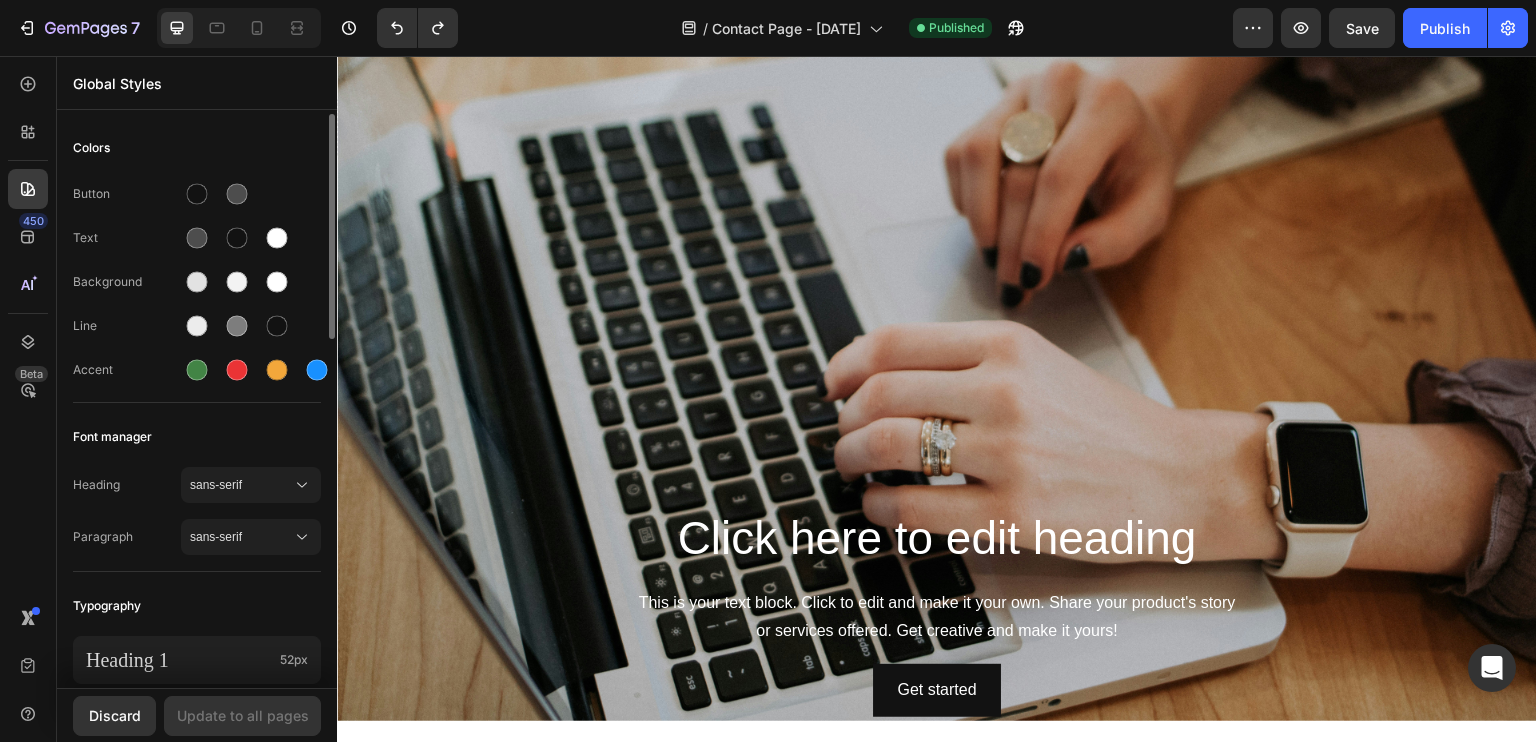 scroll, scrollTop: 100, scrollLeft: 0, axis: vertical 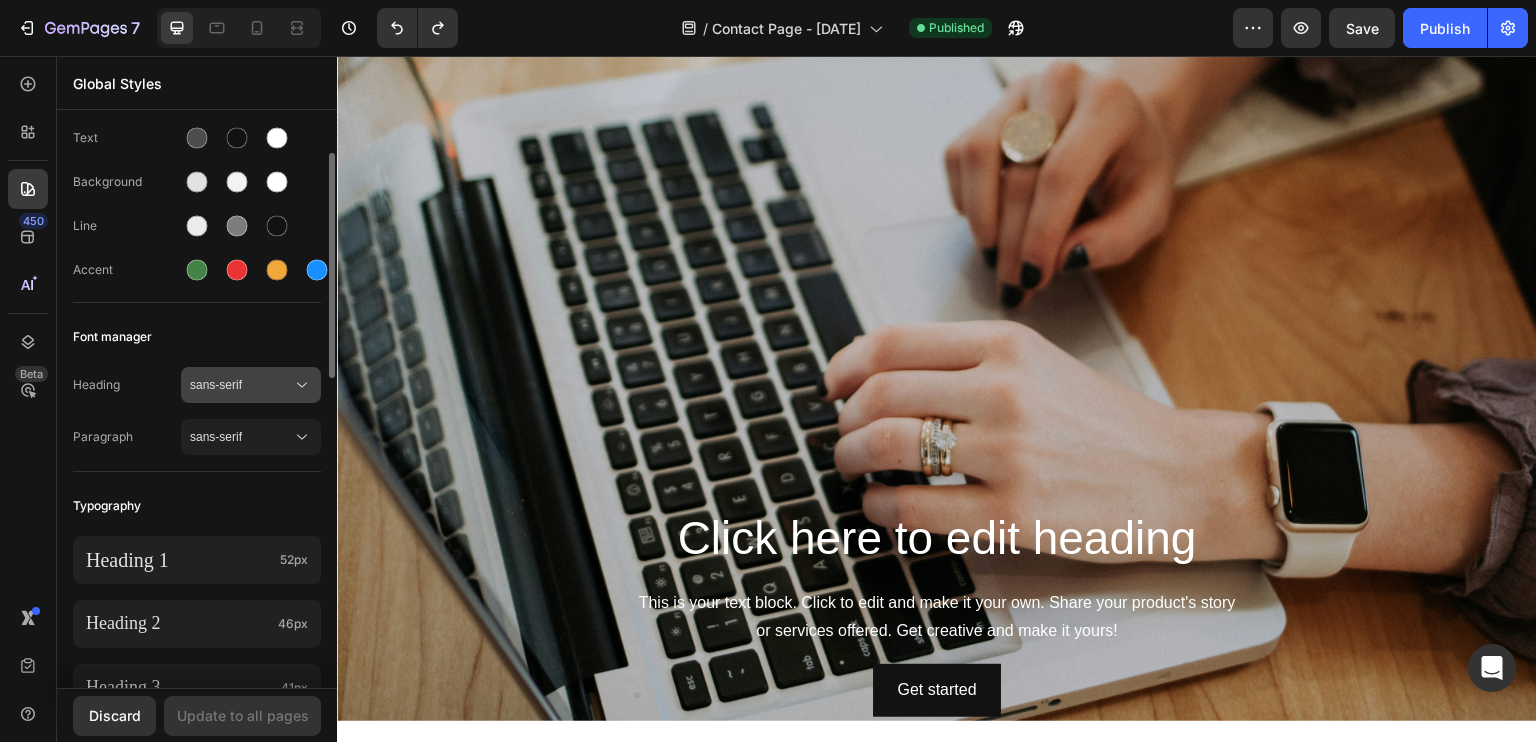 click on "sans-serif" at bounding box center [251, 385] 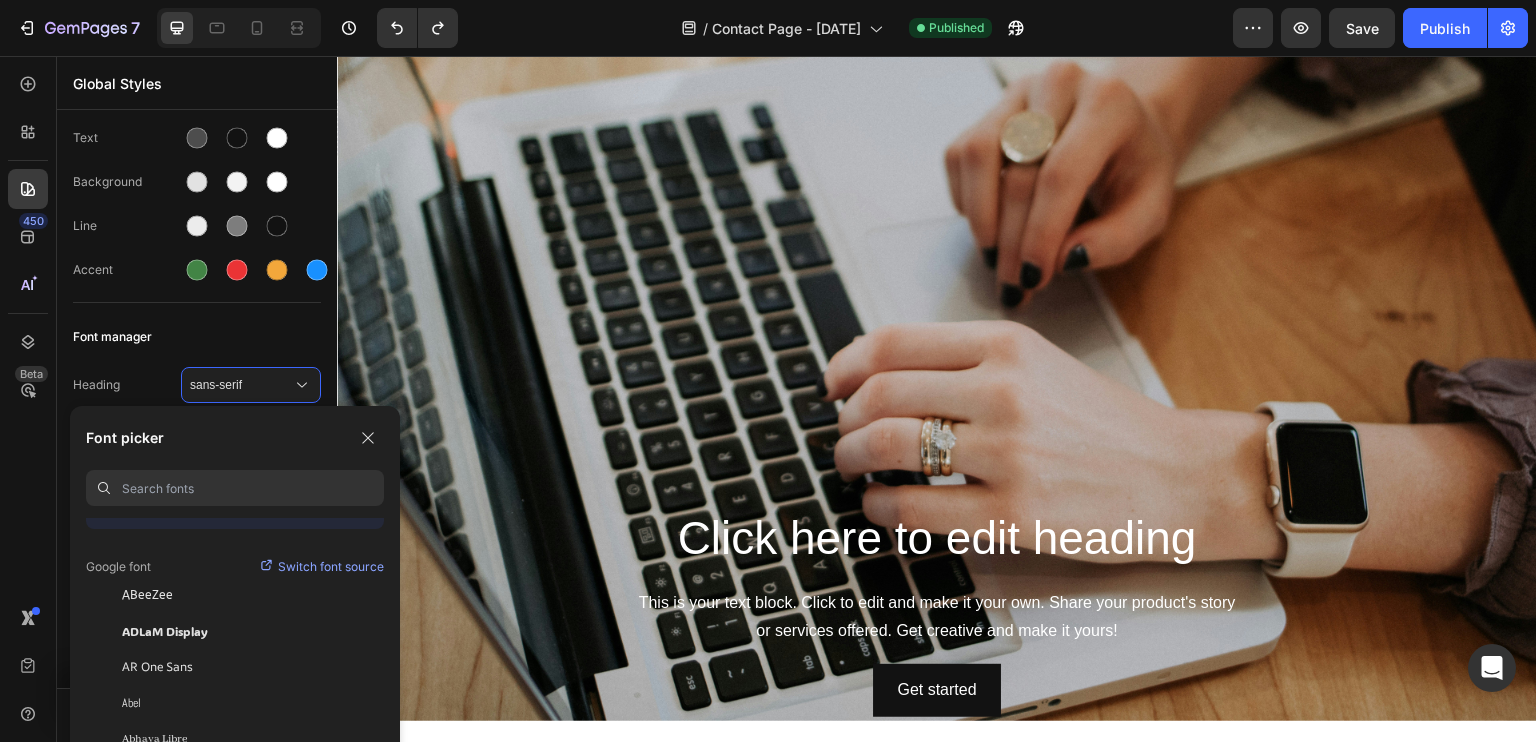 scroll, scrollTop: 0, scrollLeft: 0, axis: both 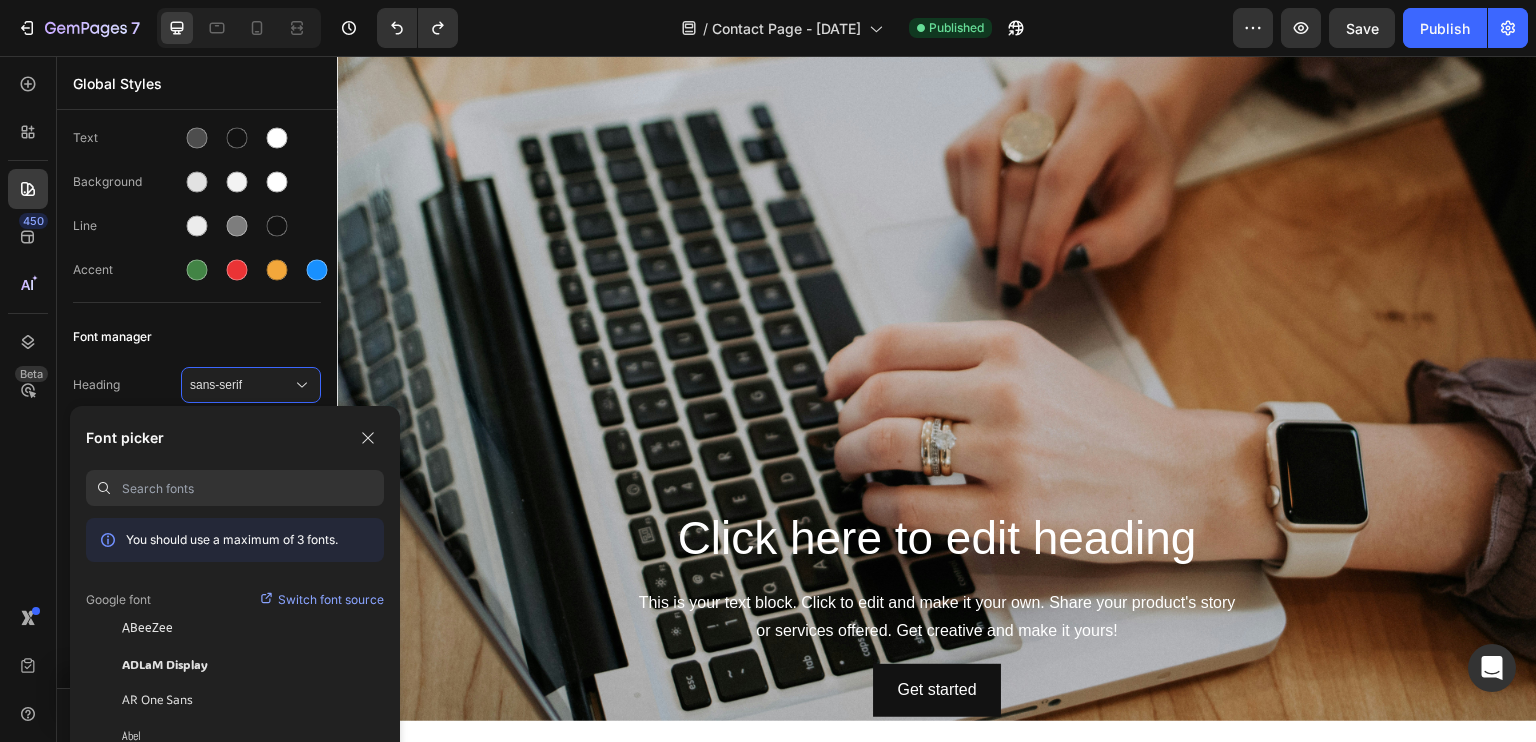 click at bounding box center [253, 488] 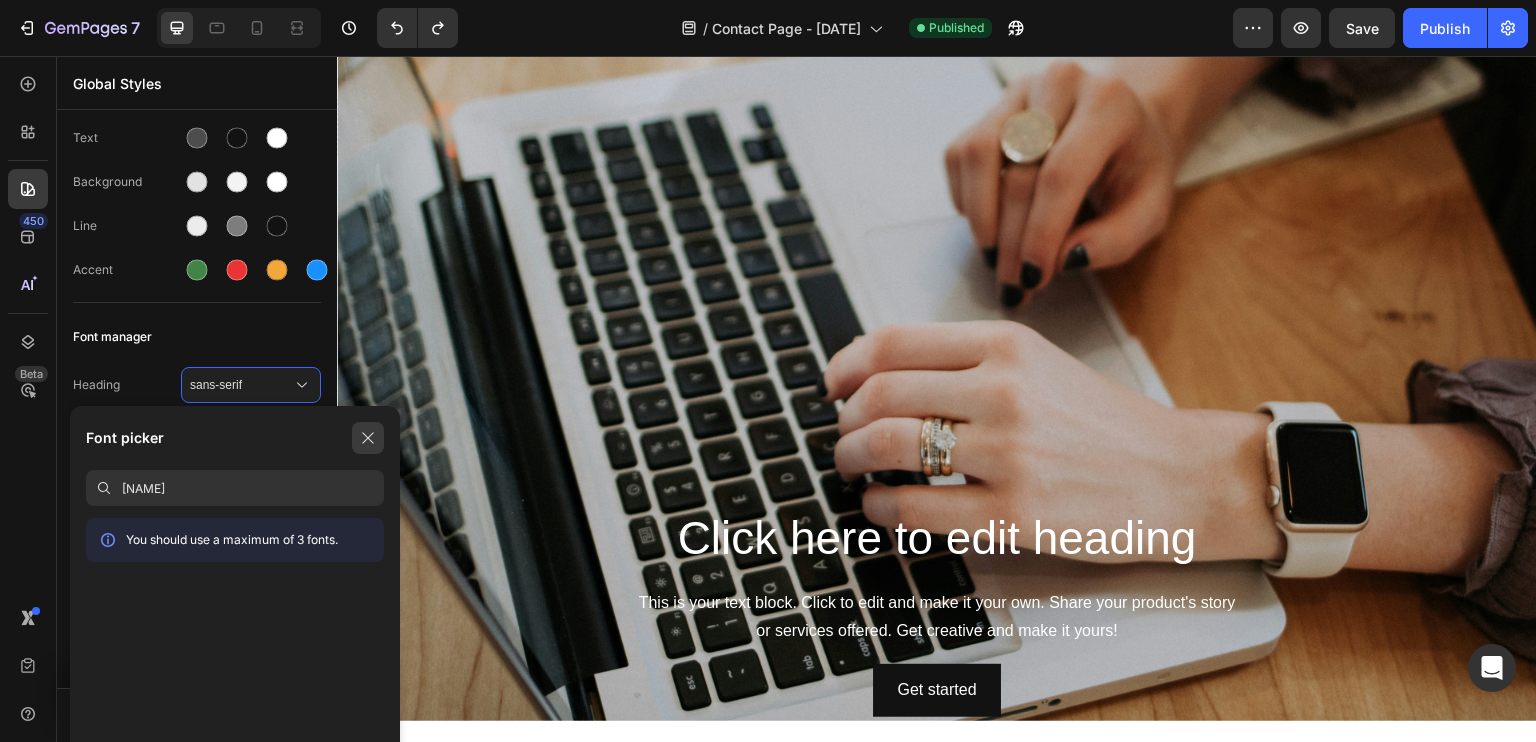 type on "maleah" 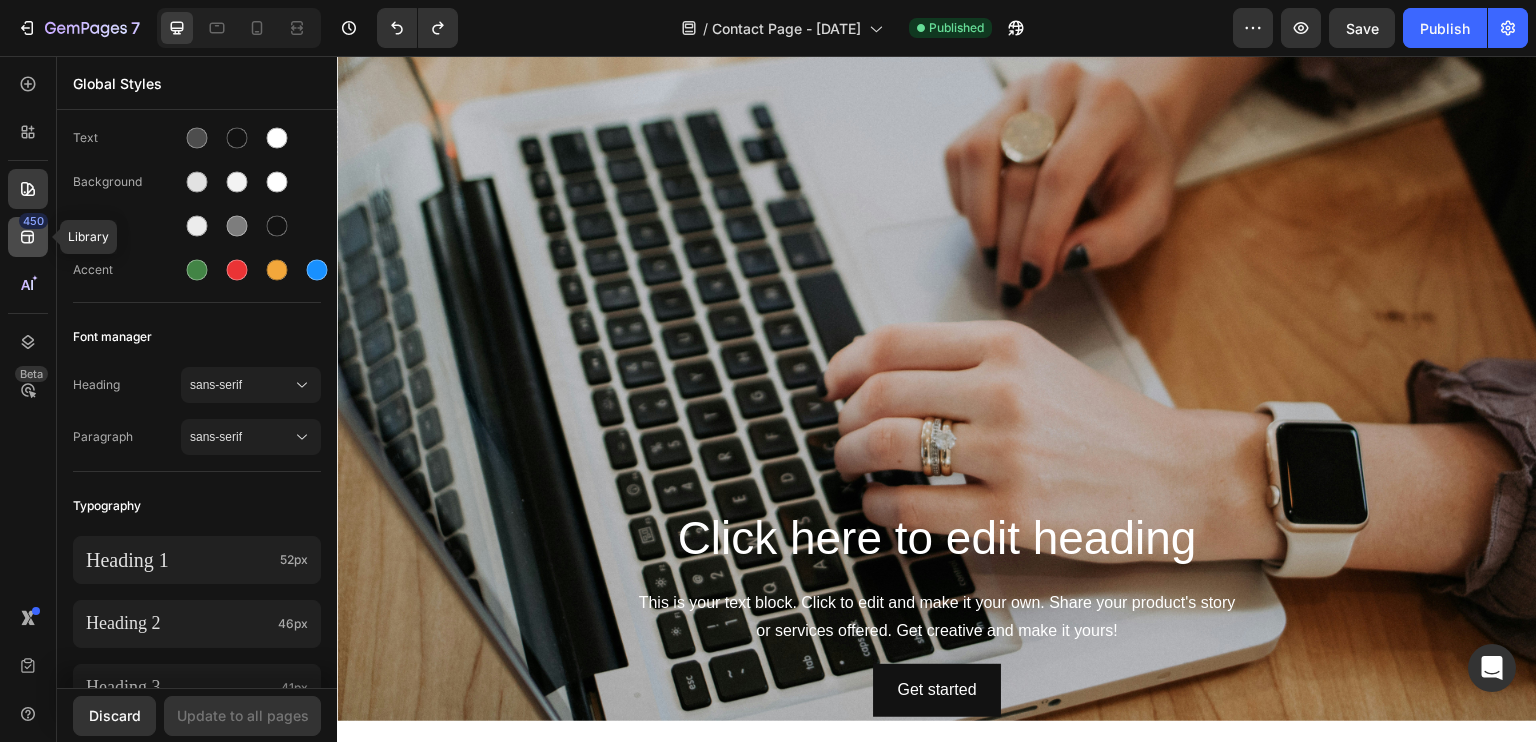 click 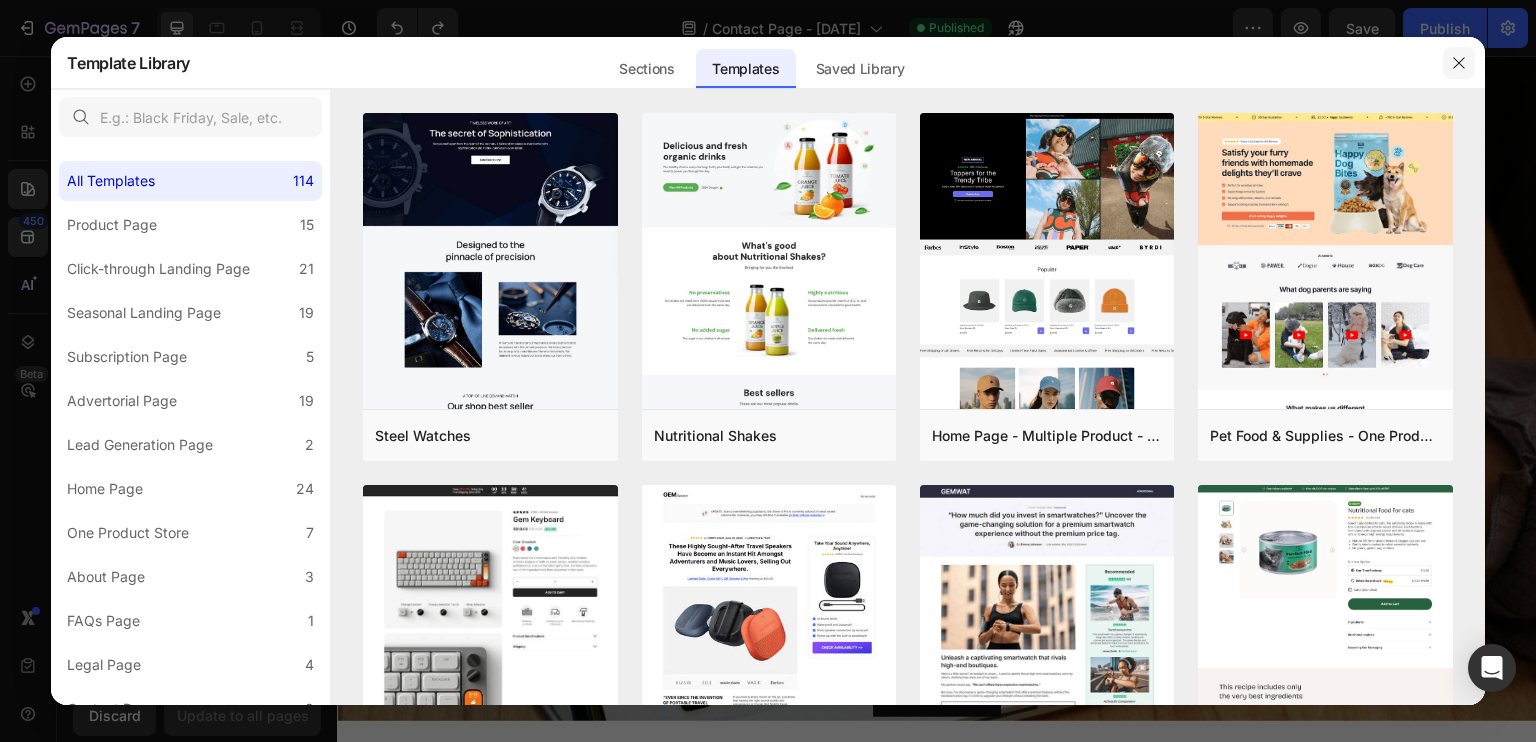 drag, startPoint x: 1466, startPoint y: 54, endPoint x: 1111, endPoint y: 6, distance: 358.23038 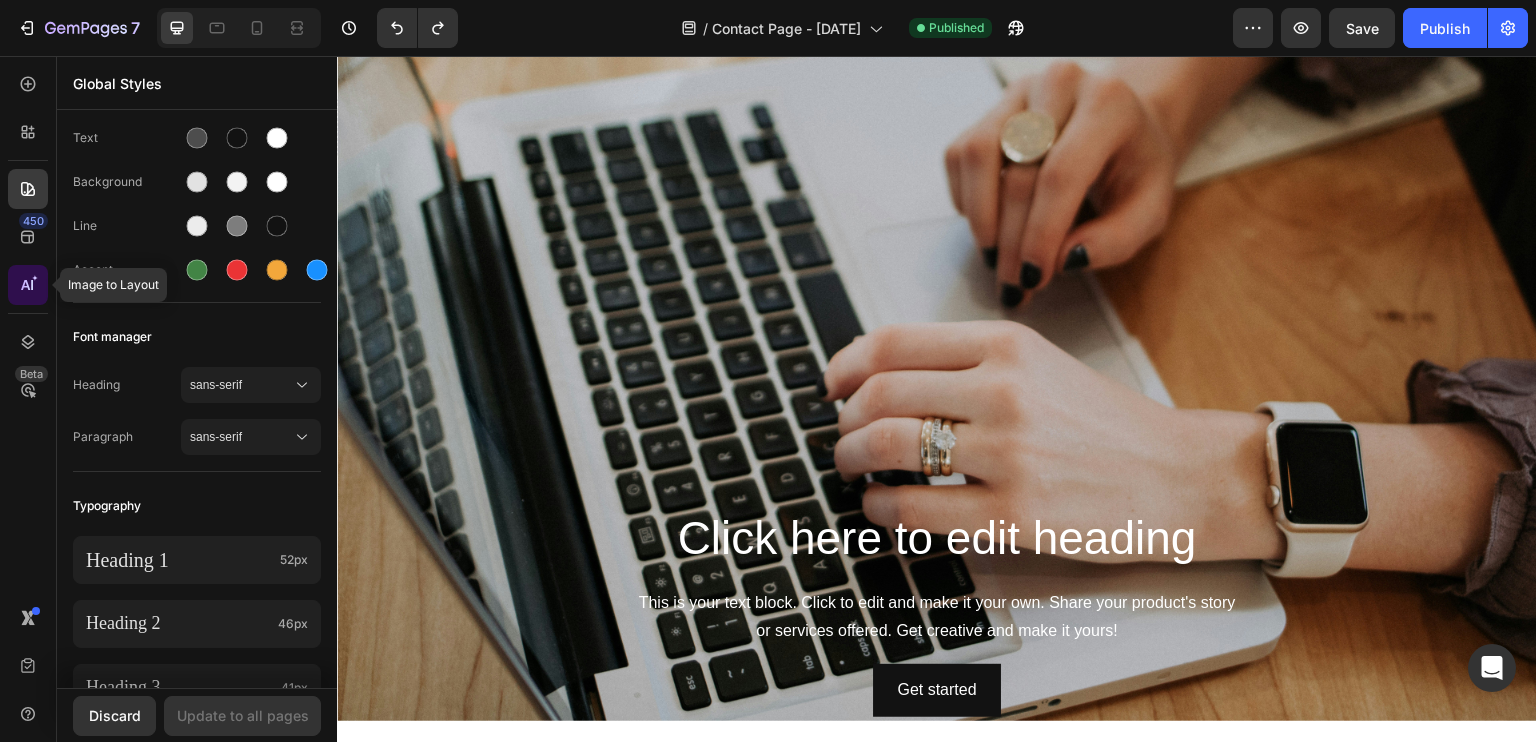click 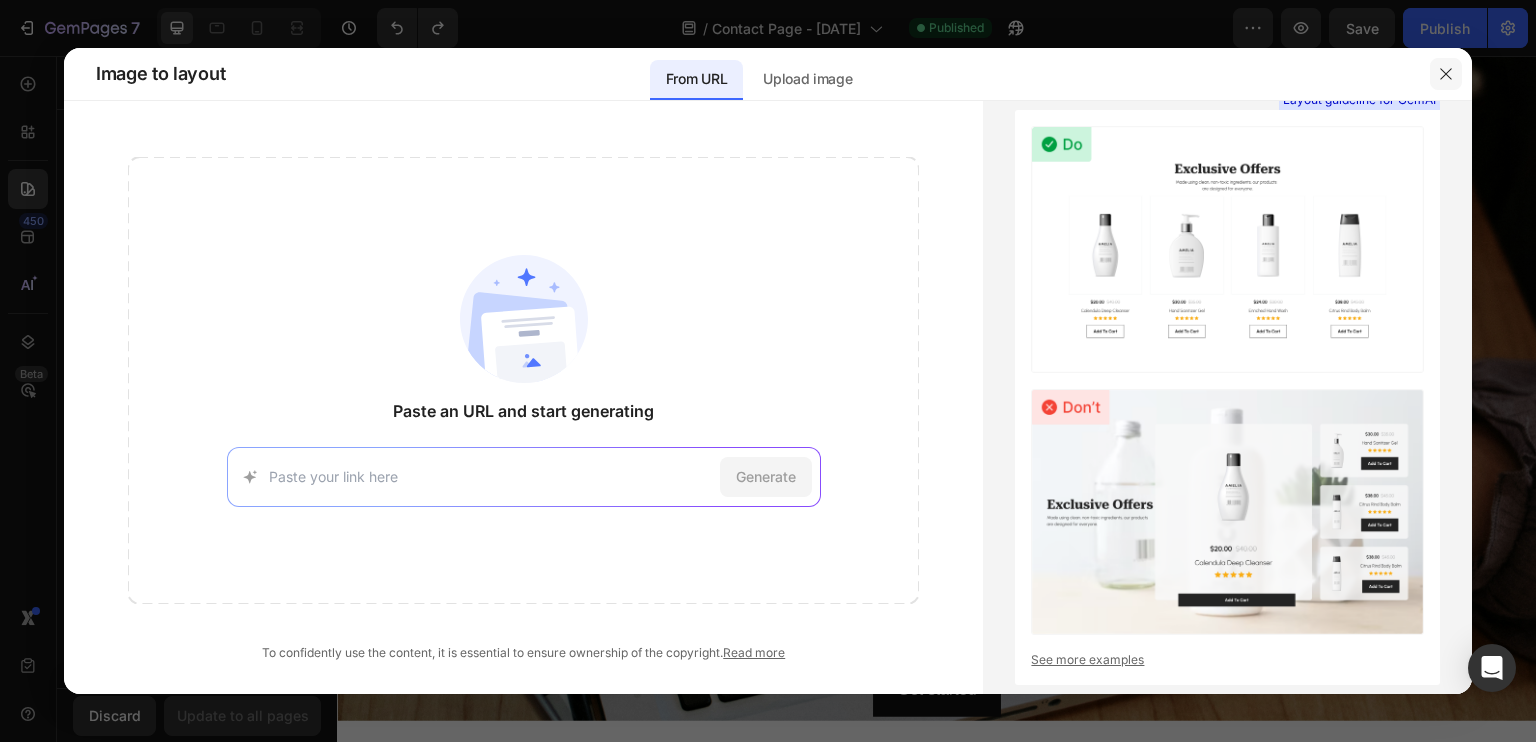 click 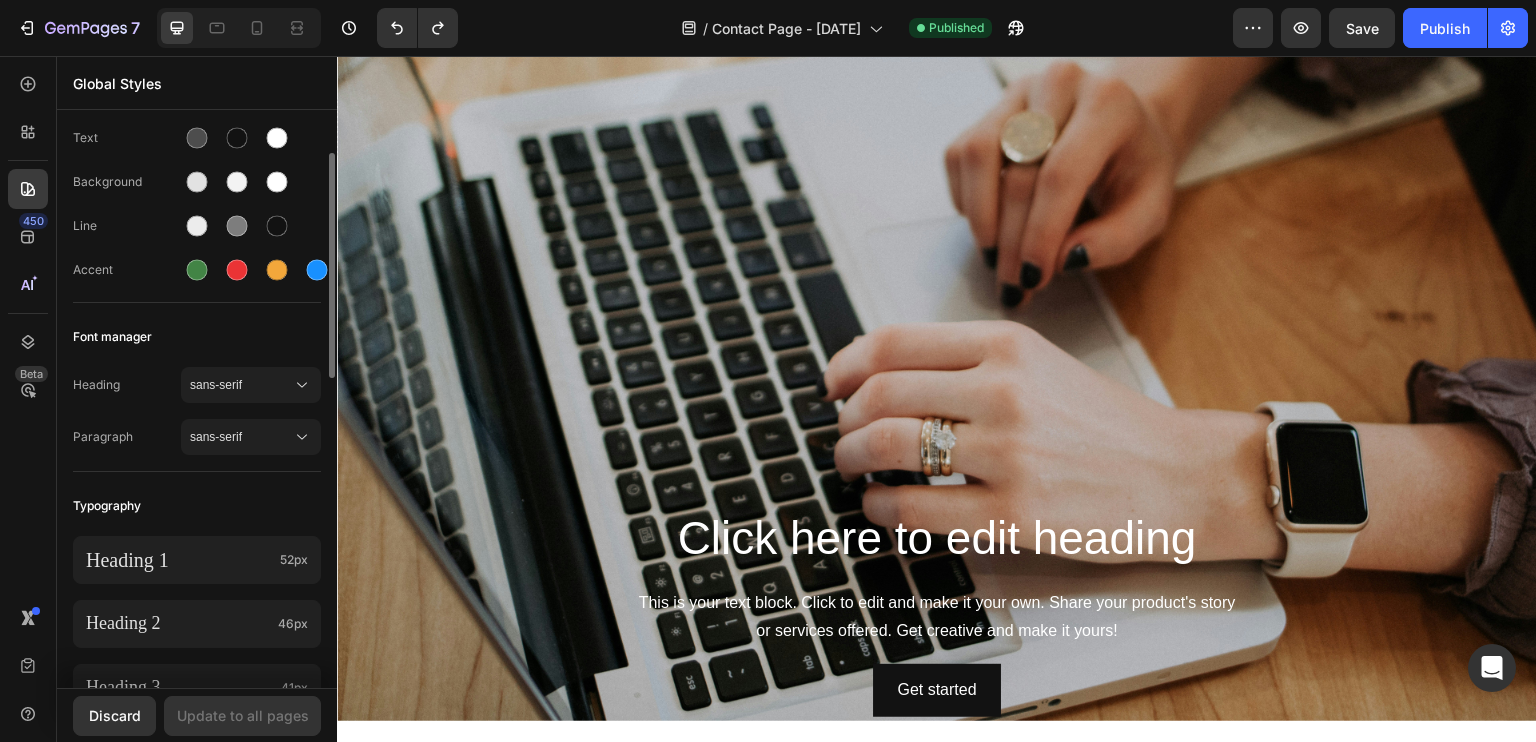 scroll, scrollTop: 300, scrollLeft: 0, axis: vertical 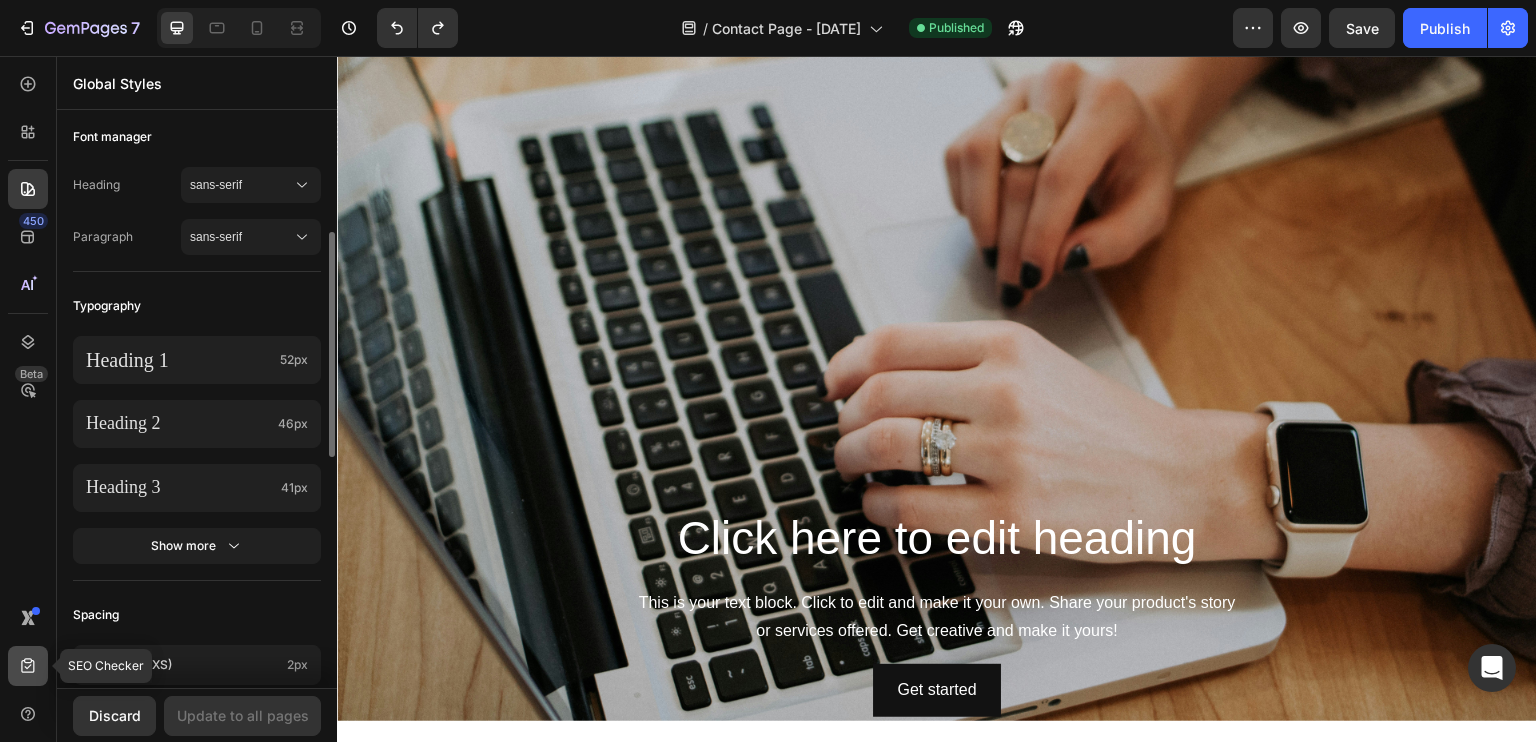 click 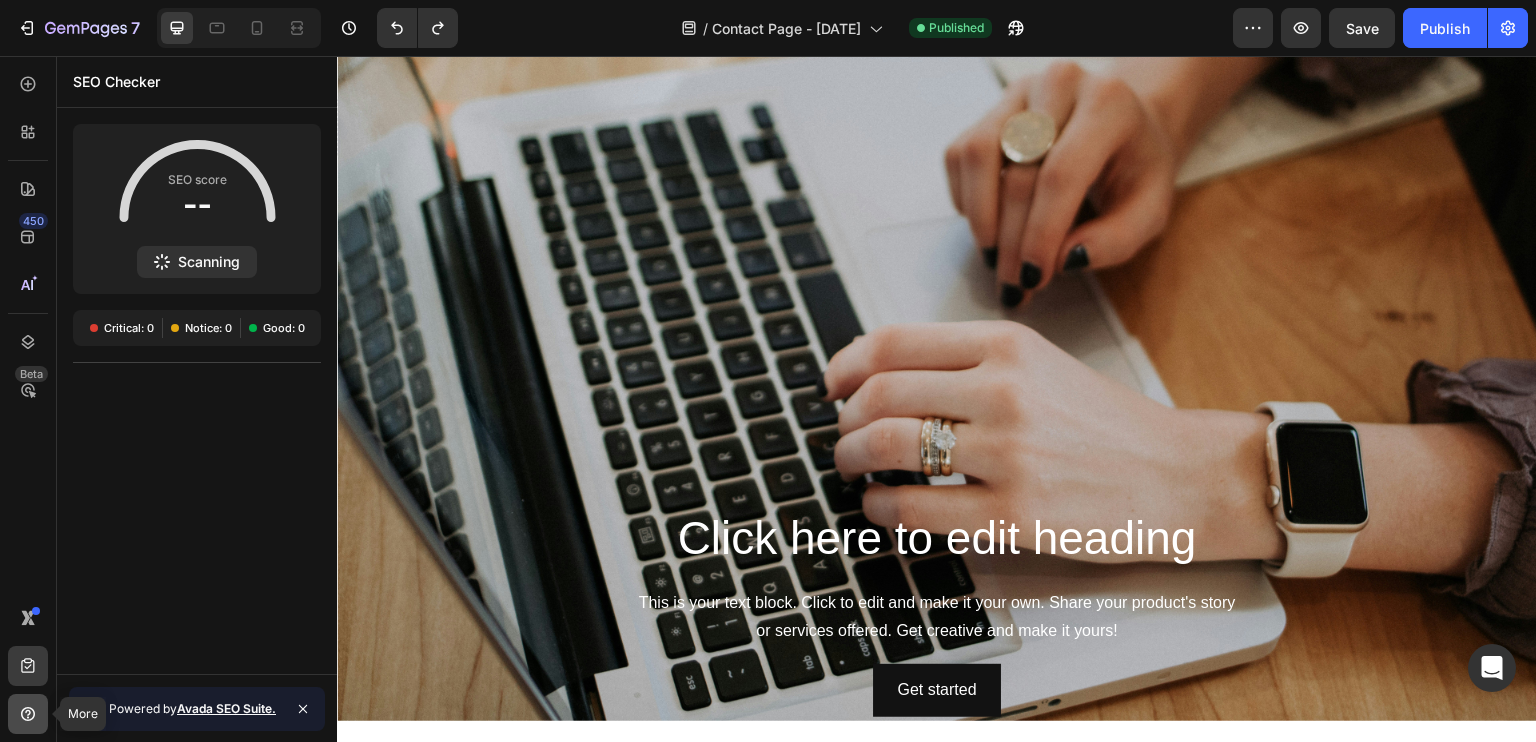 click 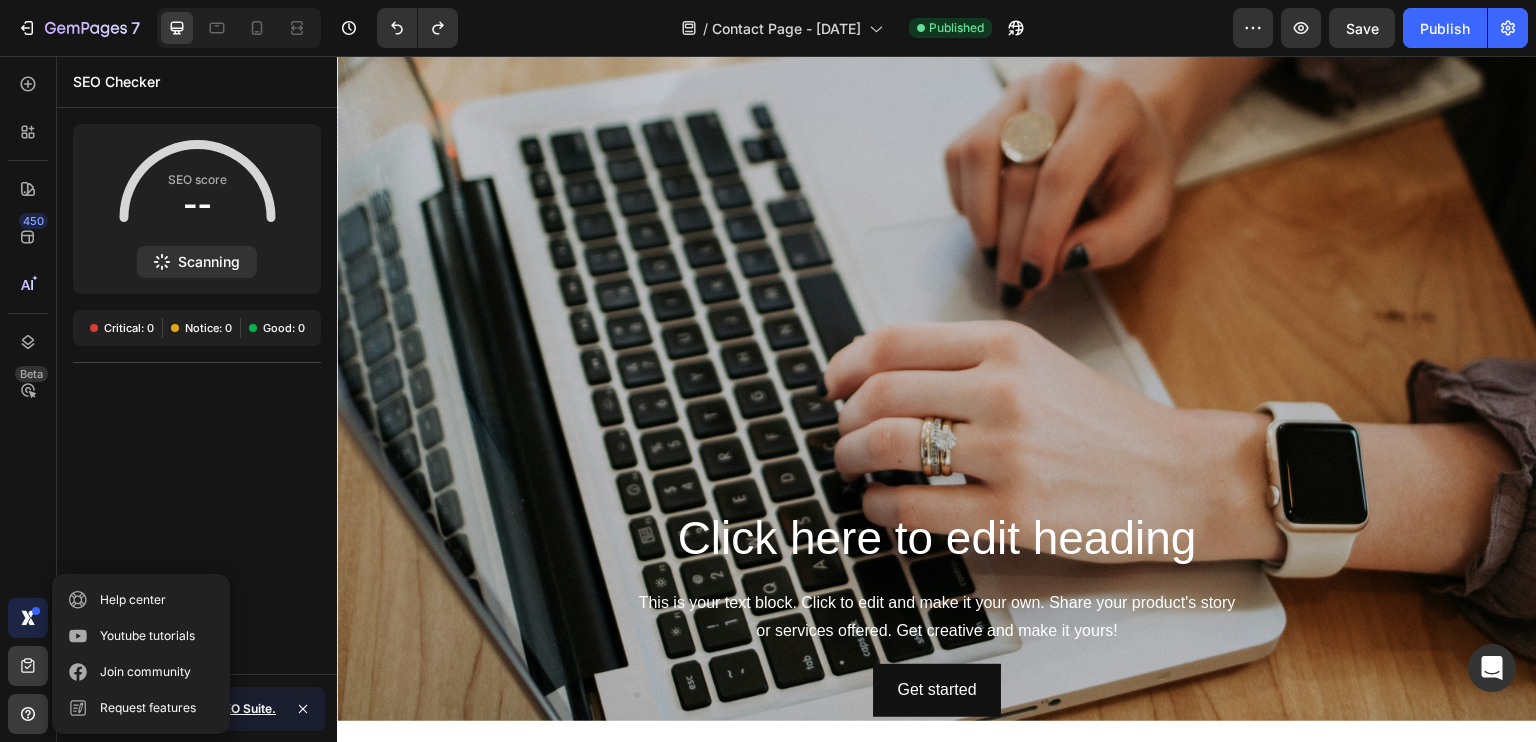 click 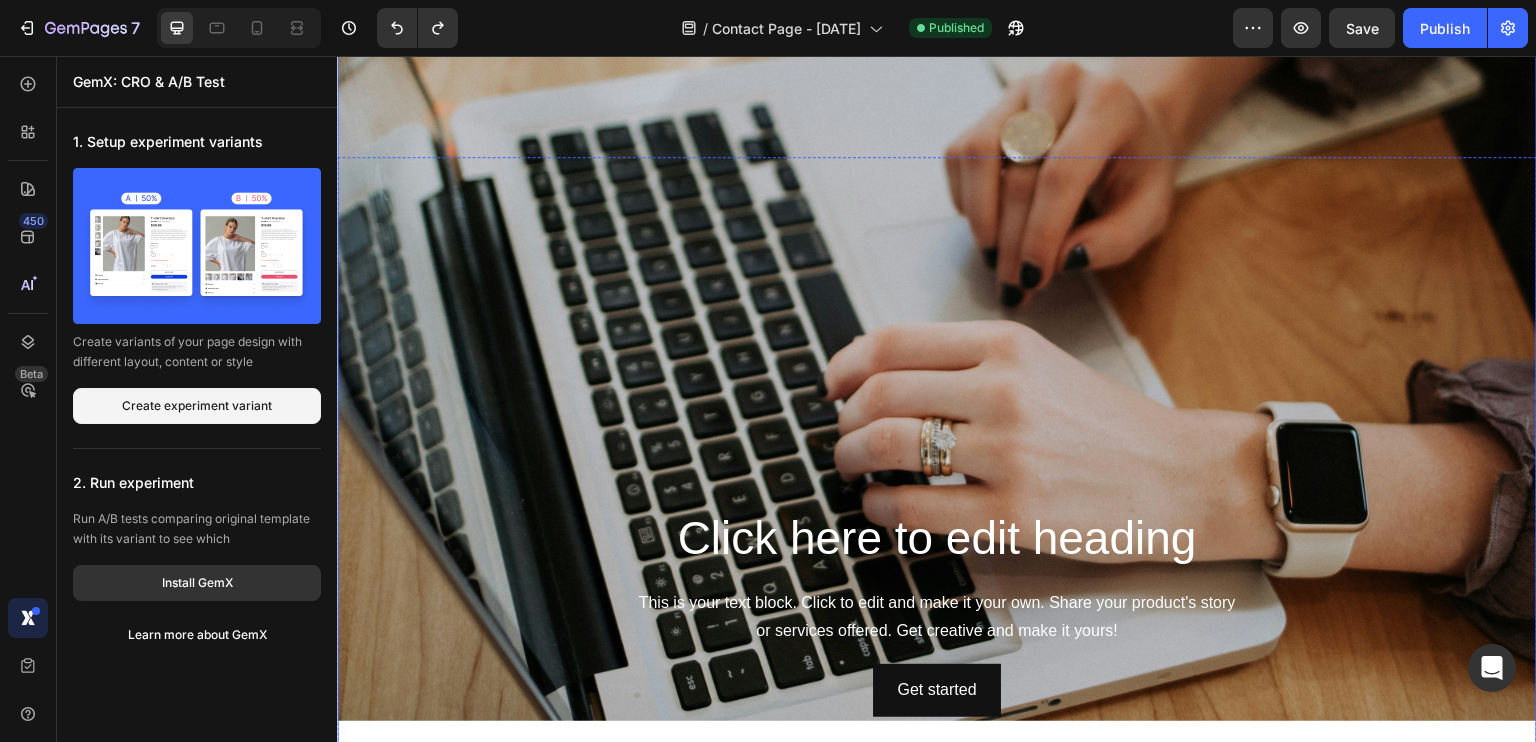 click at bounding box center (937, 321) 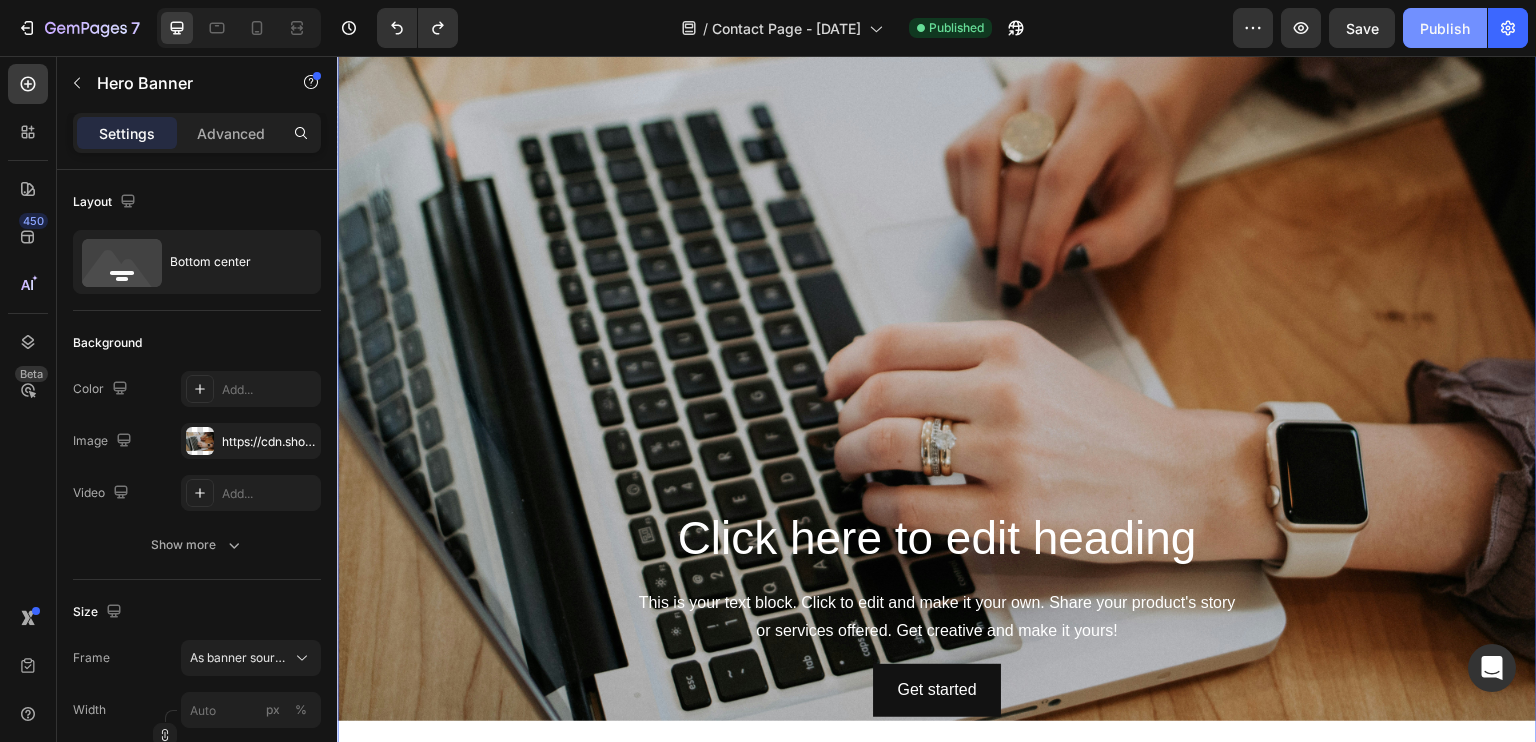click on "Publish" at bounding box center [1445, 28] 